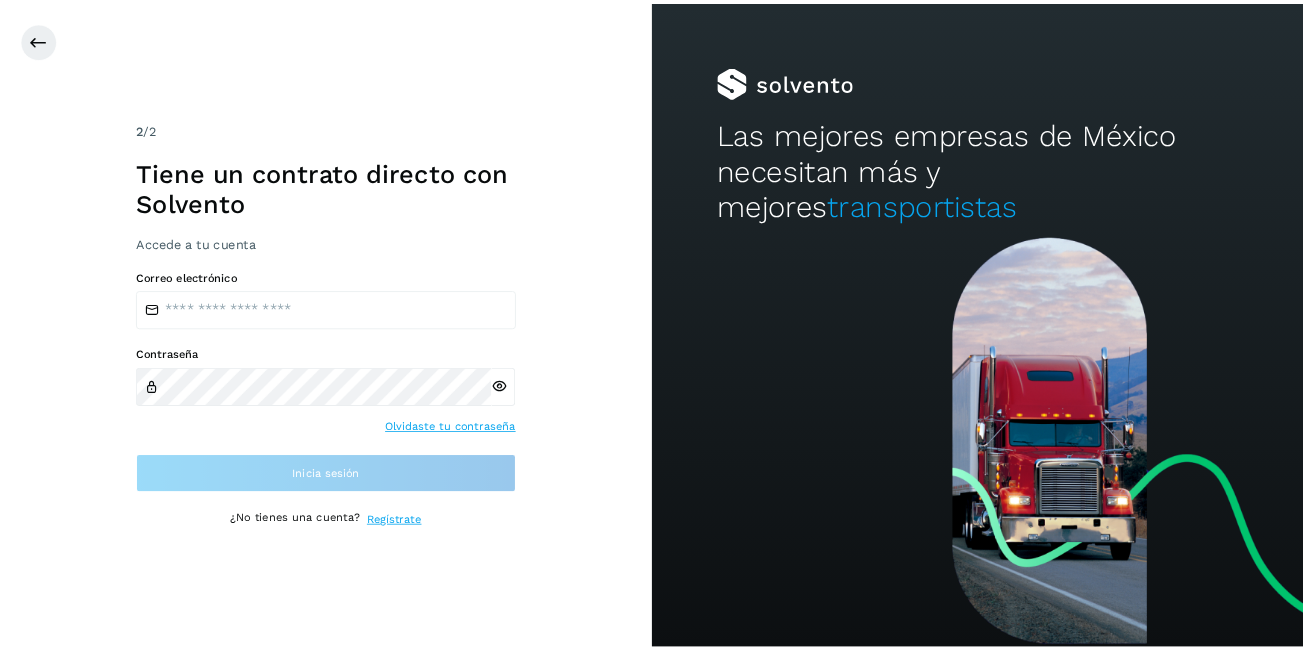 scroll, scrollTop: 0, scrollLeft: 0, axis: both 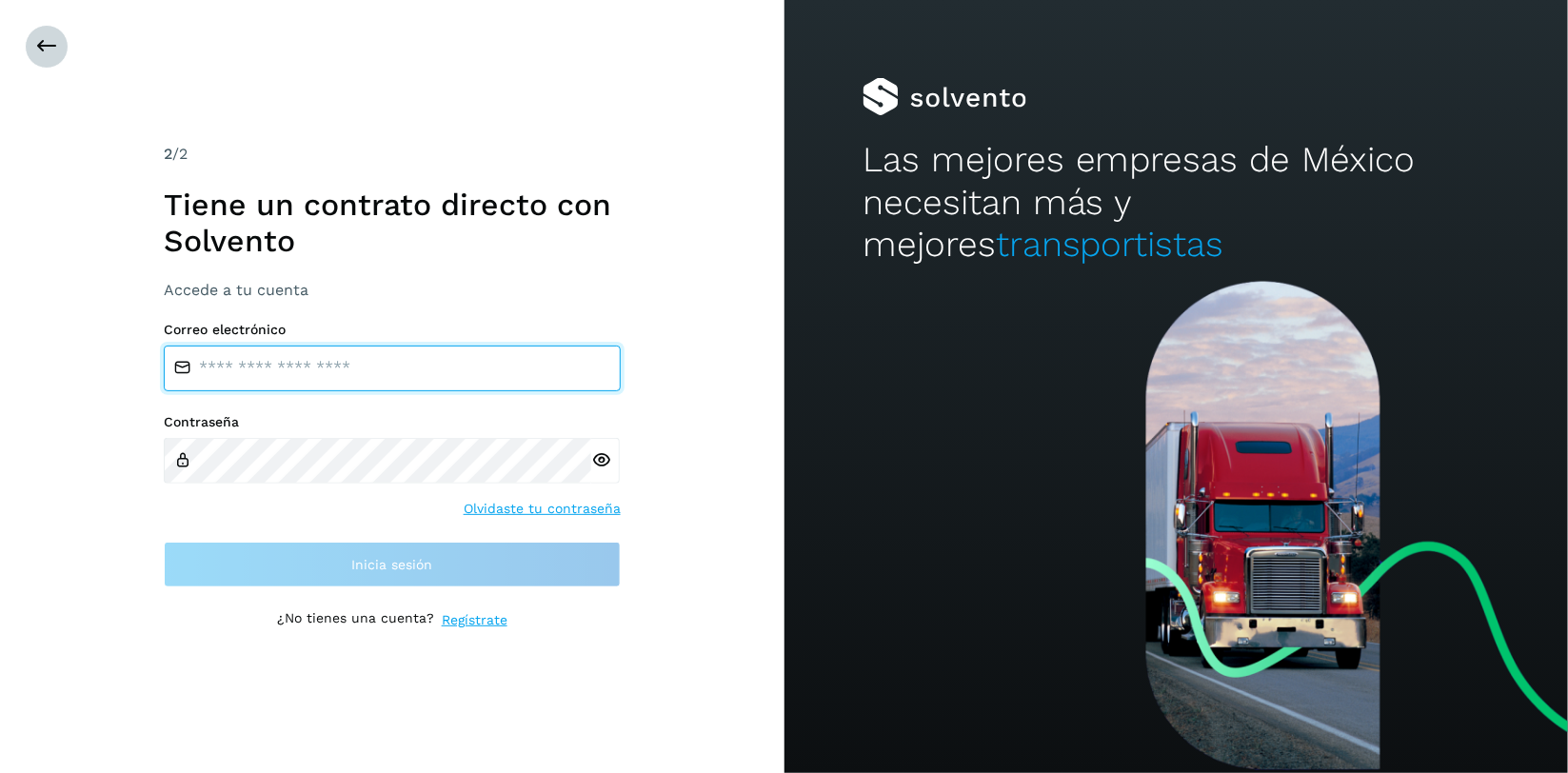type on "**********" 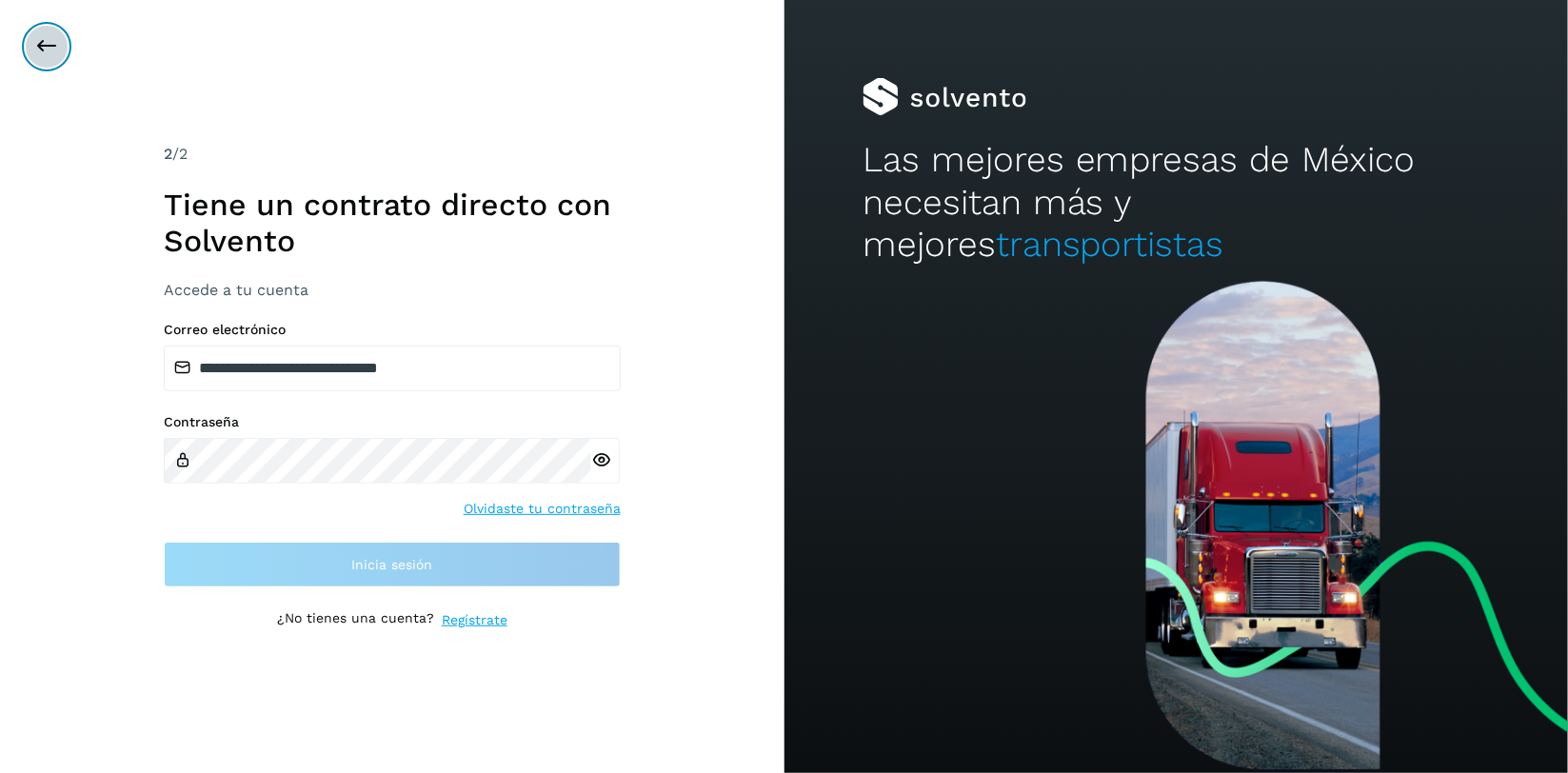 click at bounding box center (47, 47) 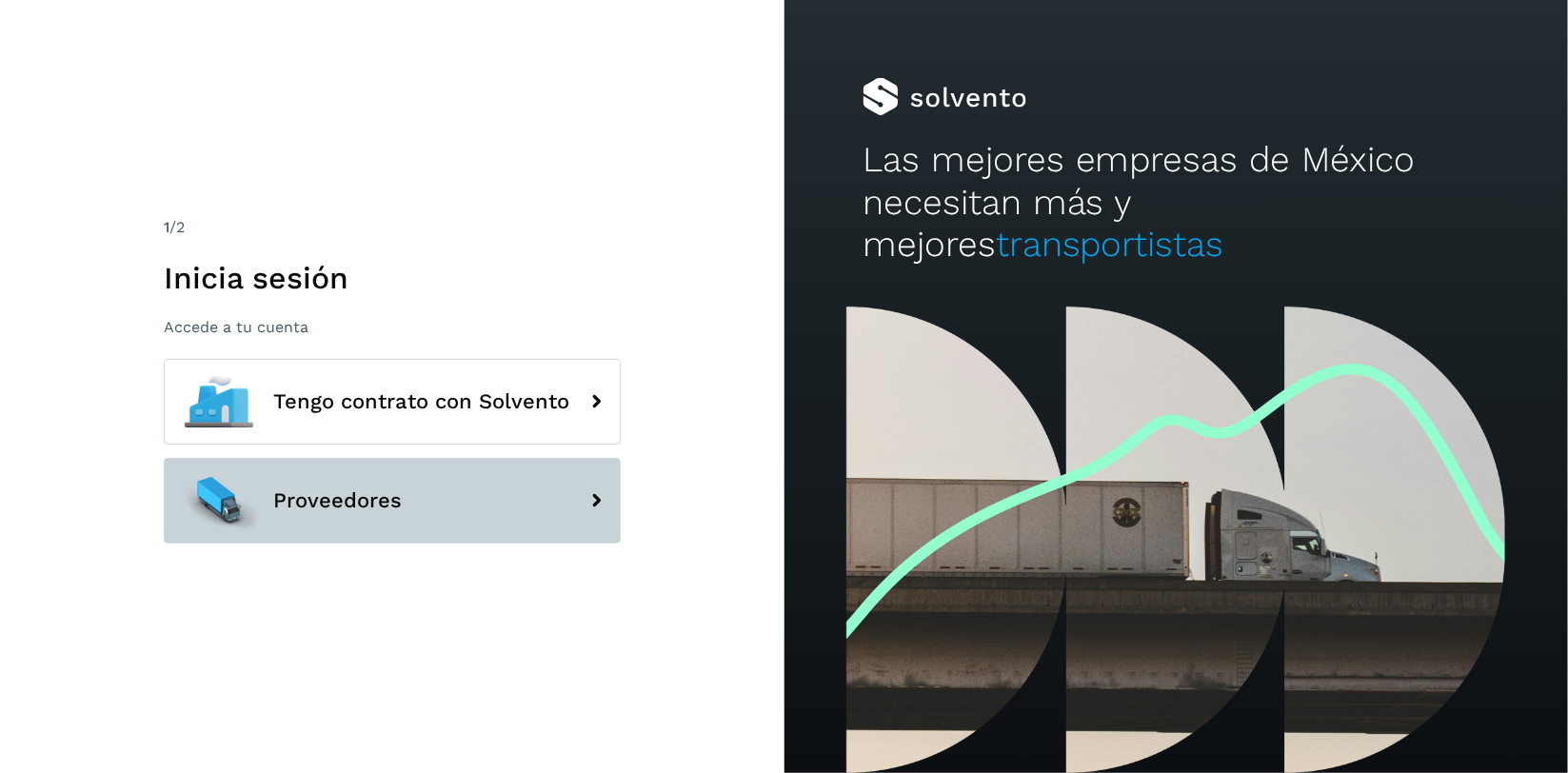 click on "Proveedores" at bounding box center (392, 501) 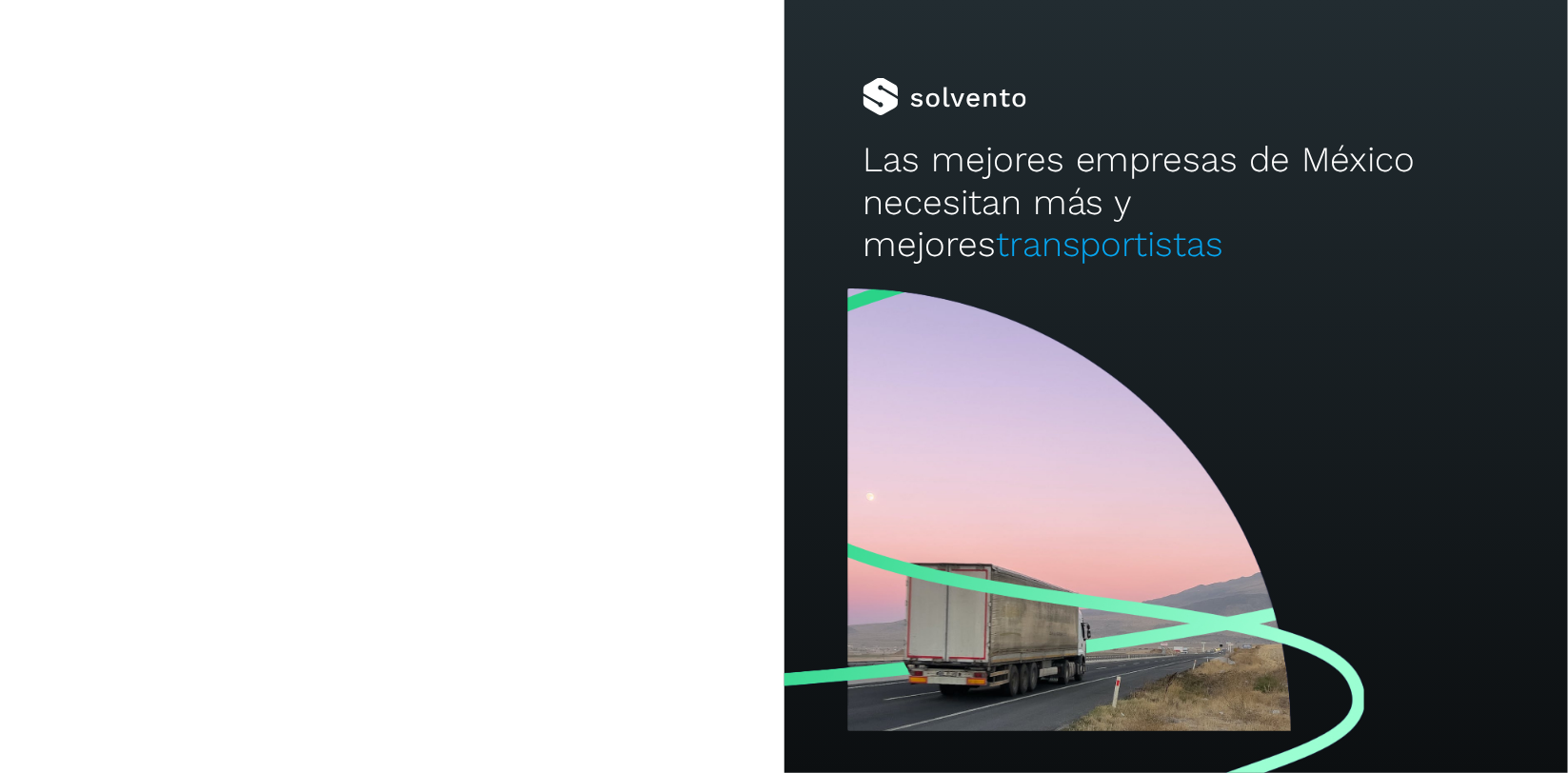 type on "**********" 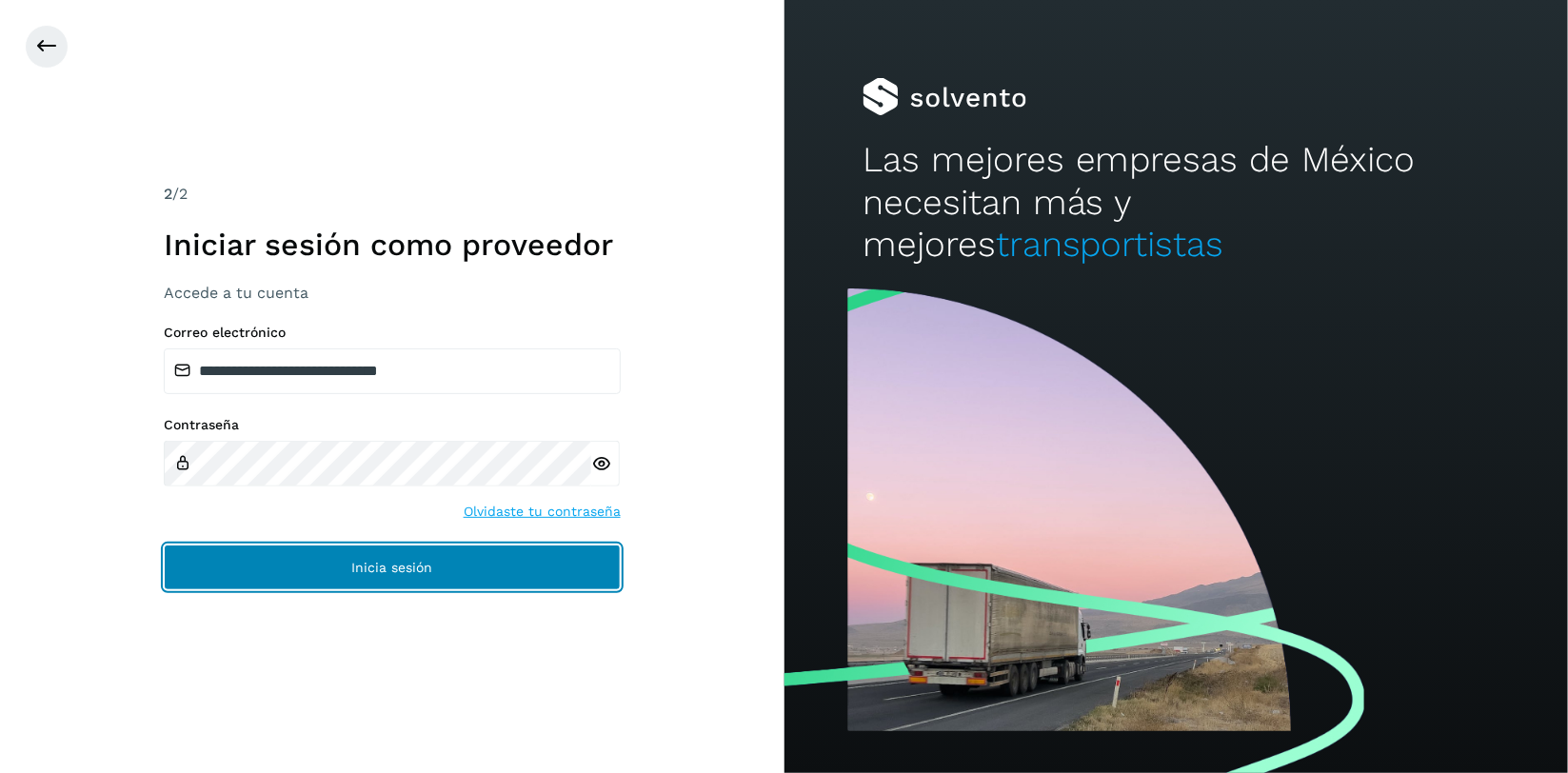 click on "Inicia sesión" at bounding box center (392, 567) 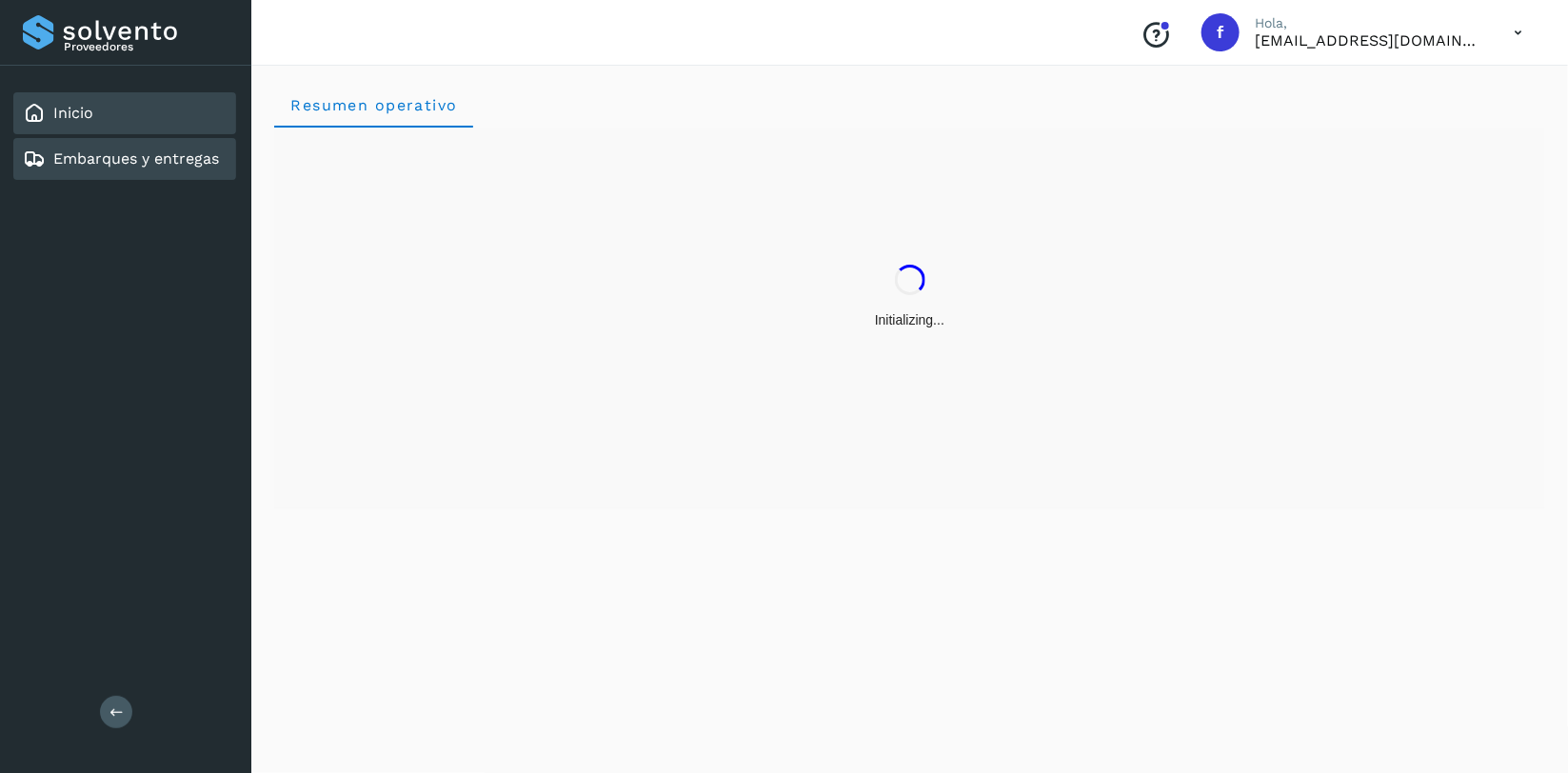 click on "Embarques y entregas" at bounding box center [136, 158] 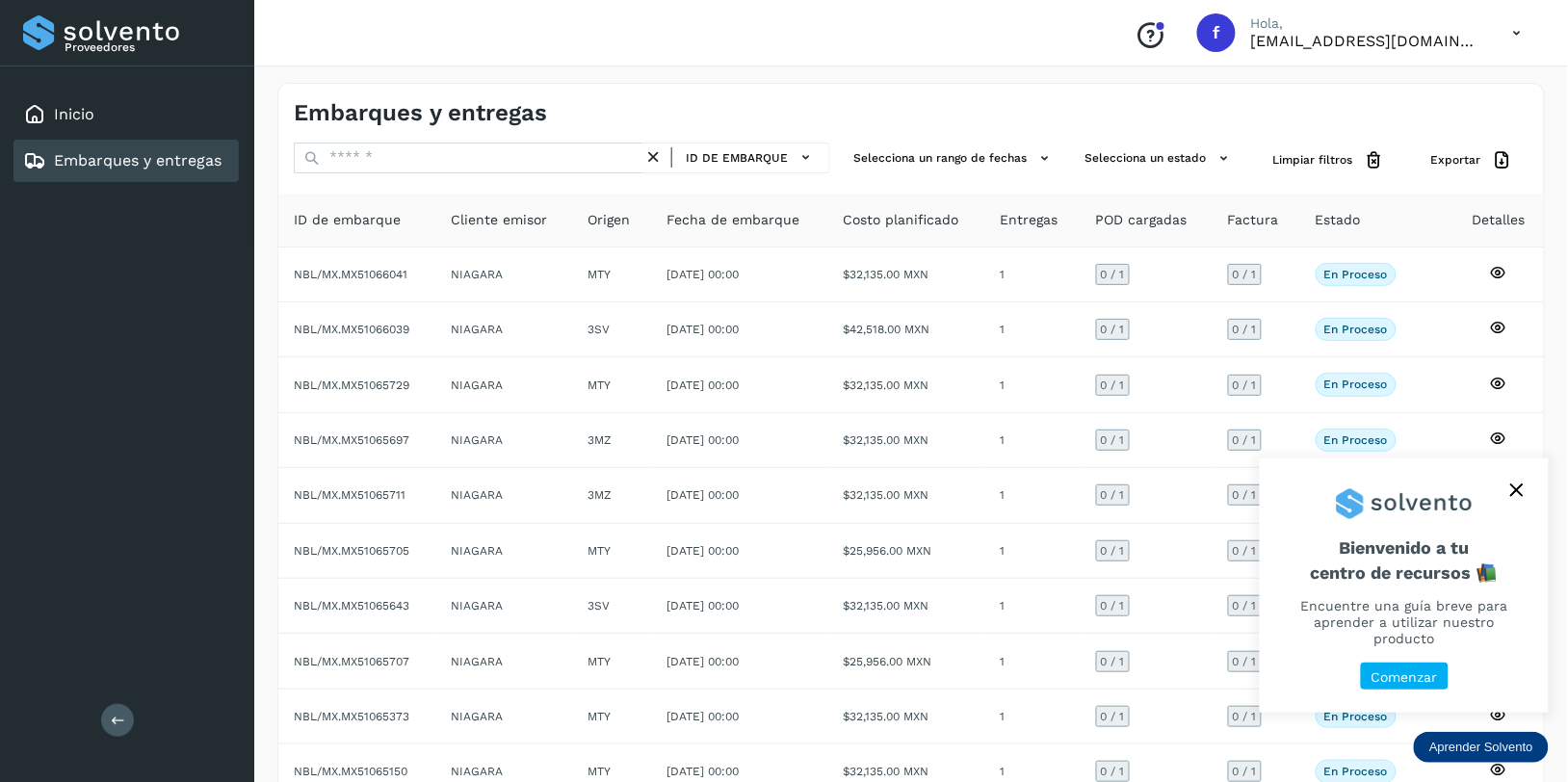 click 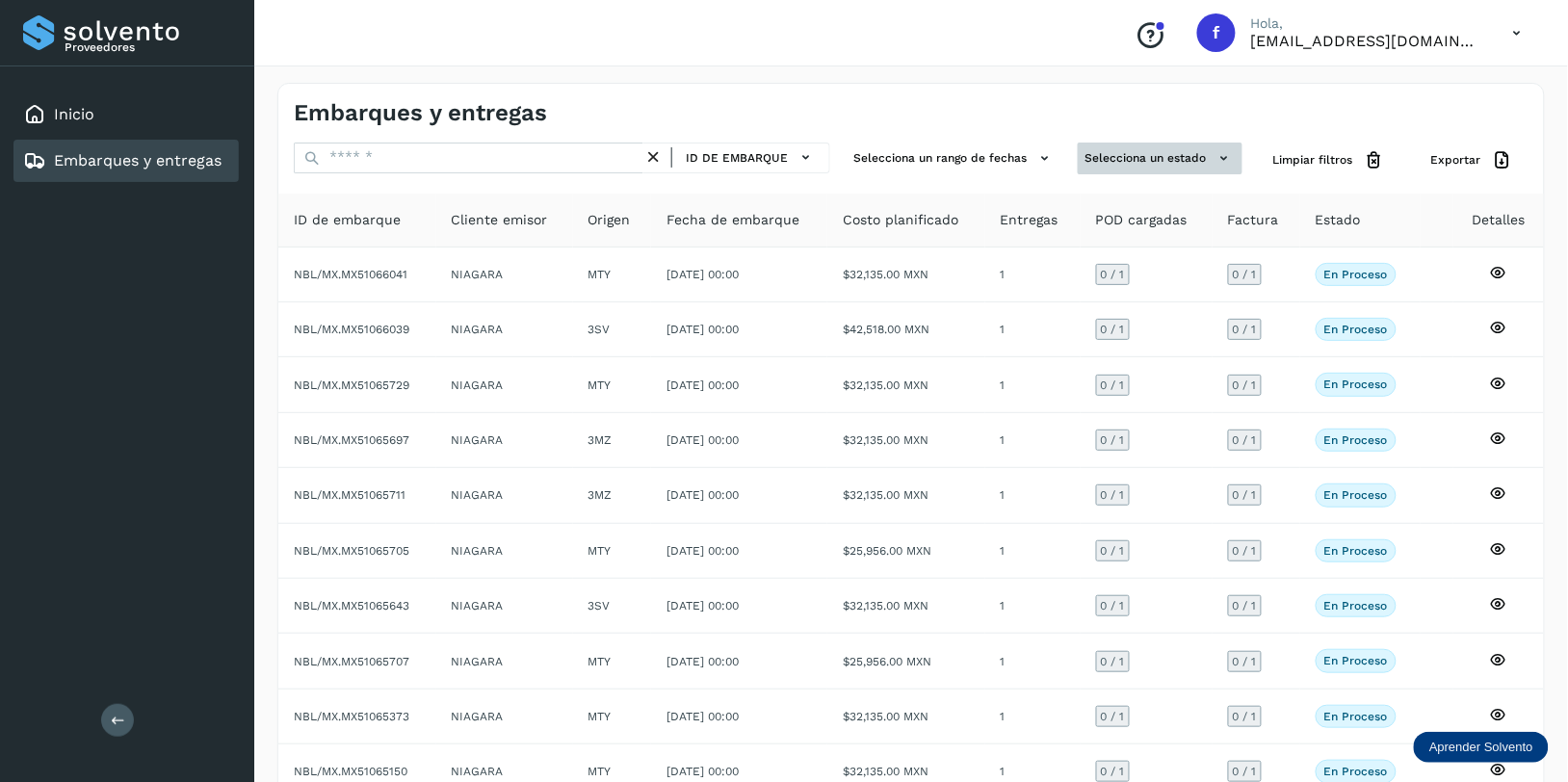click on "Selecciona un estado" at bounding box center (1160, 158) 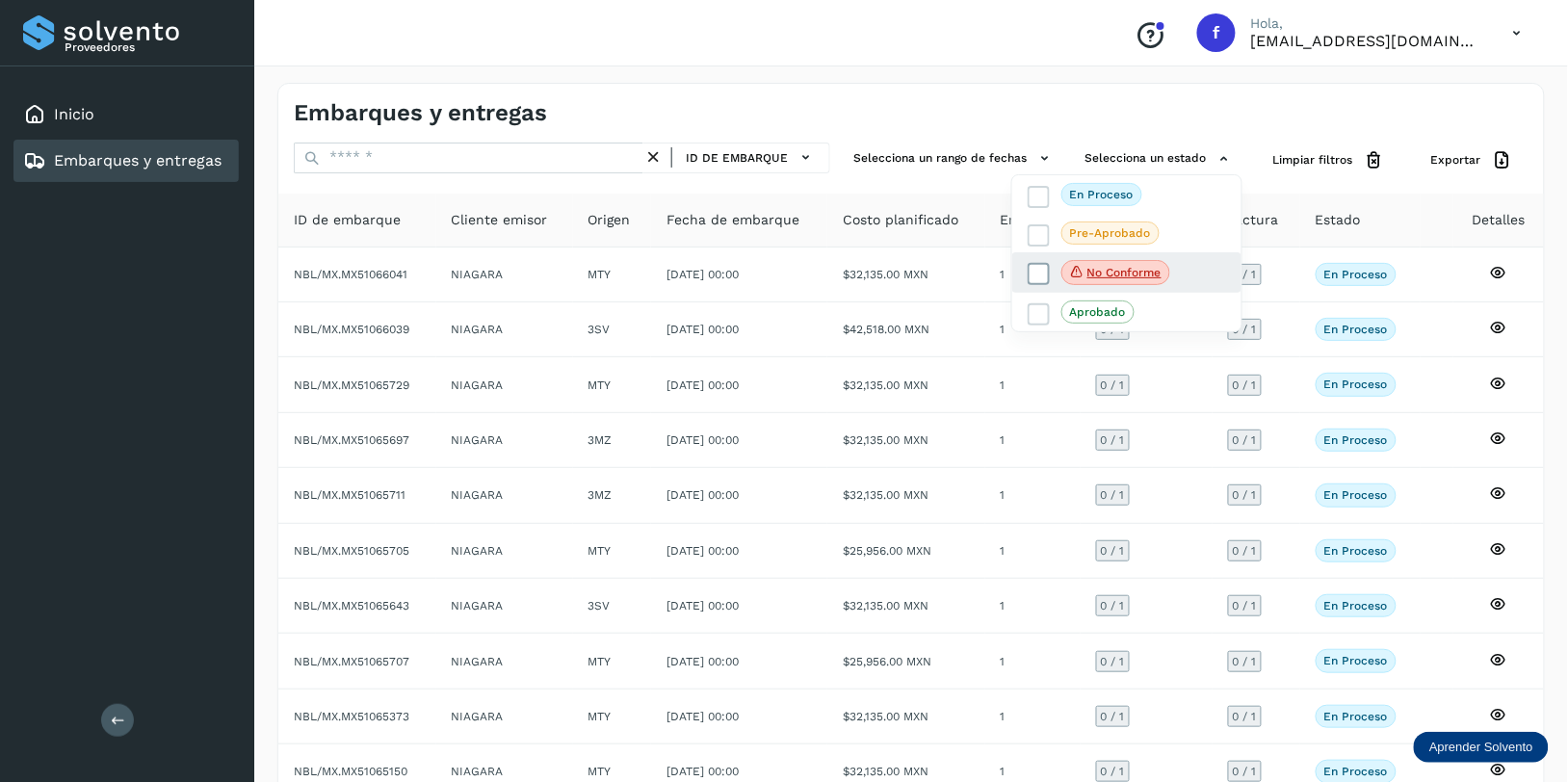 click on "No conforme" 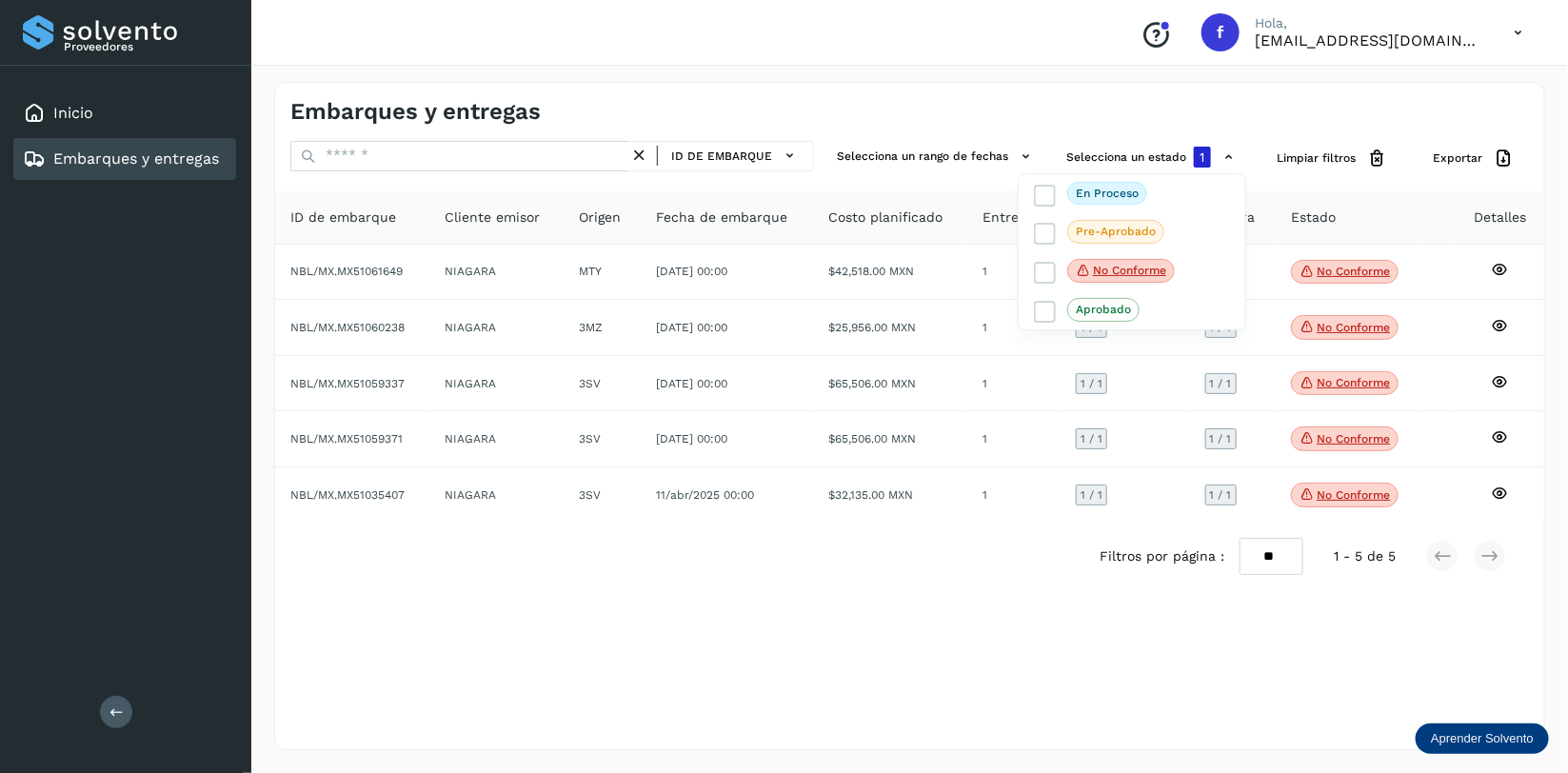 click at bounding box center (784, 386) 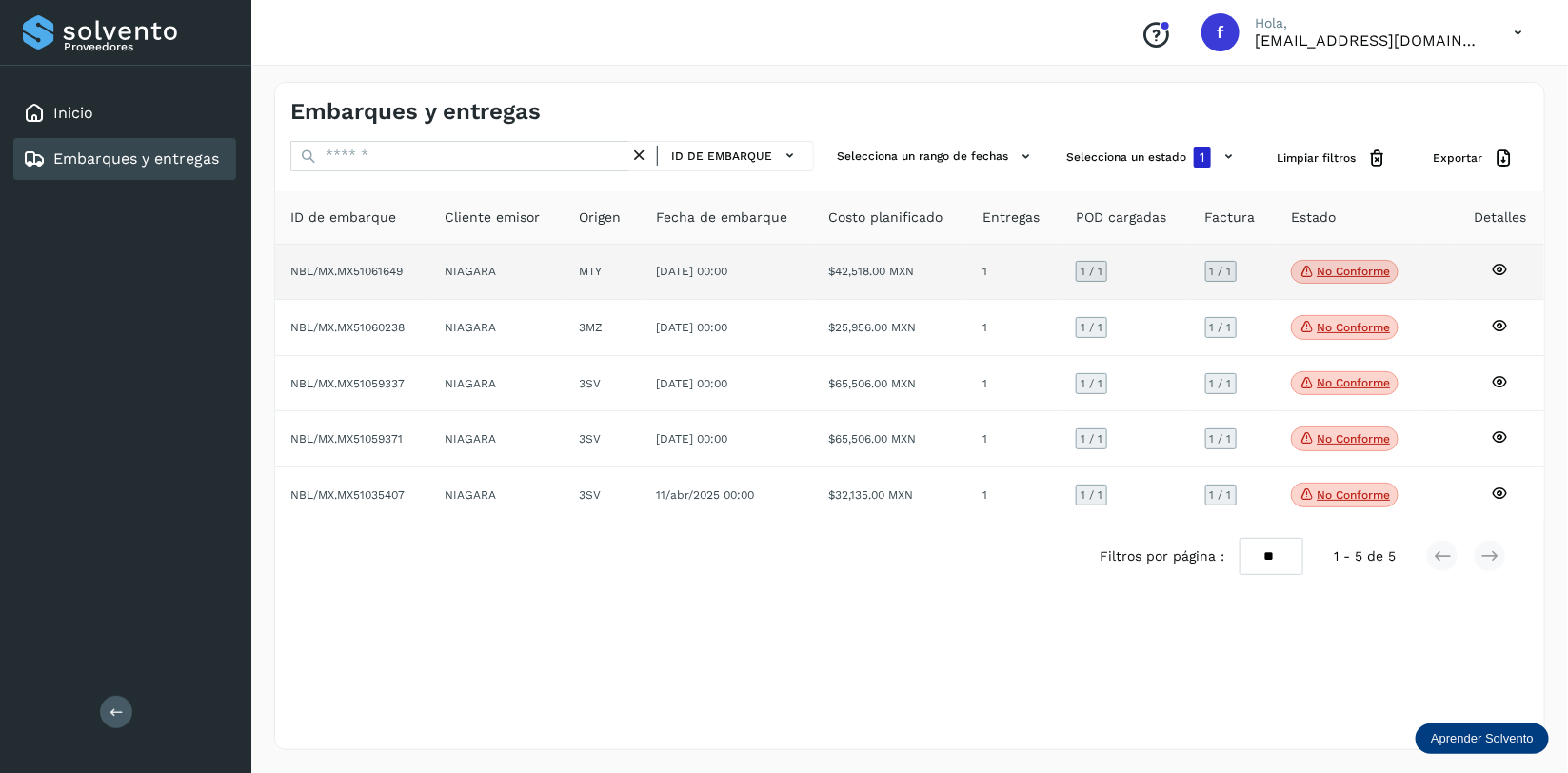 click 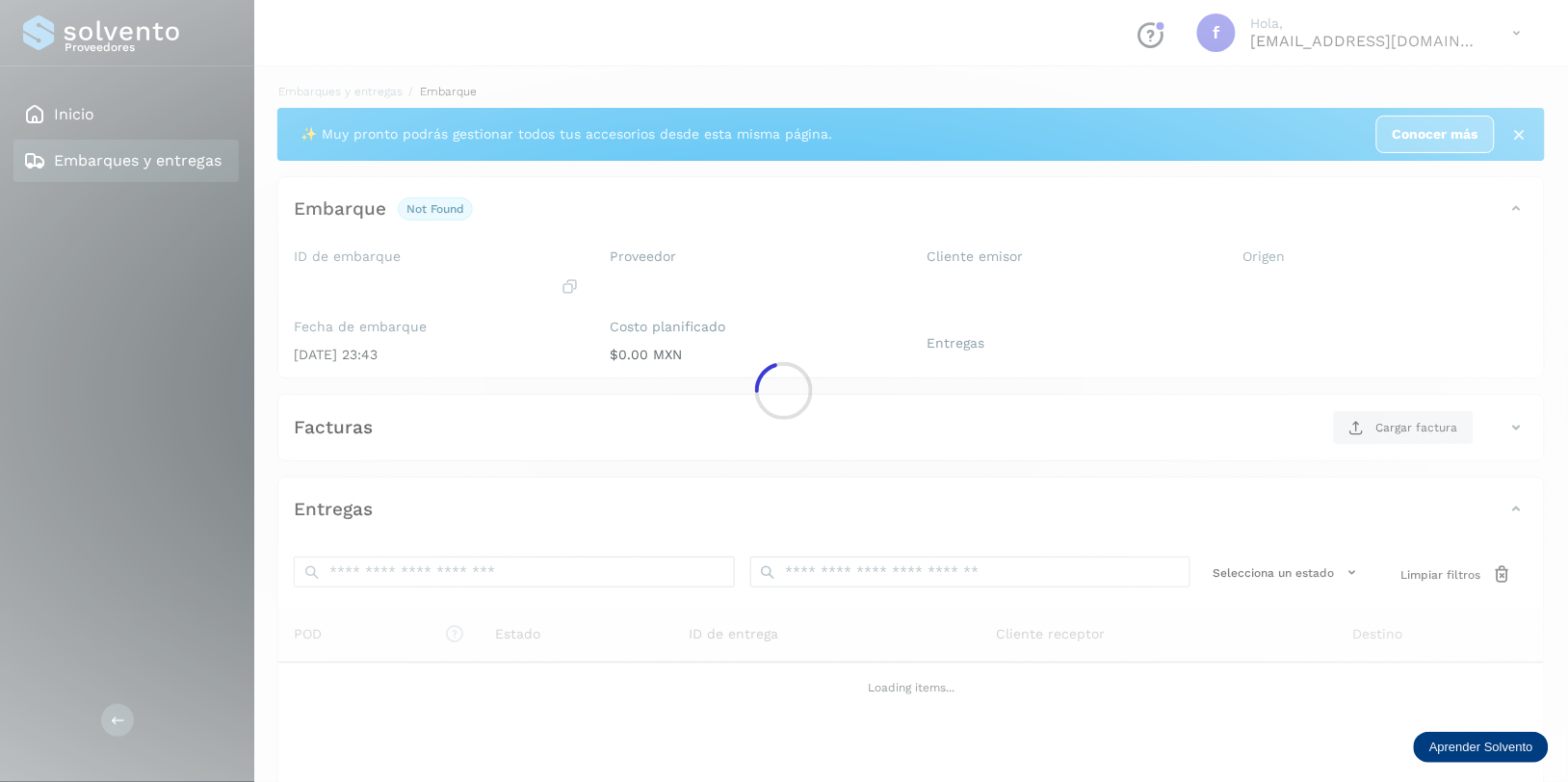 click 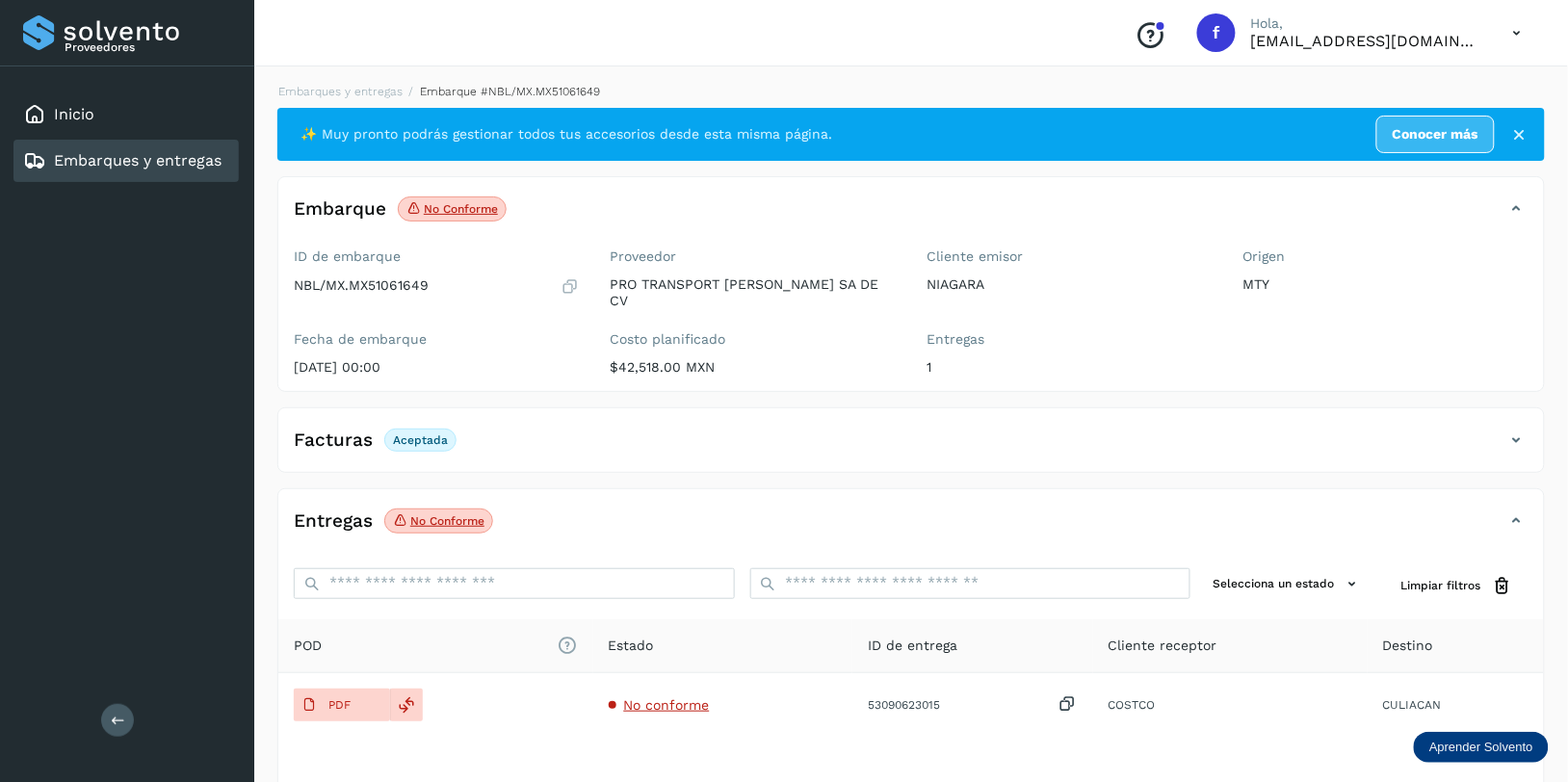 click on "Embarques y entregas" at bounding box center [138, 160] 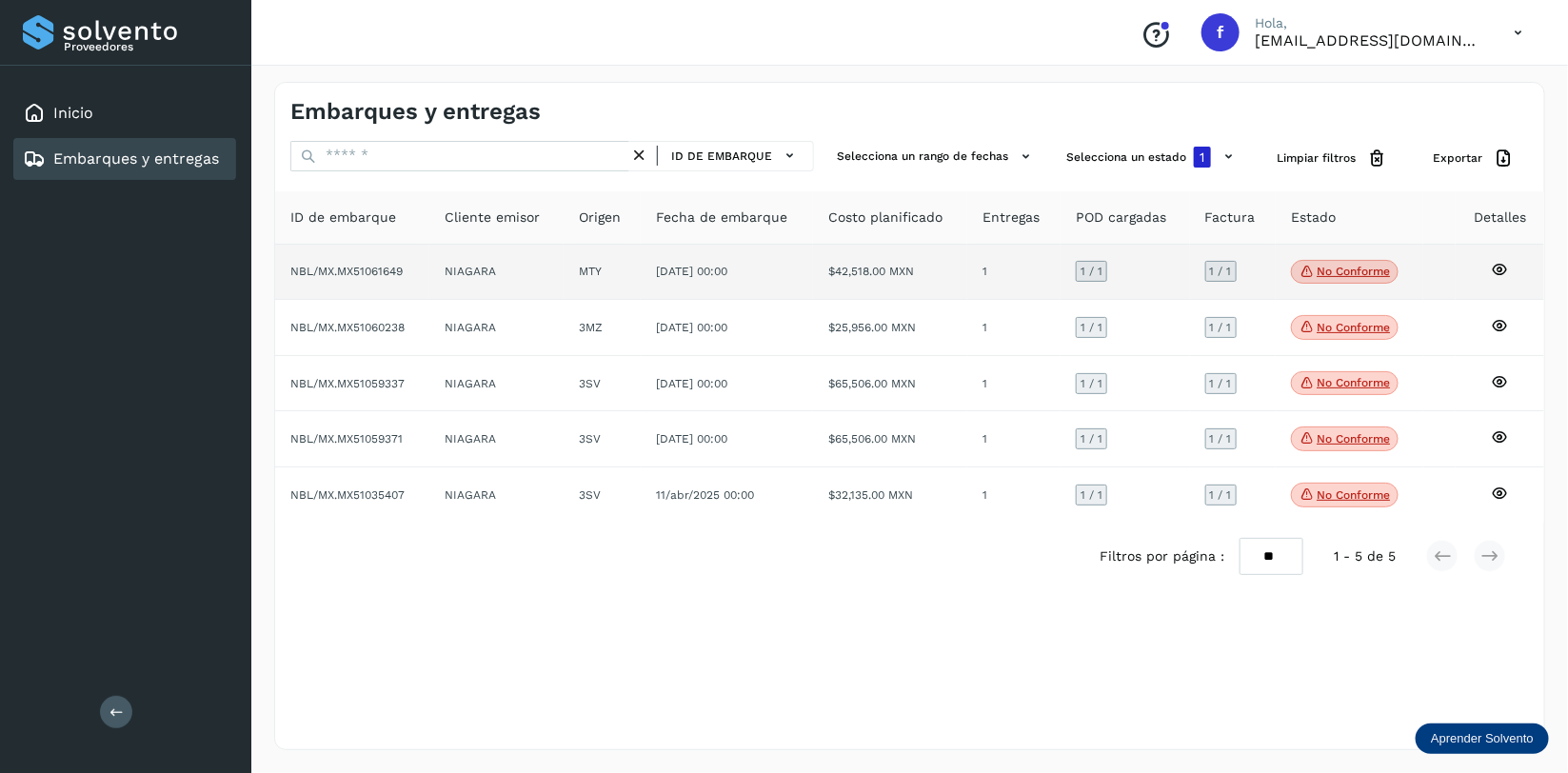 click on "No conforme" at bounding box center [1344, 272] 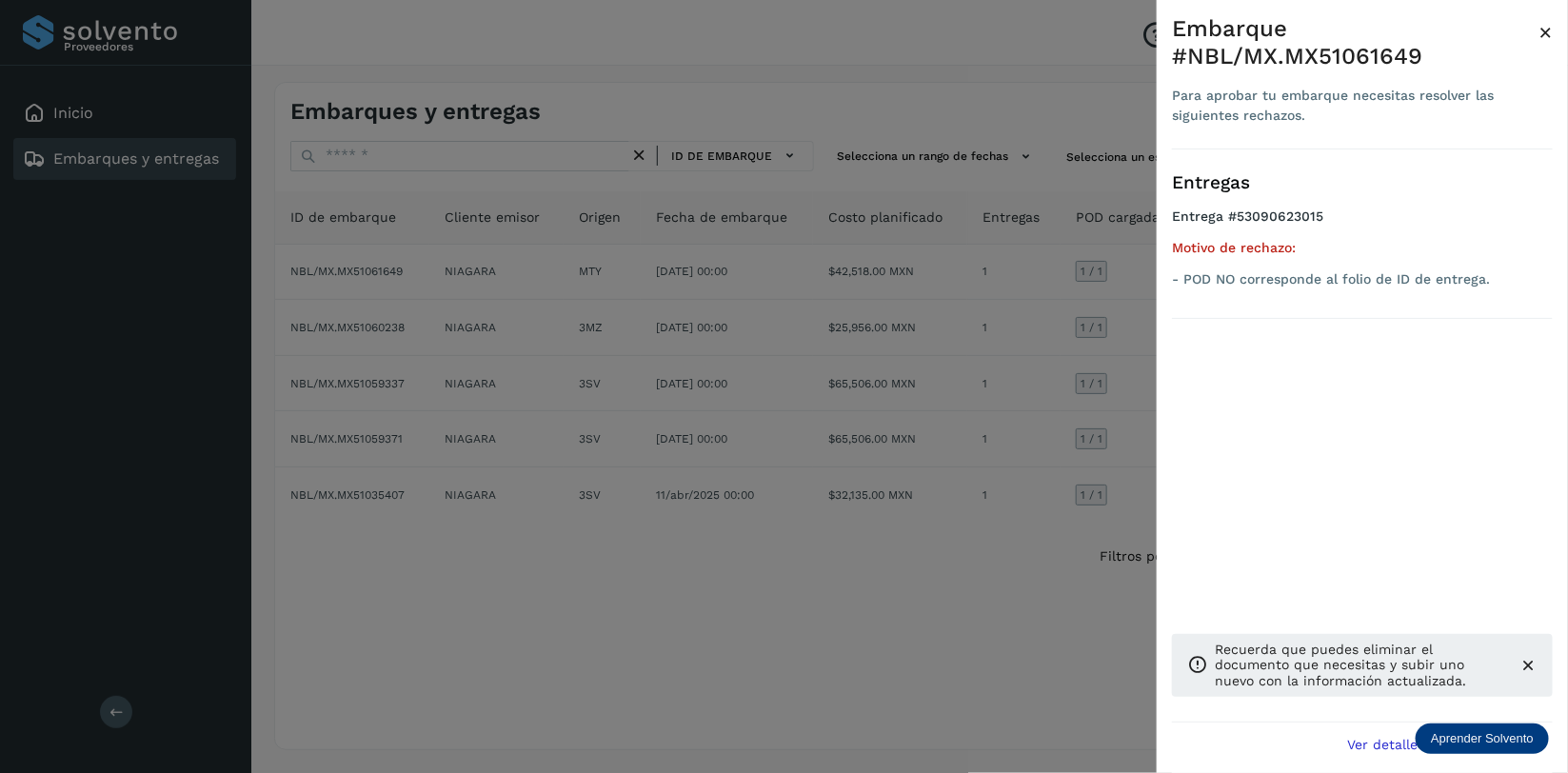 click on "×" at bounding box center [1545, 32] 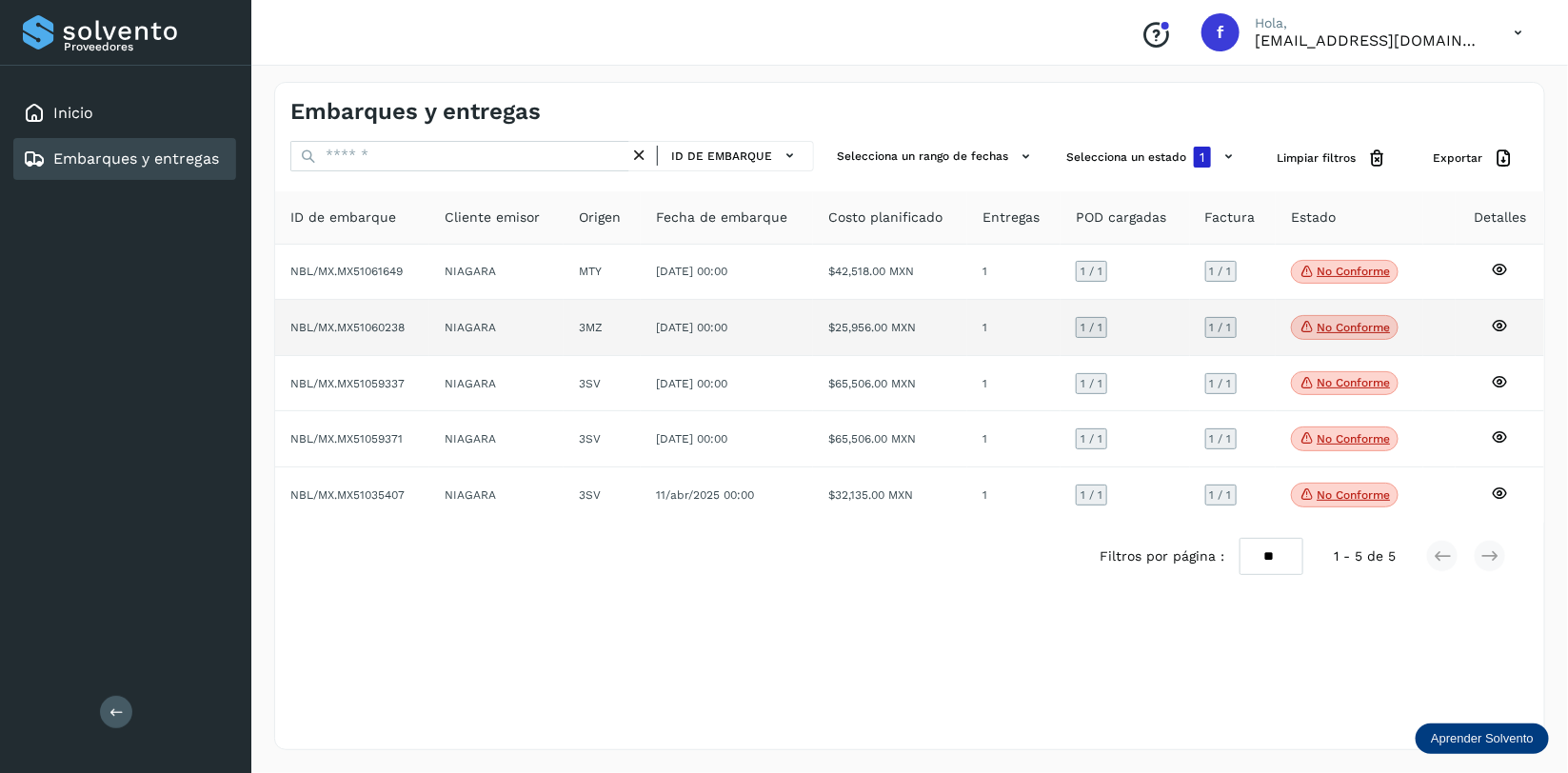click on "No conforme" 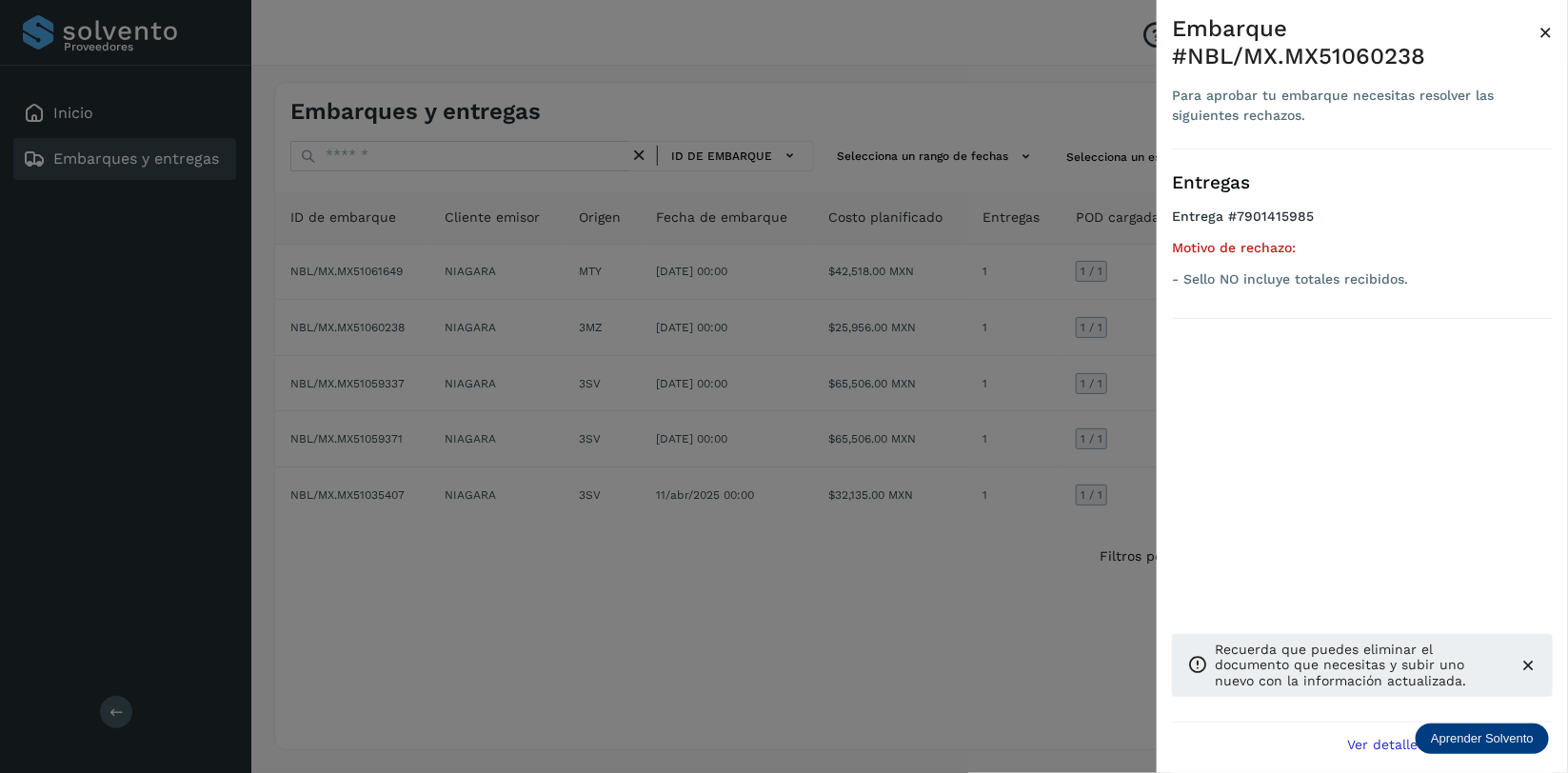 click on "×" at bounding box center (1545, 32) 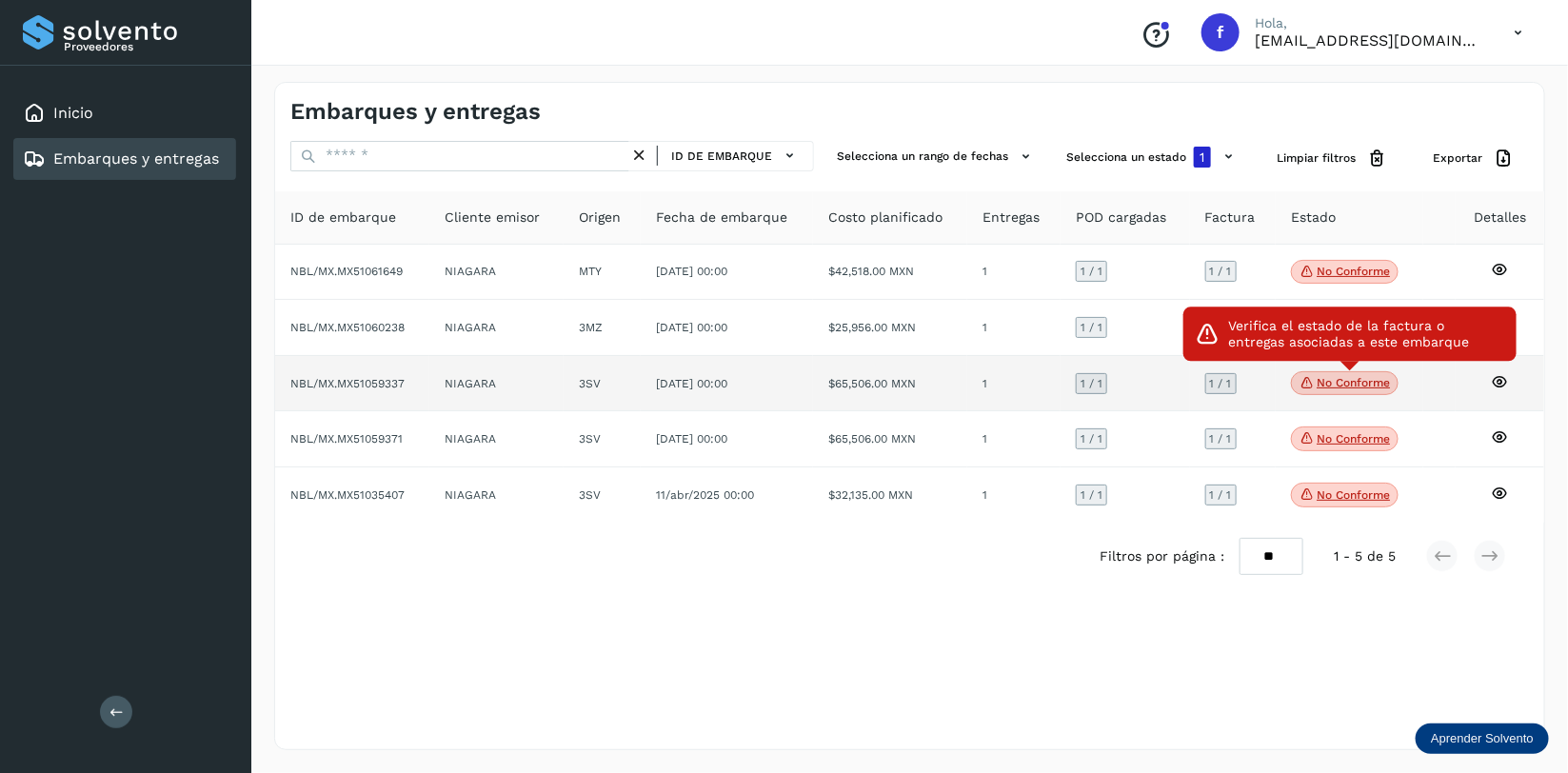 click on "No conforme" at bounding box center (1344, 384) 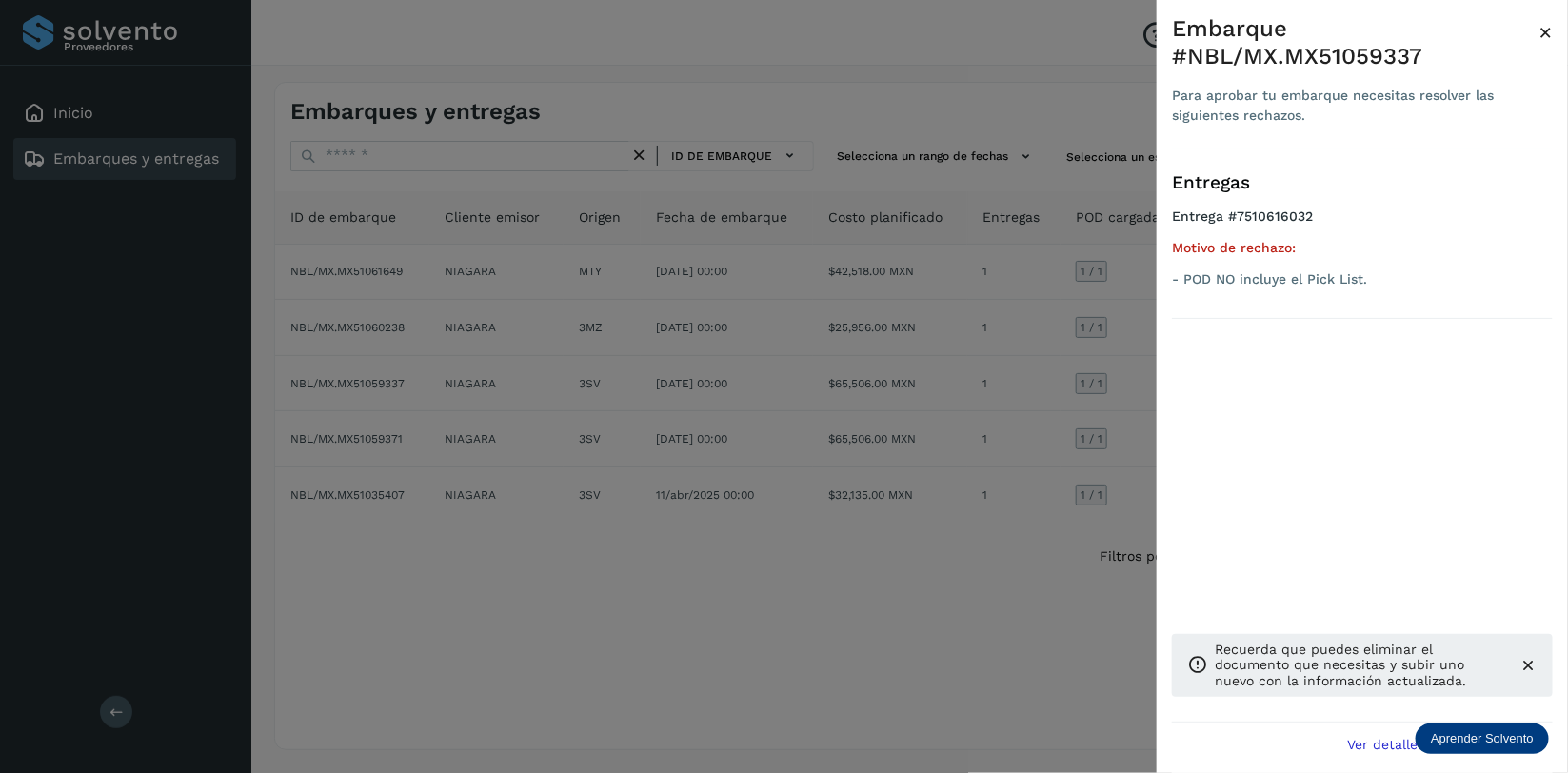 click on "×" at bounding box center [1545, 32] 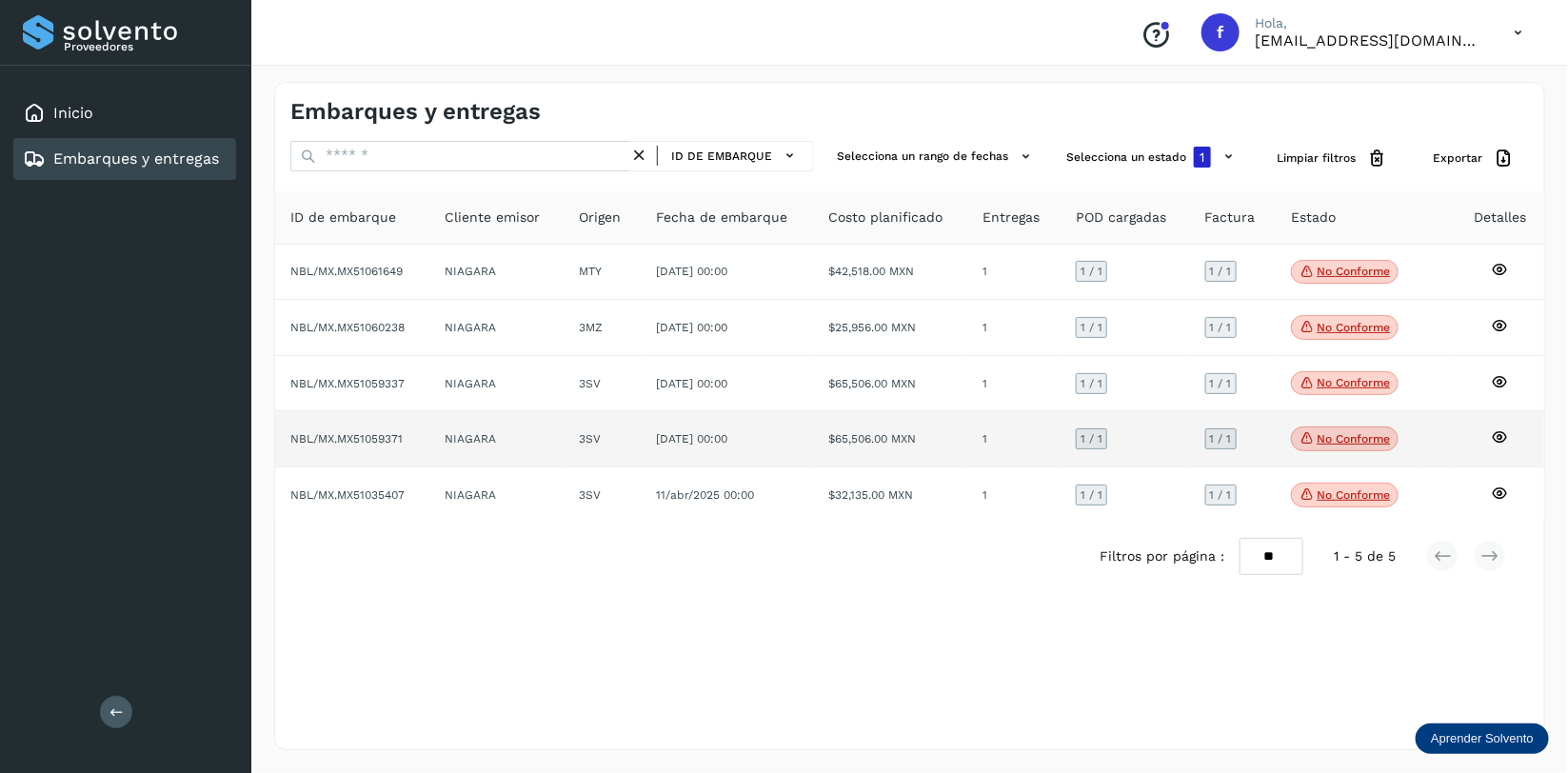 click on "No conforme" 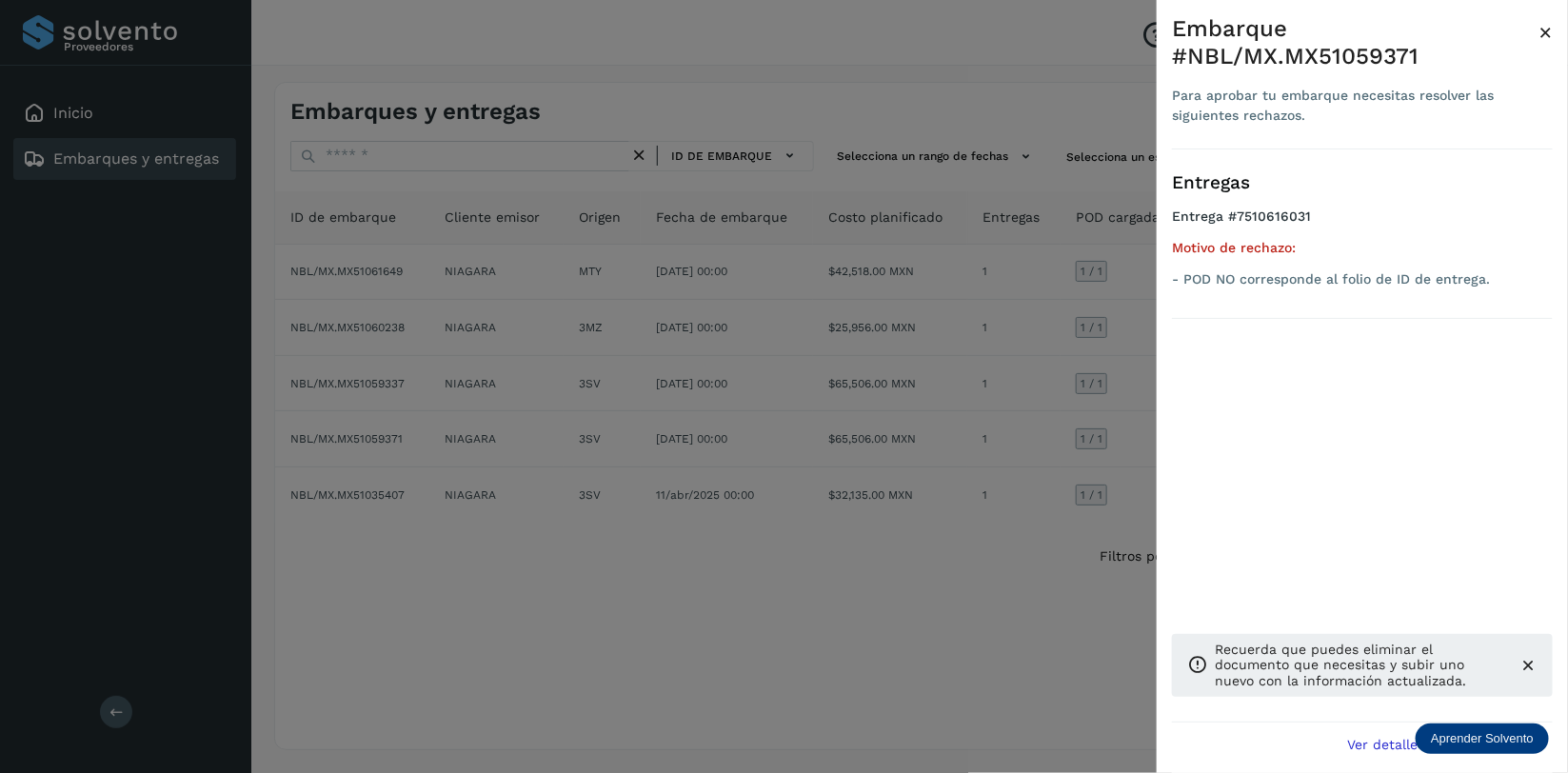 click on "×" at bounding box center [1545, 32] 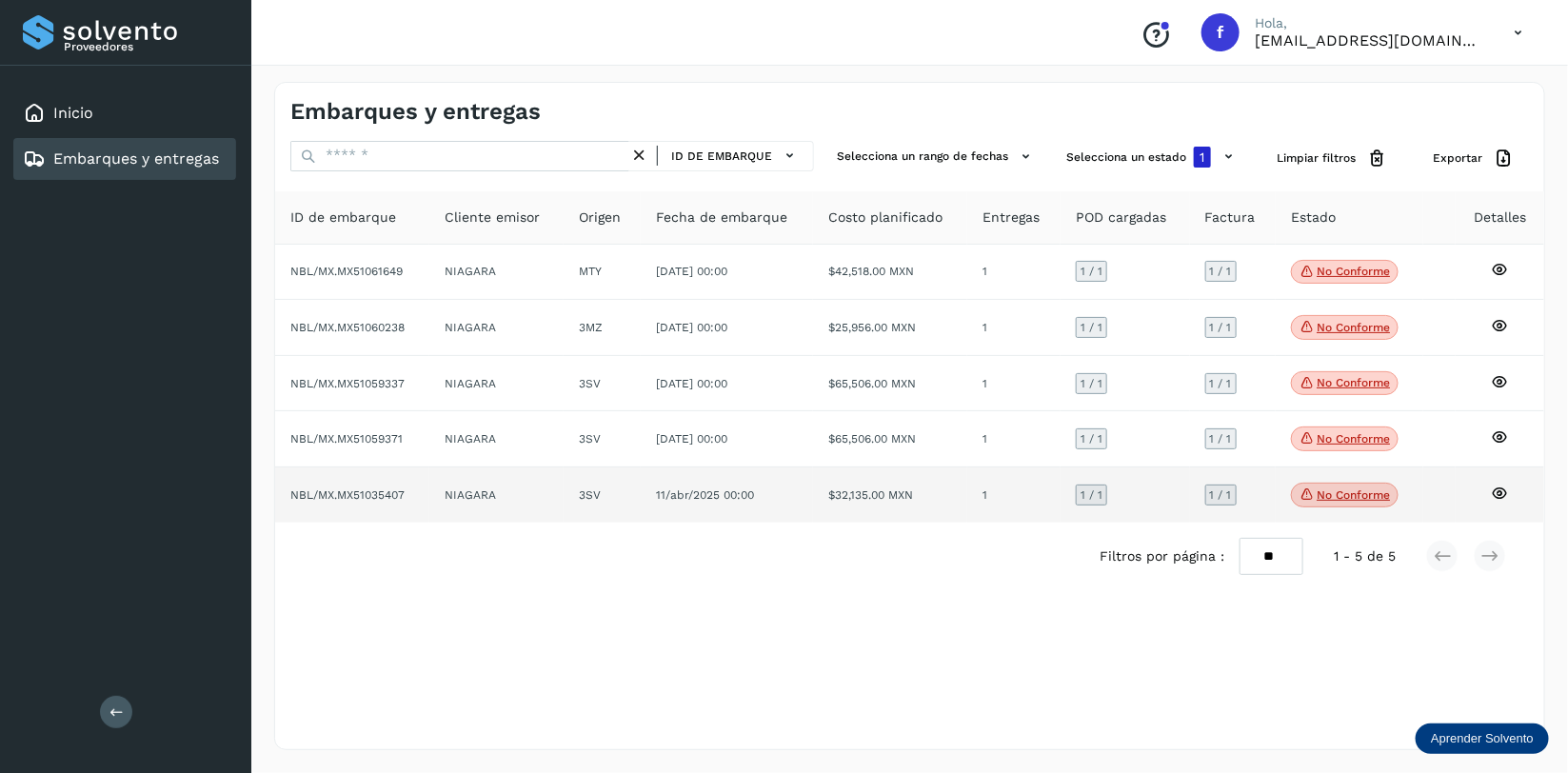 click on "No conforme" 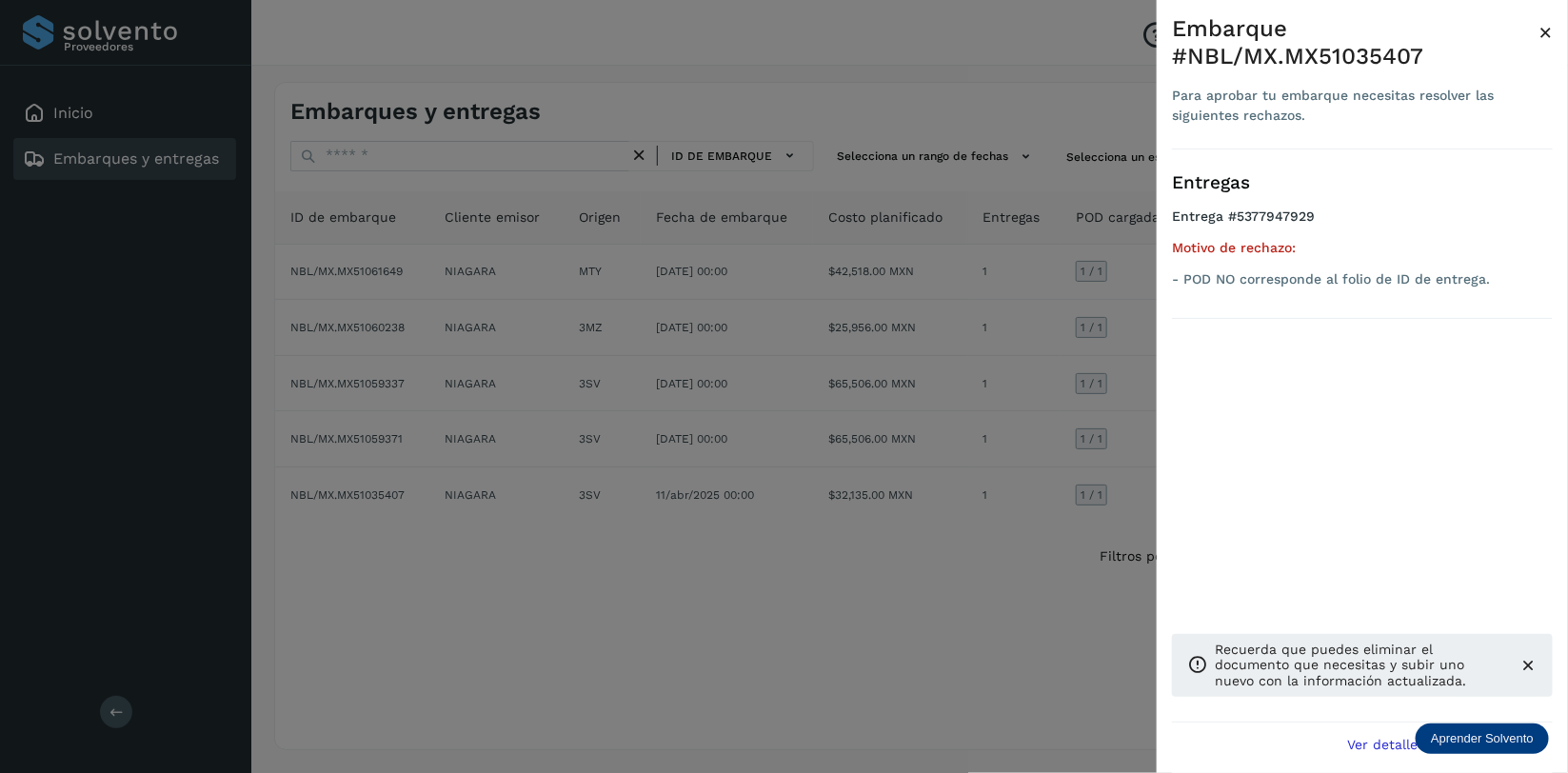 click on "×" at bounding box center (1545, 32) 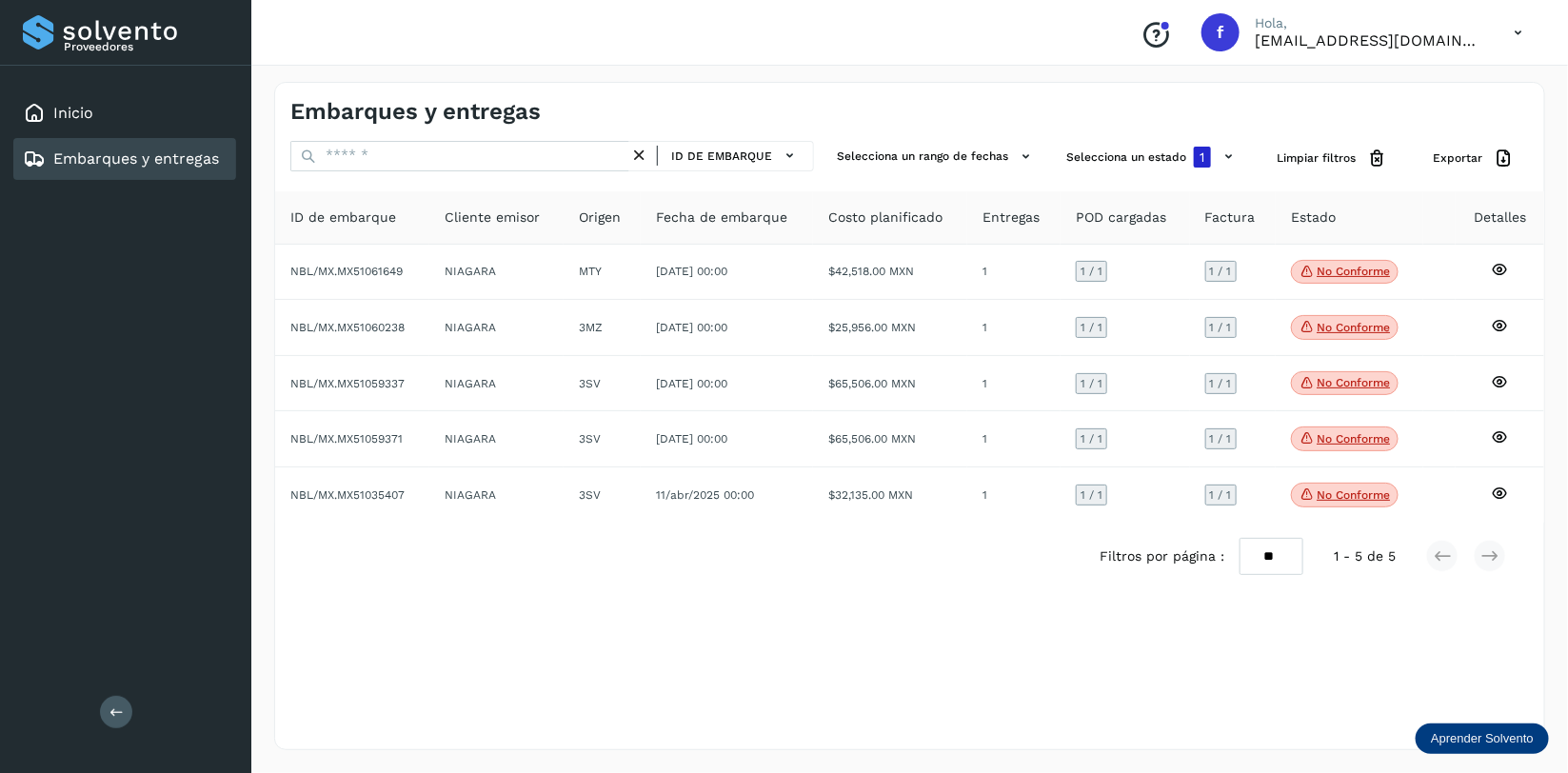 click on "Embarques y entregas" at bounding box center [136, 158] 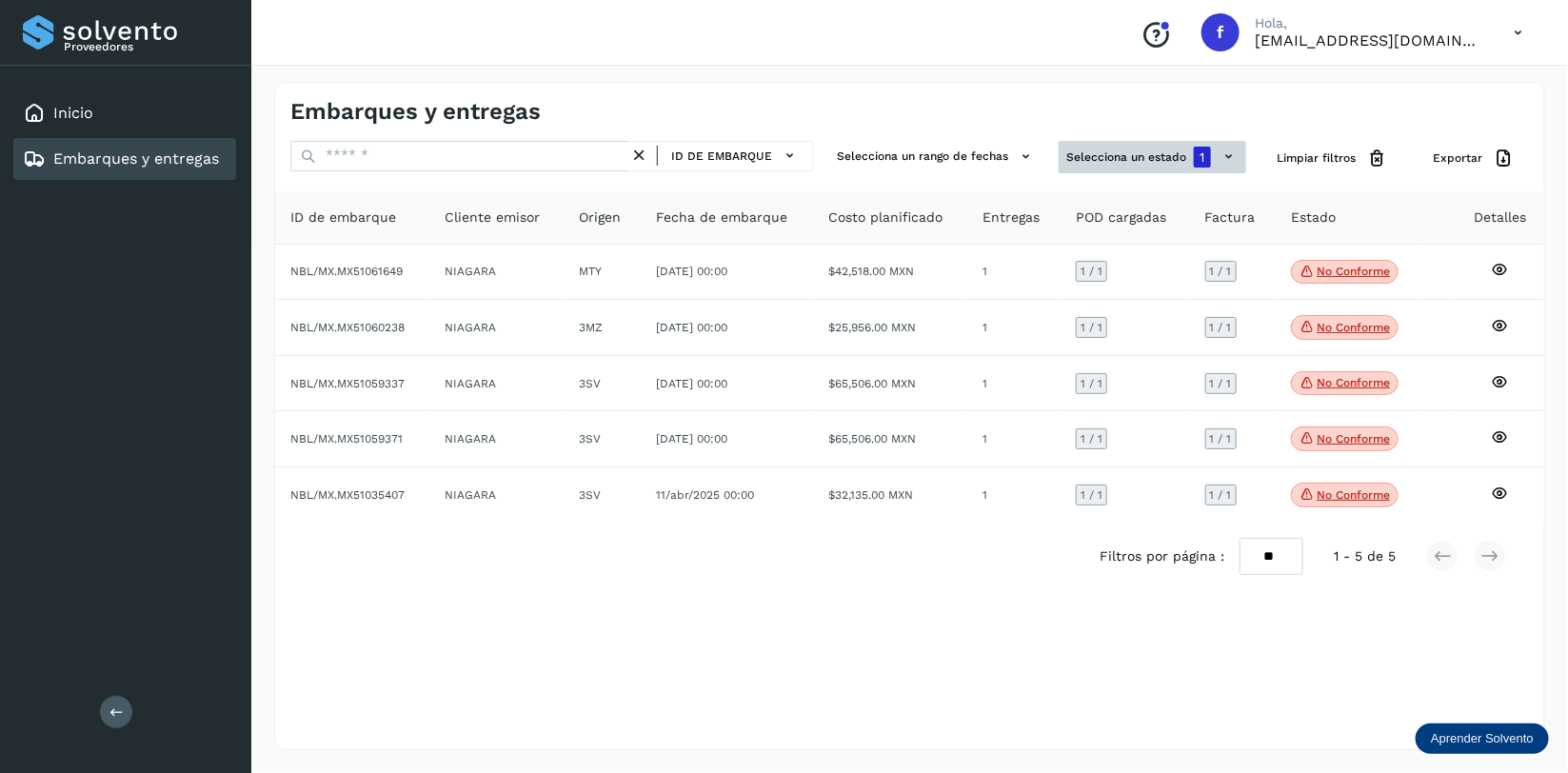 click on "1" 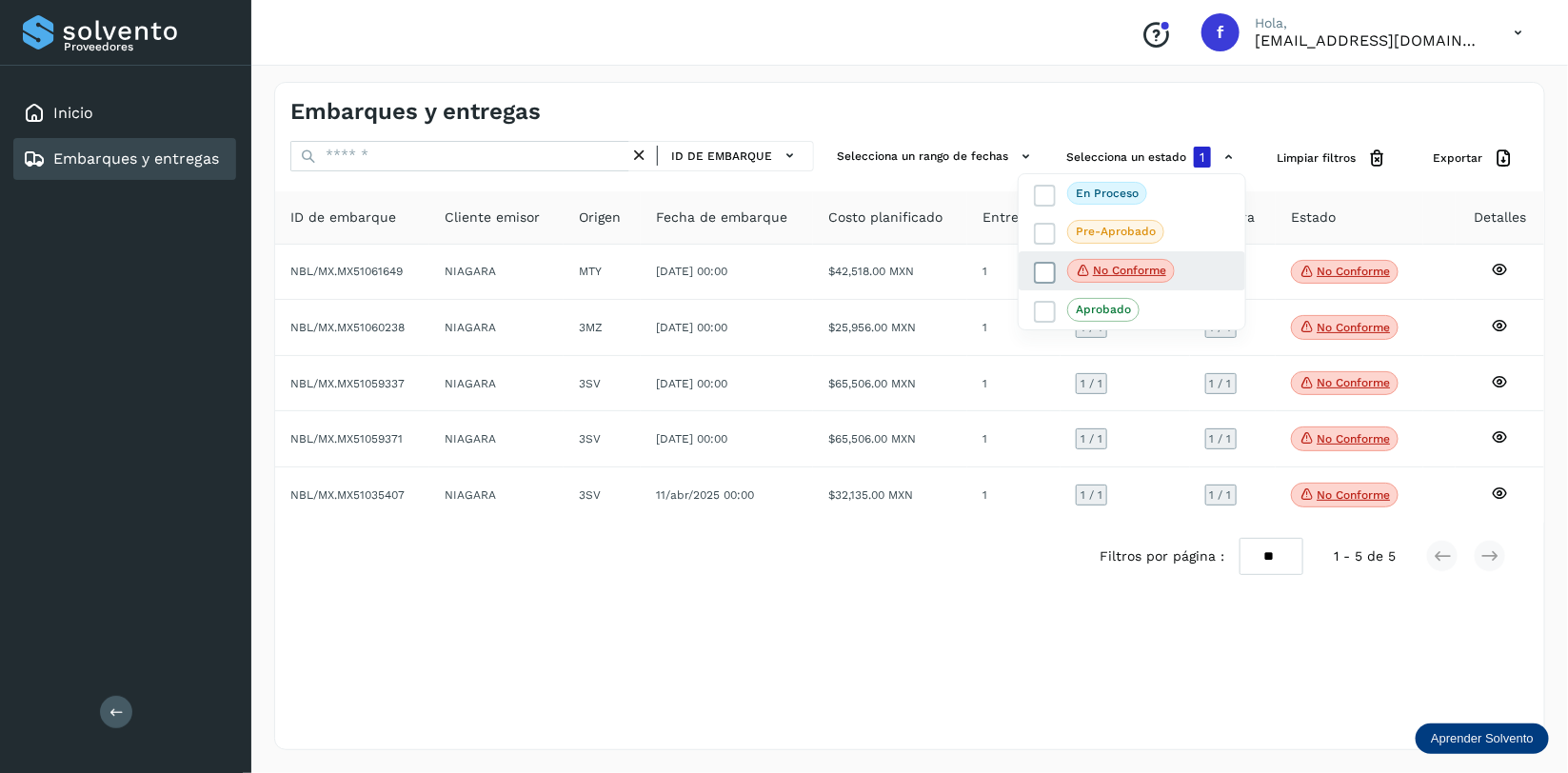 click on "No conforme" 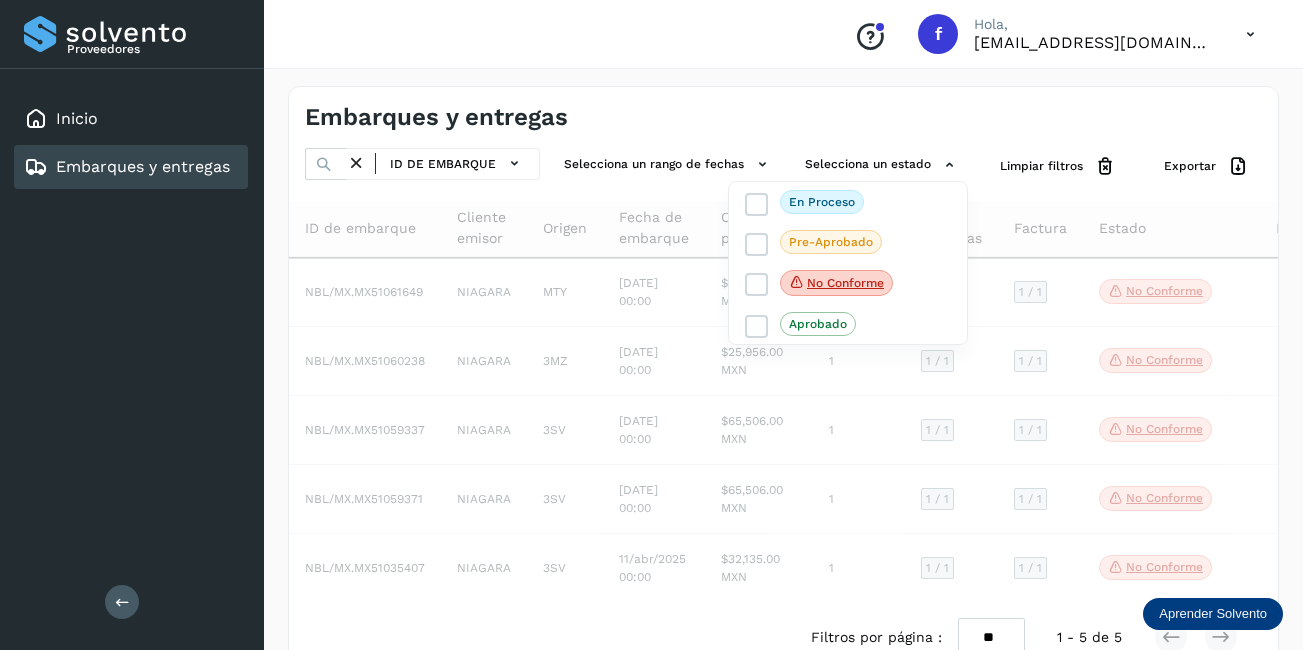 drag, startPoint x: 1517, startPoint y: 3, endPoint x: 635, endPoint y: 95, distance: 886.7852 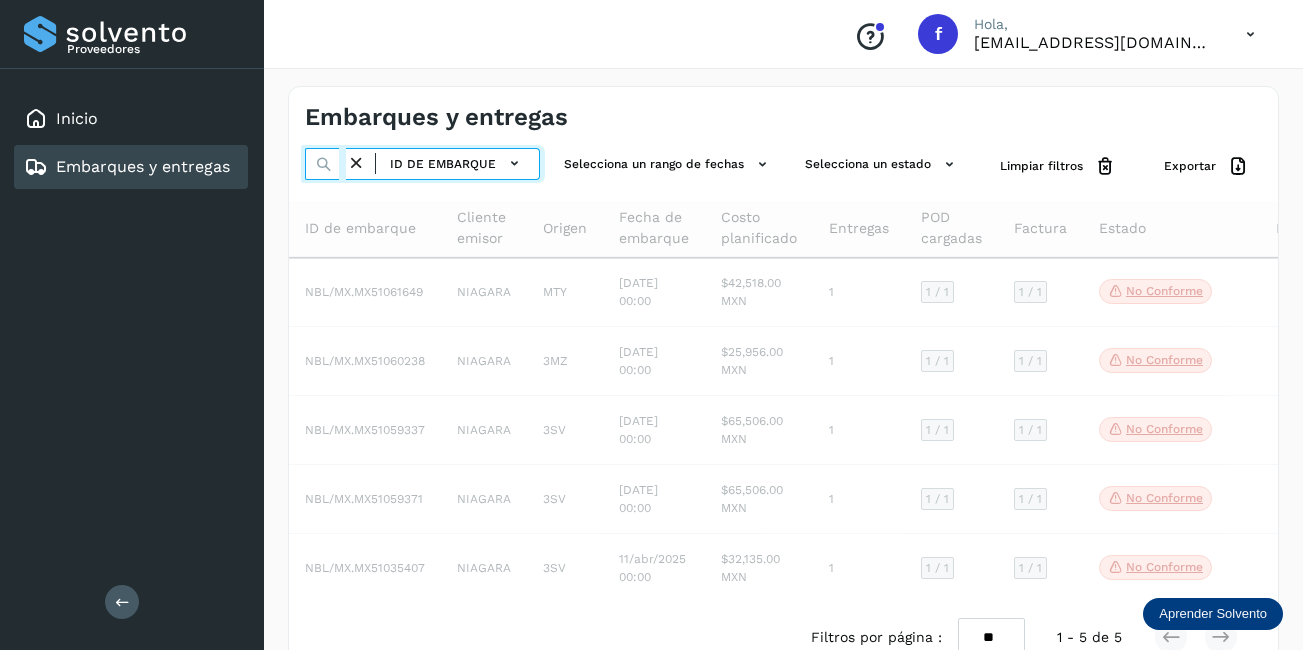 click at bounding box center [325, 164] 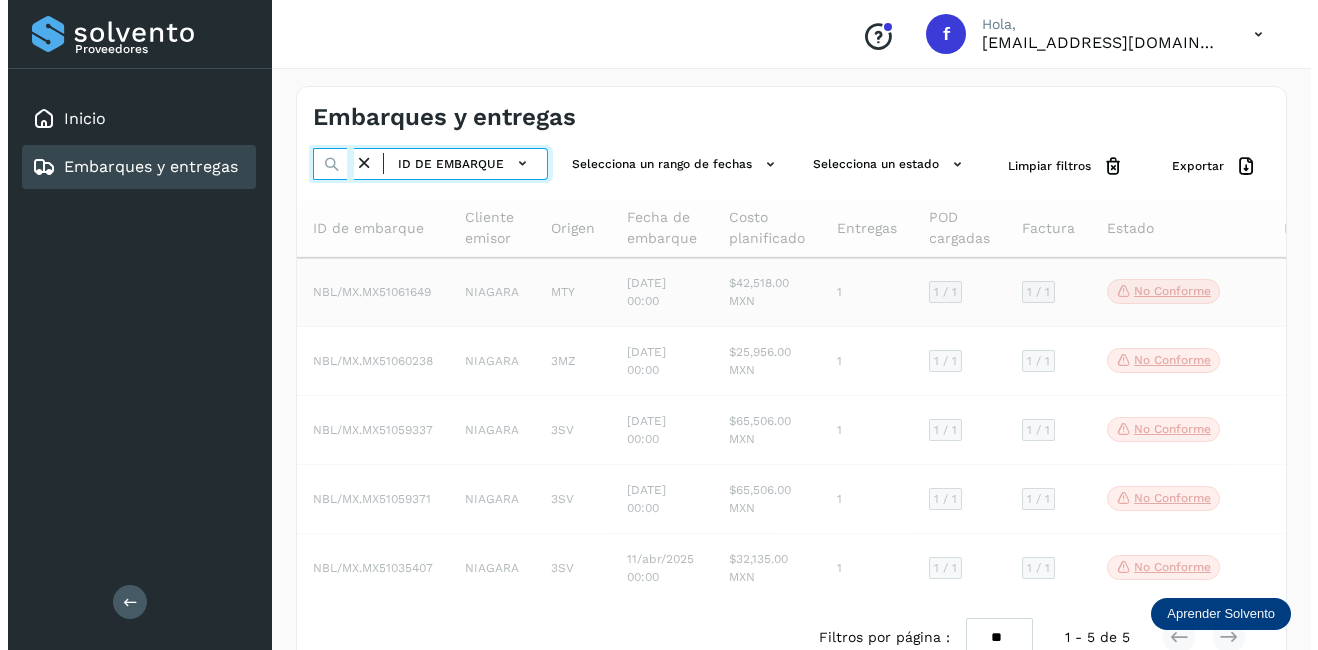 scroll, scrollTop: 0, scrollLeft: 53, axis: horizontal 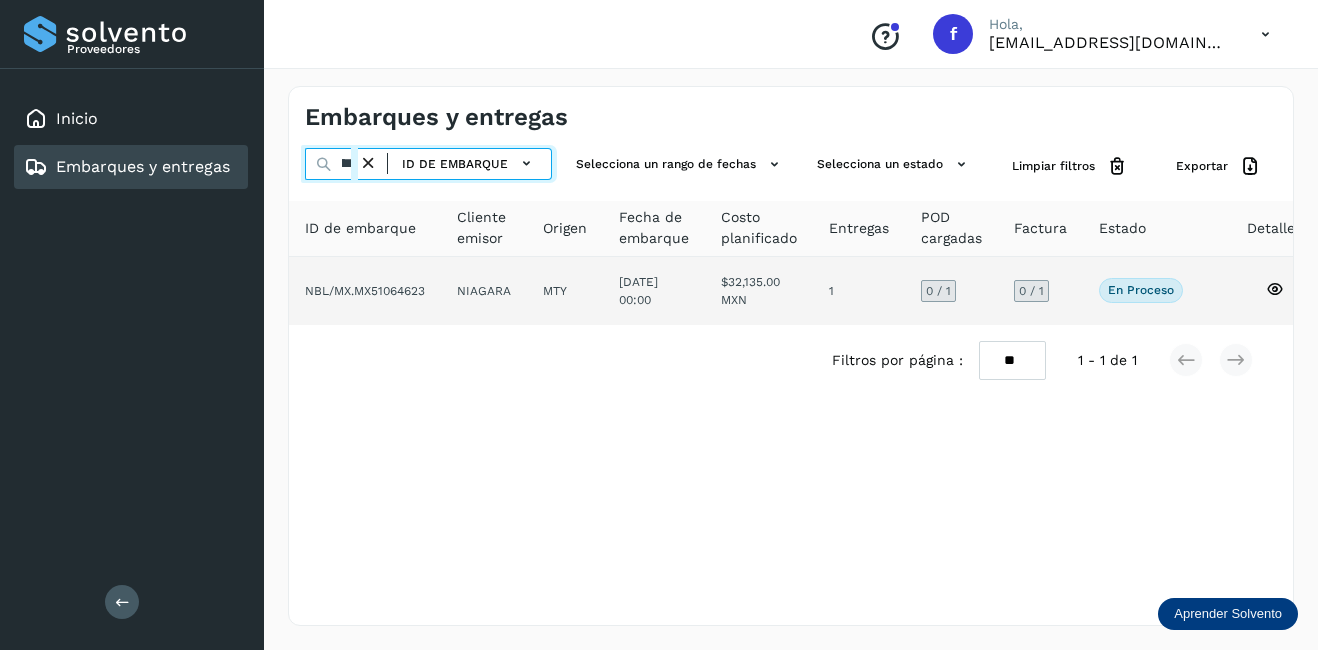 type on "********" 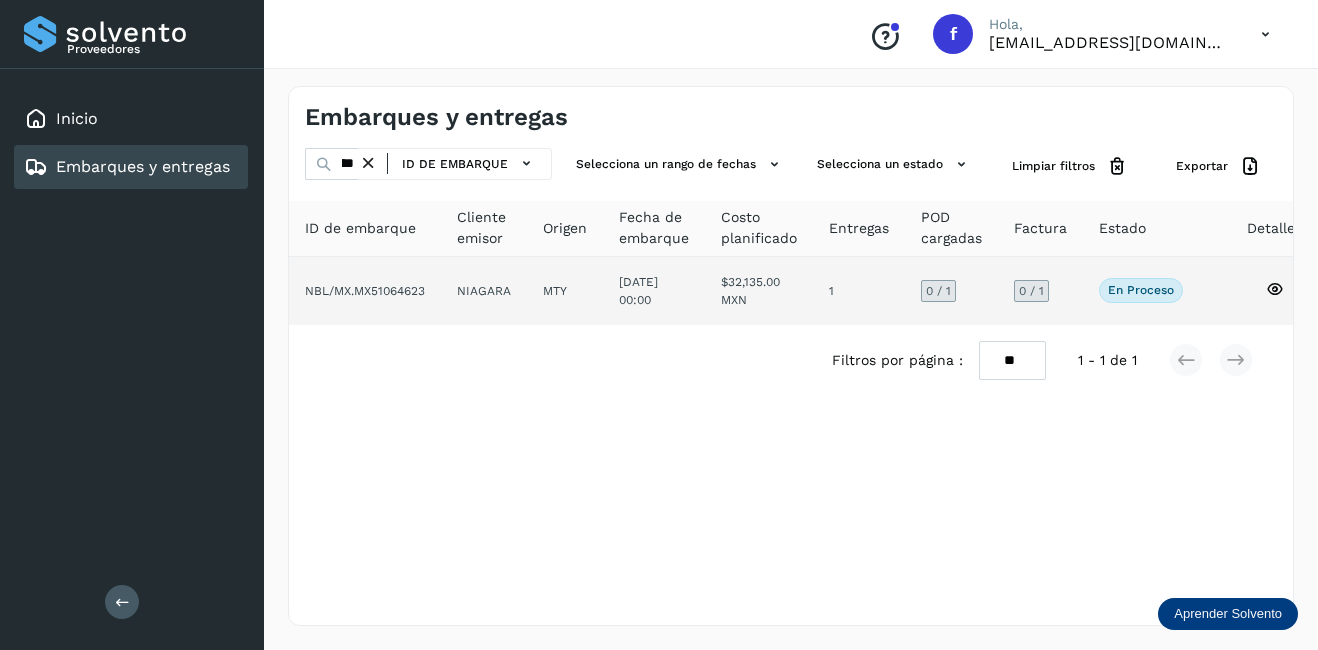 click on "$32,135.00 MXN" 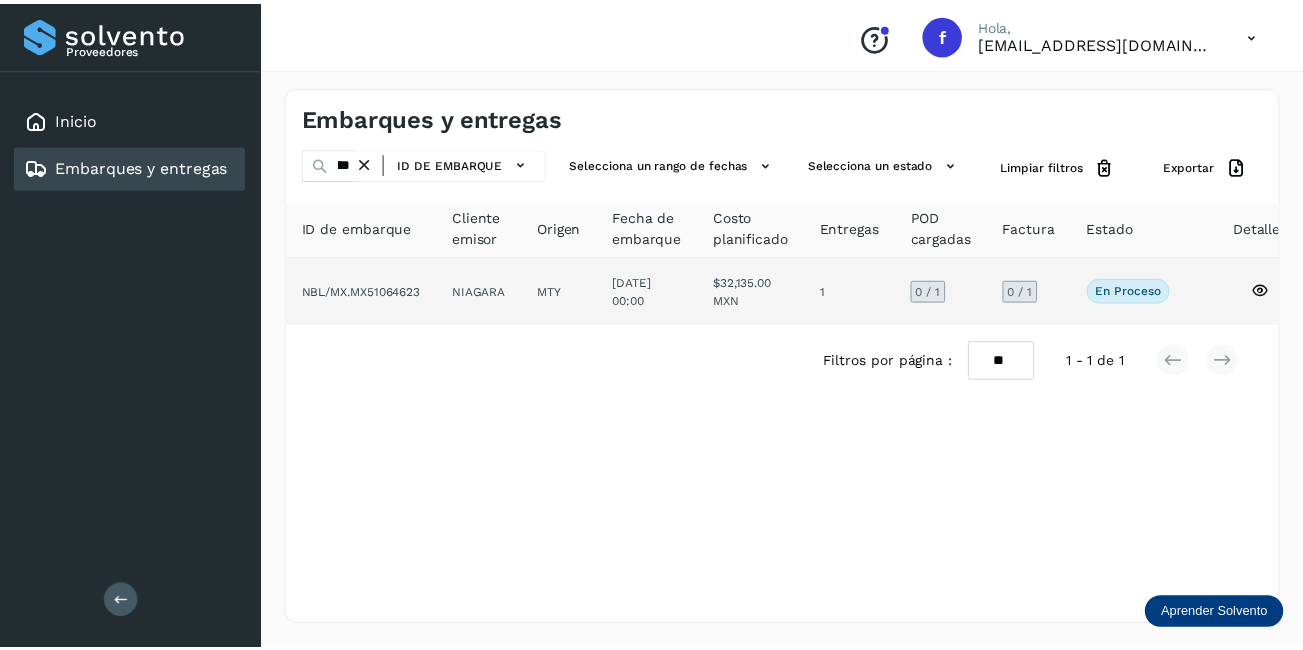 scroll, scrollTop: 0, scrollLeft: 0, axis: both 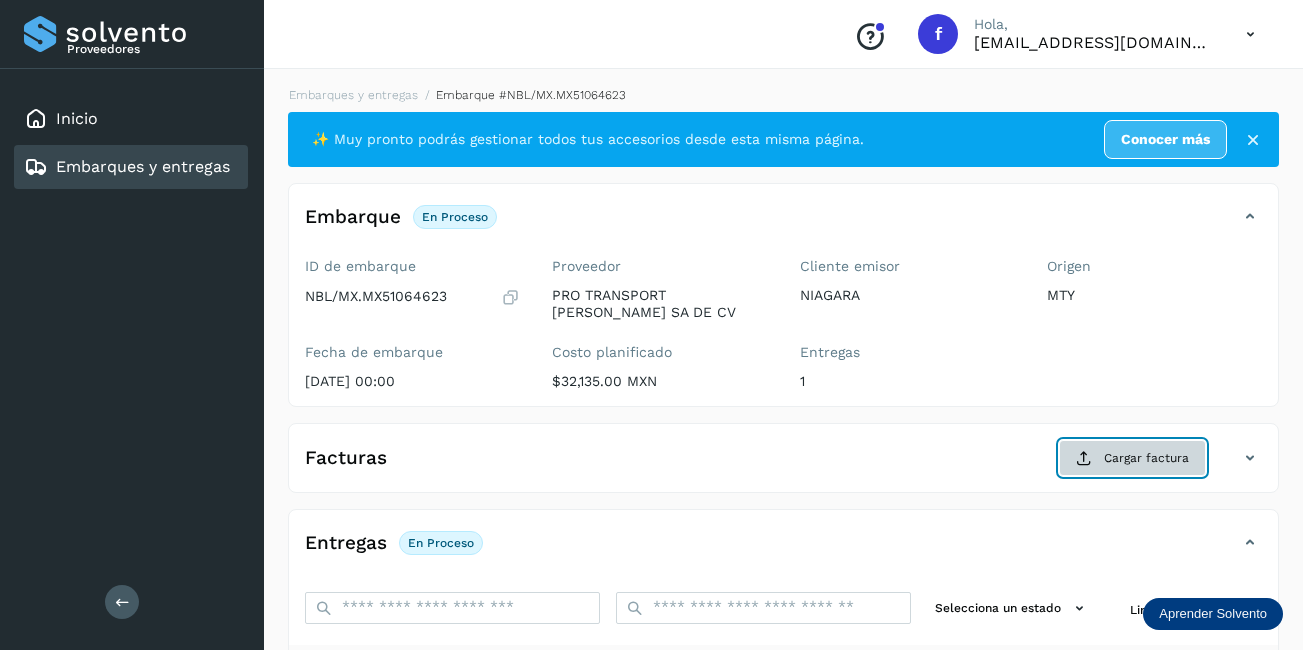 click on "Cargar factura" at bounding box center (1132, 458) 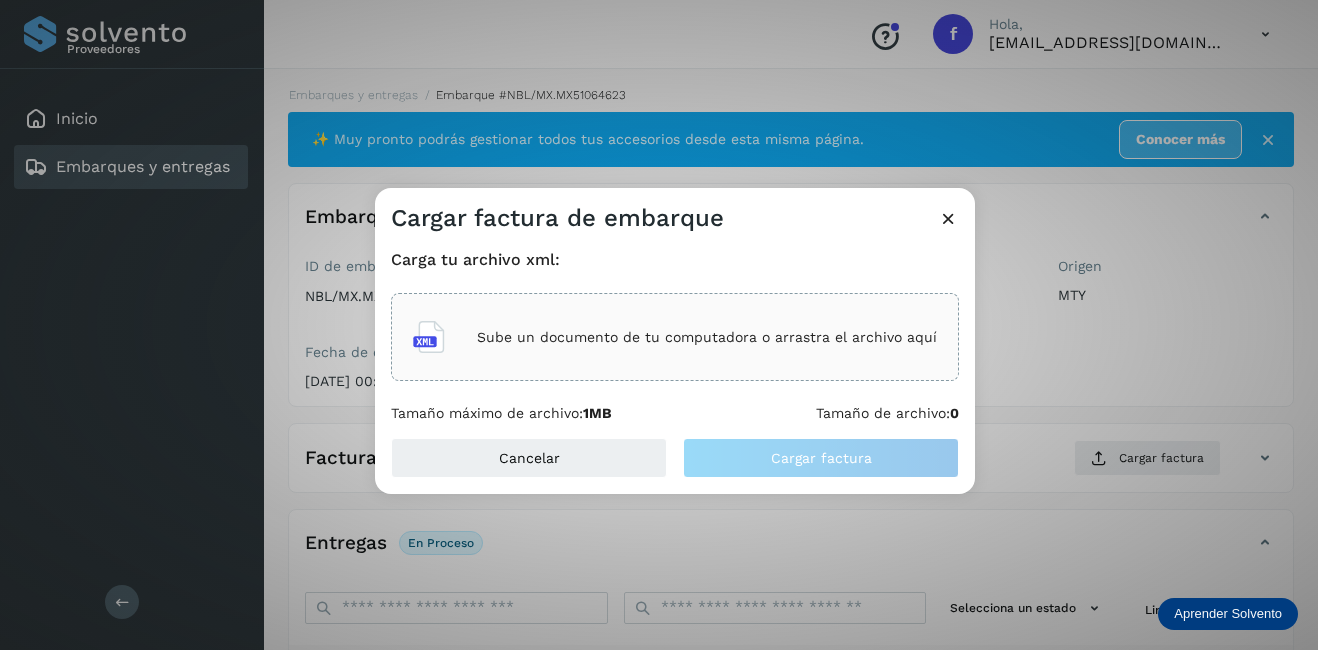 click on "Sube un documento de tu computadora o arrastra el archivo aquí" 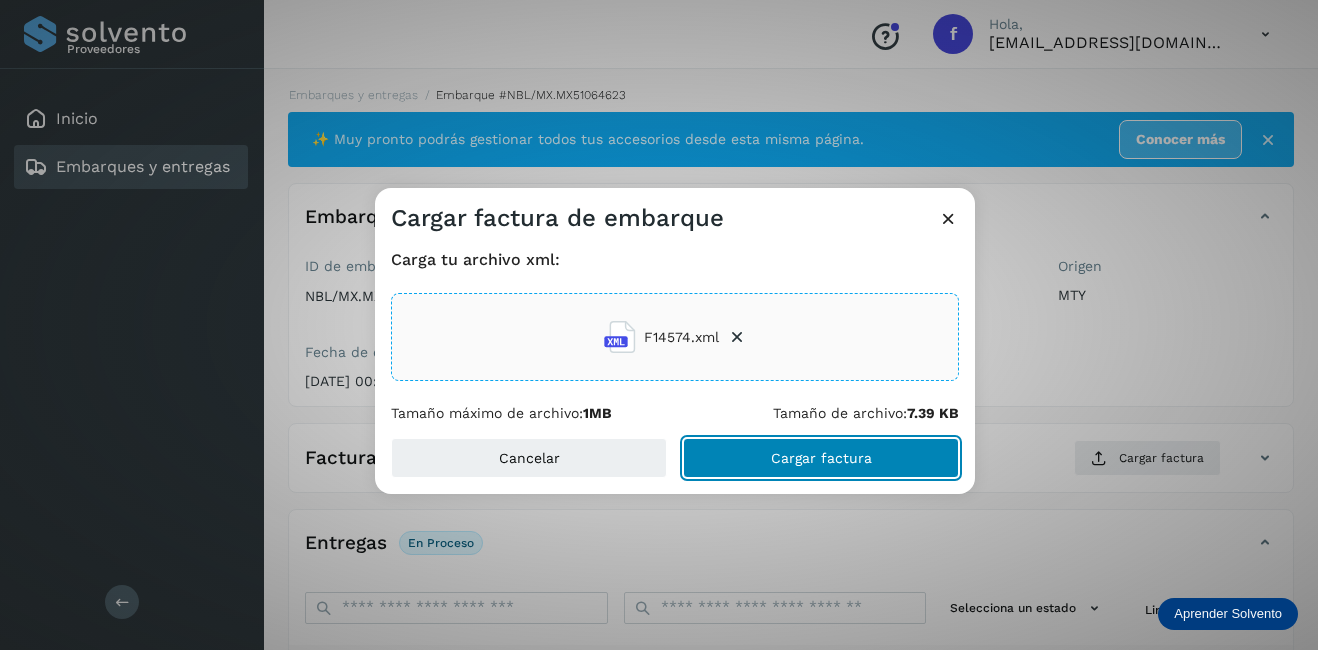 click on "Cargar factura" 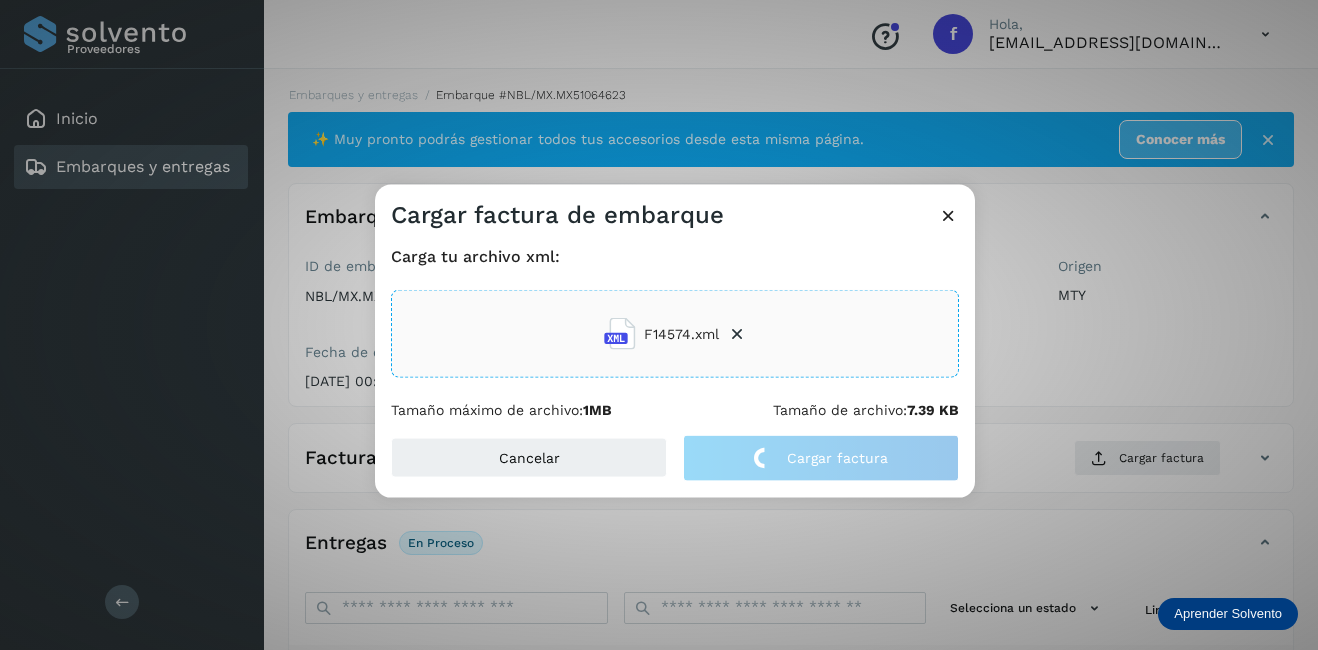 click on "Cargar factura de embarque Carga tu archivo xml: F14574.xml Tamaño máximo de archivo:  1MB Tamaño de archivo:  7.39 KB Cancelar Cargar factura" 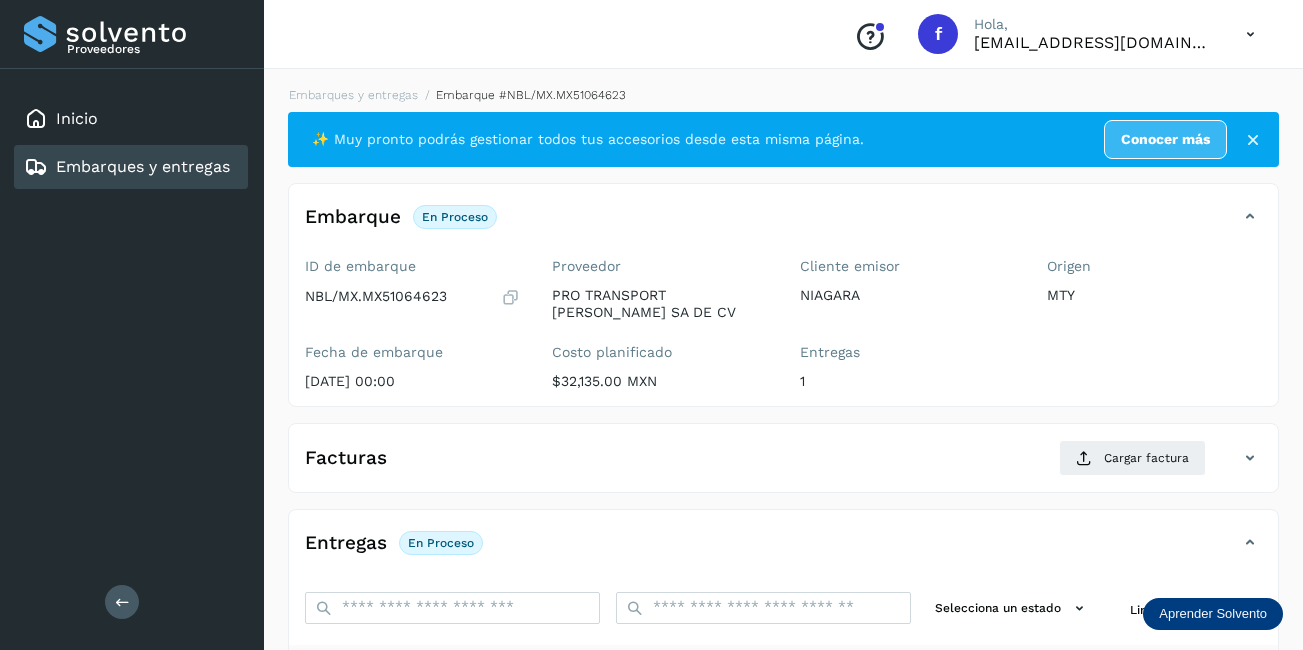 scroll, scrollTop: 300, scrollLeft: 0, axis: vertical 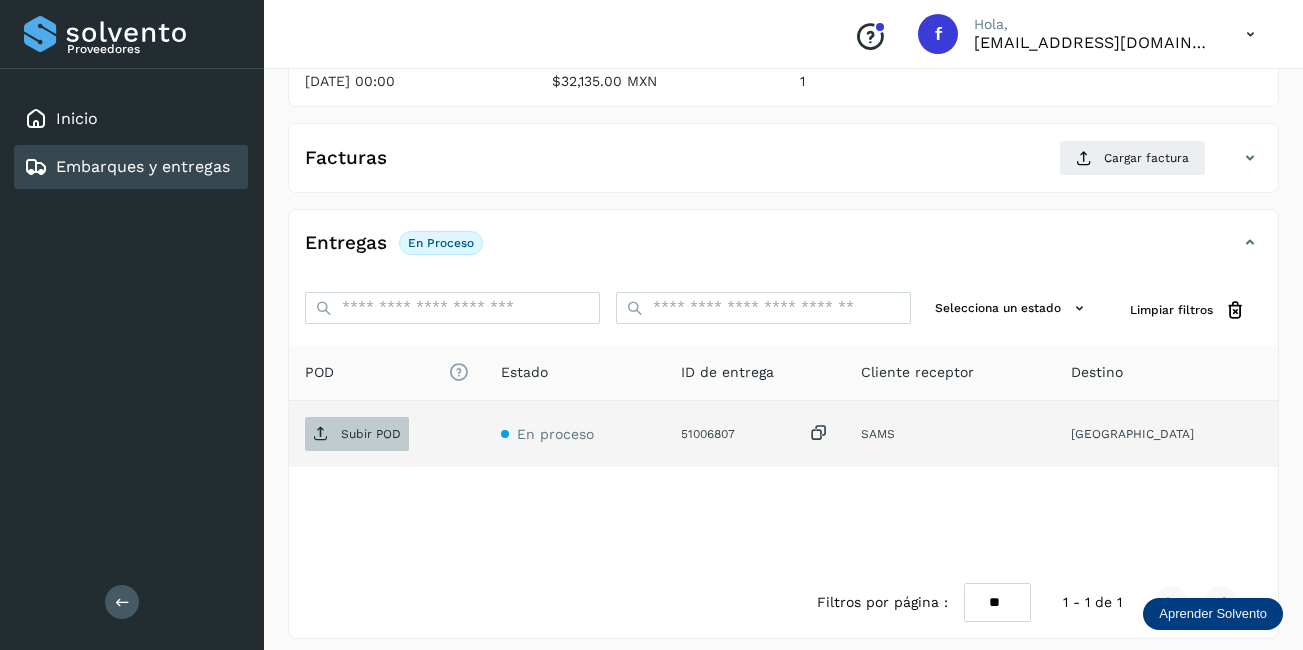 click on "Subir POD" at bounding box center (371, 434) 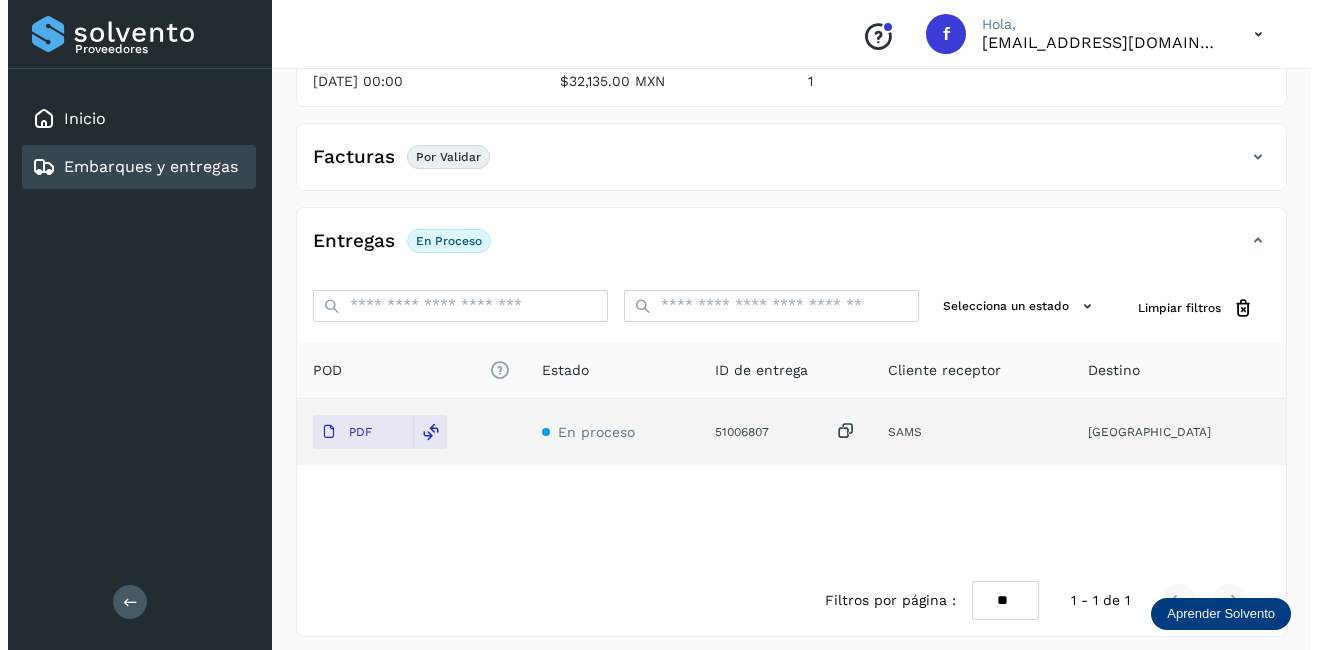 scroll, scrollTop: 0, scrollLeft: 0, axis: both 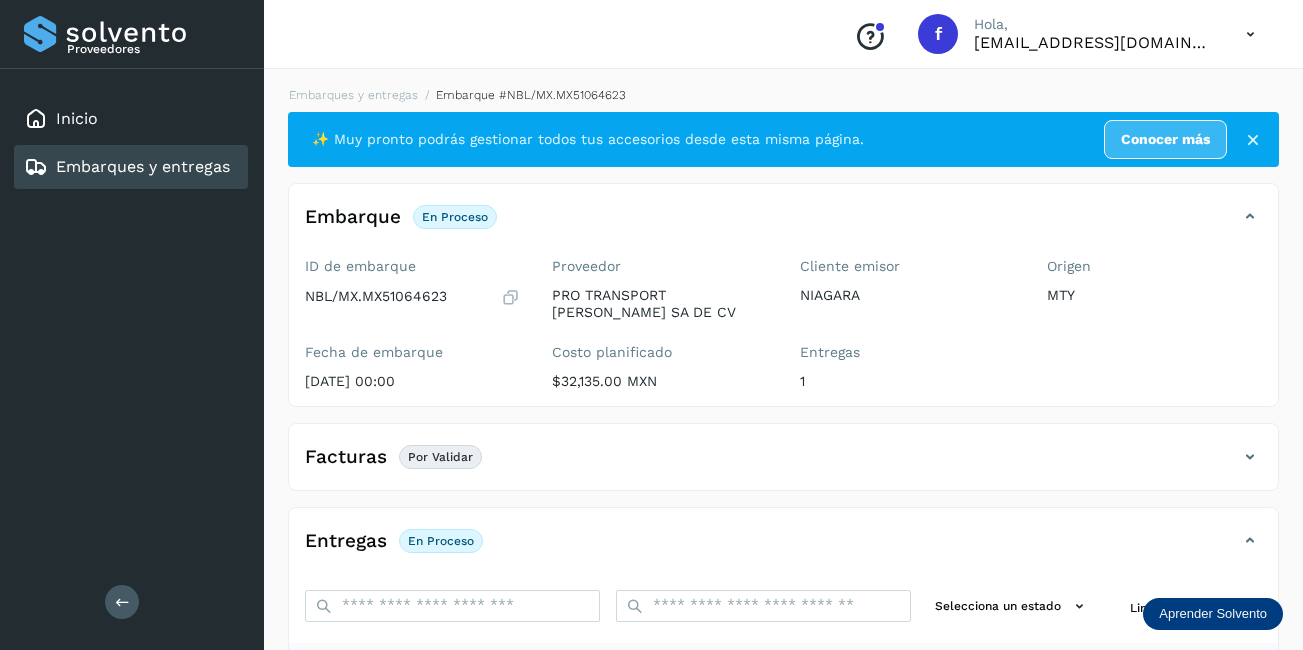 click on "Embarques y entregas" at bounding box center [143, 166] 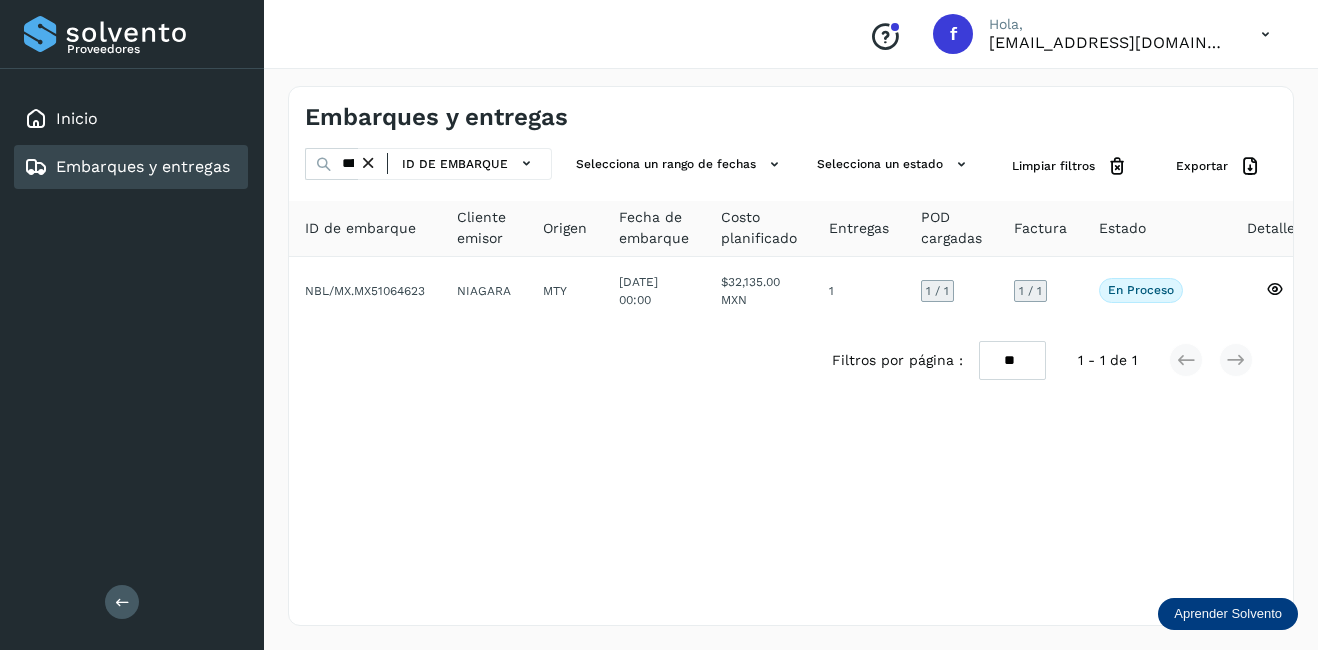 click at bounding box center (368, 163) 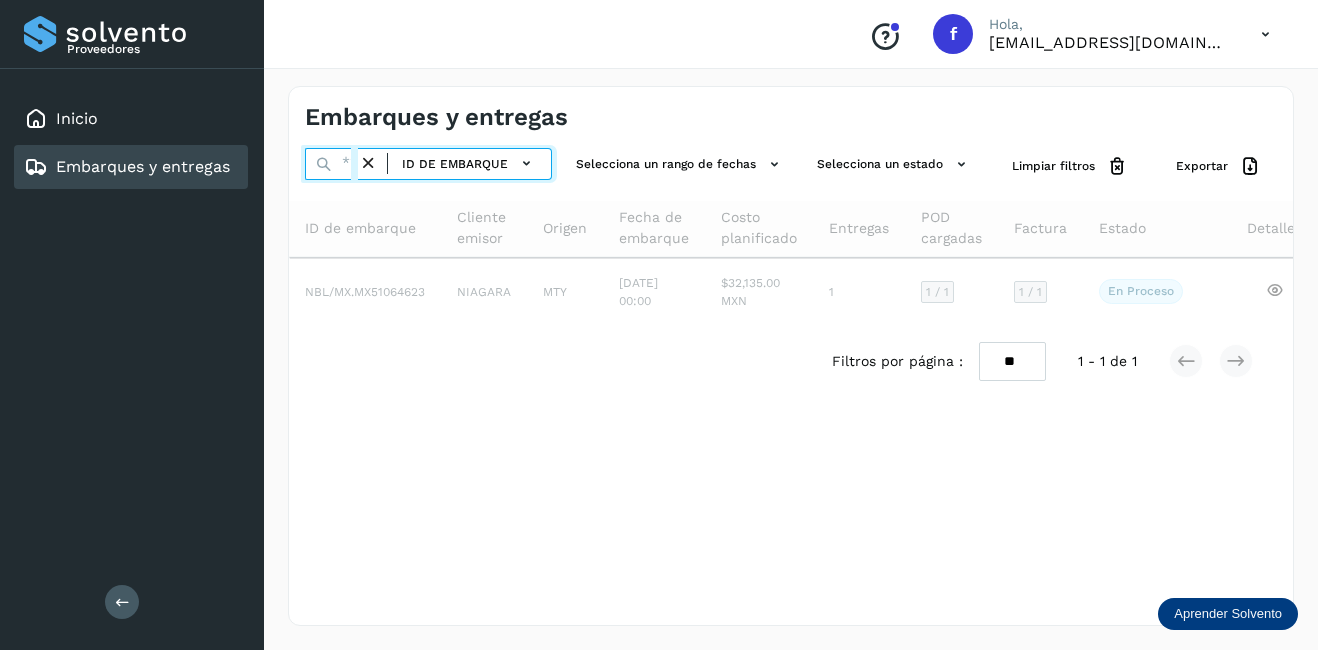 click at bounding box center [331, 164] 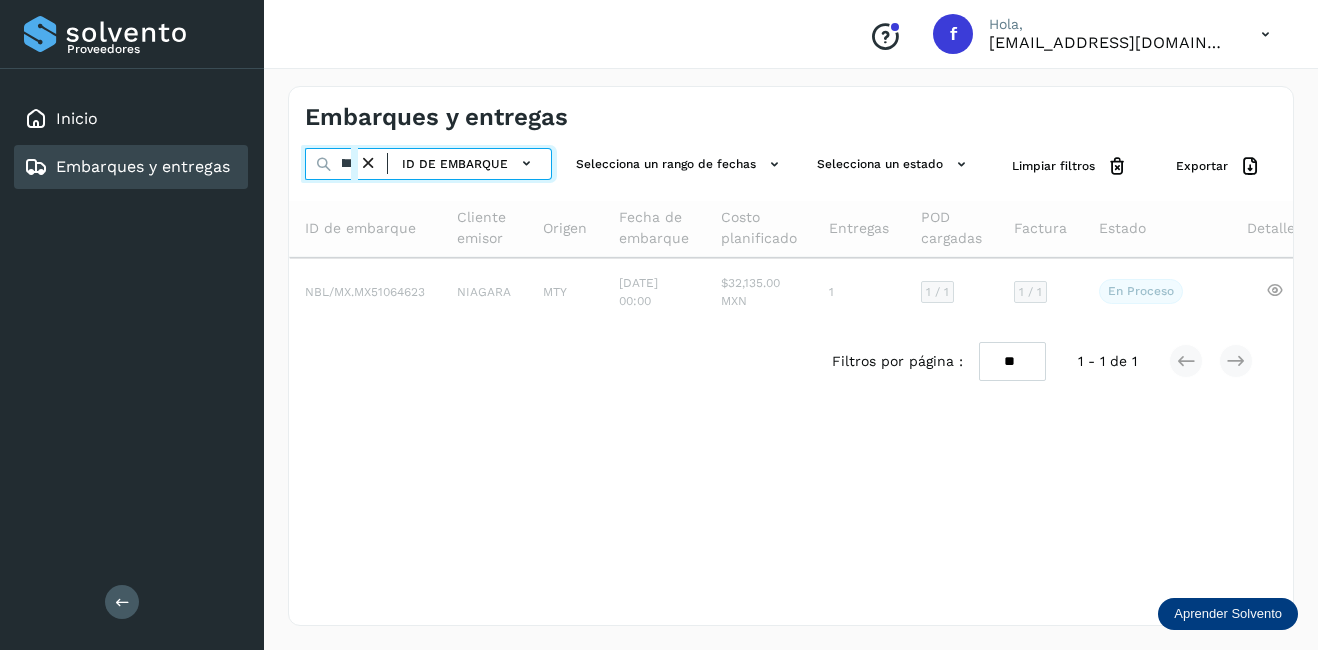 scroll, scrollTop: 0, scrollLeft: 54, axis: horizontal 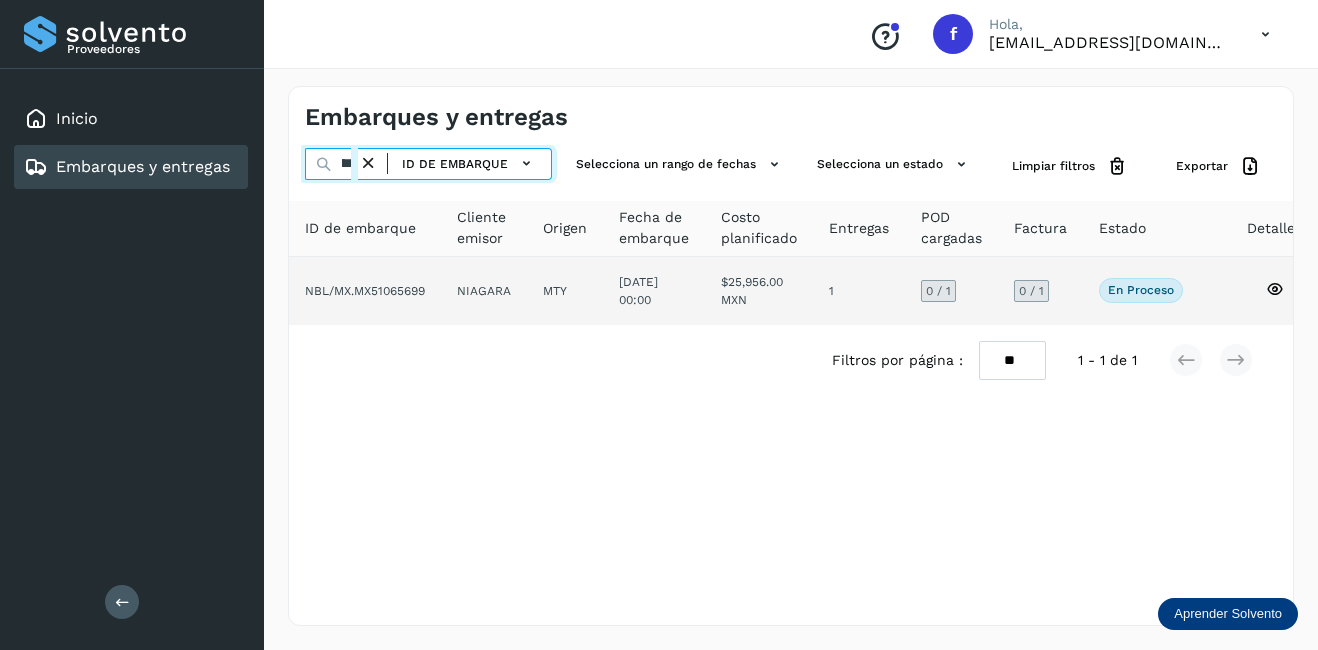 type on "********" 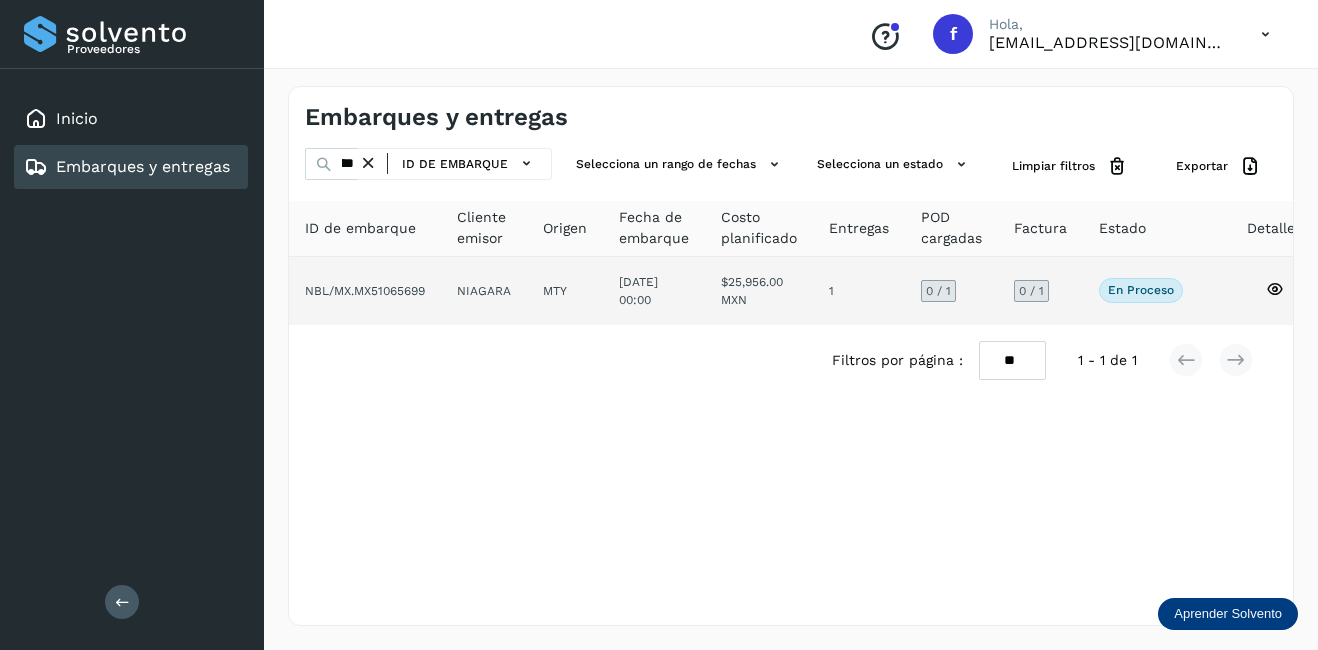 click 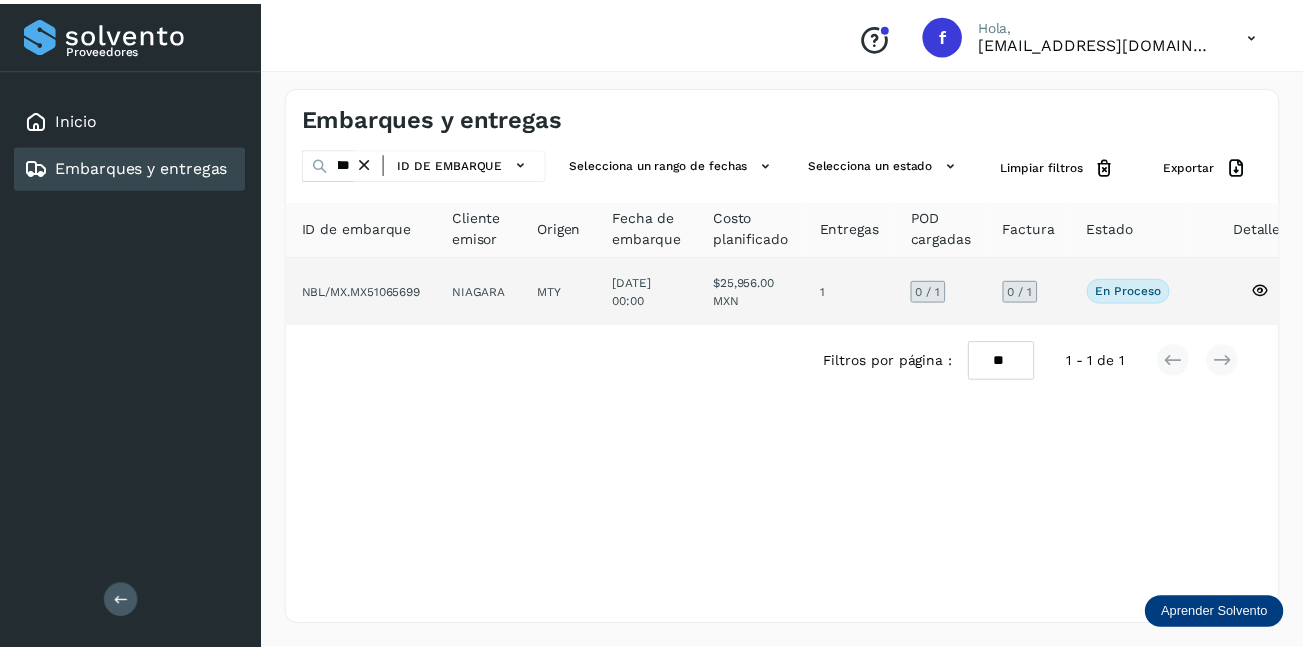 scroll, scrollTop: 0, scrollLeft: 0, axis: both 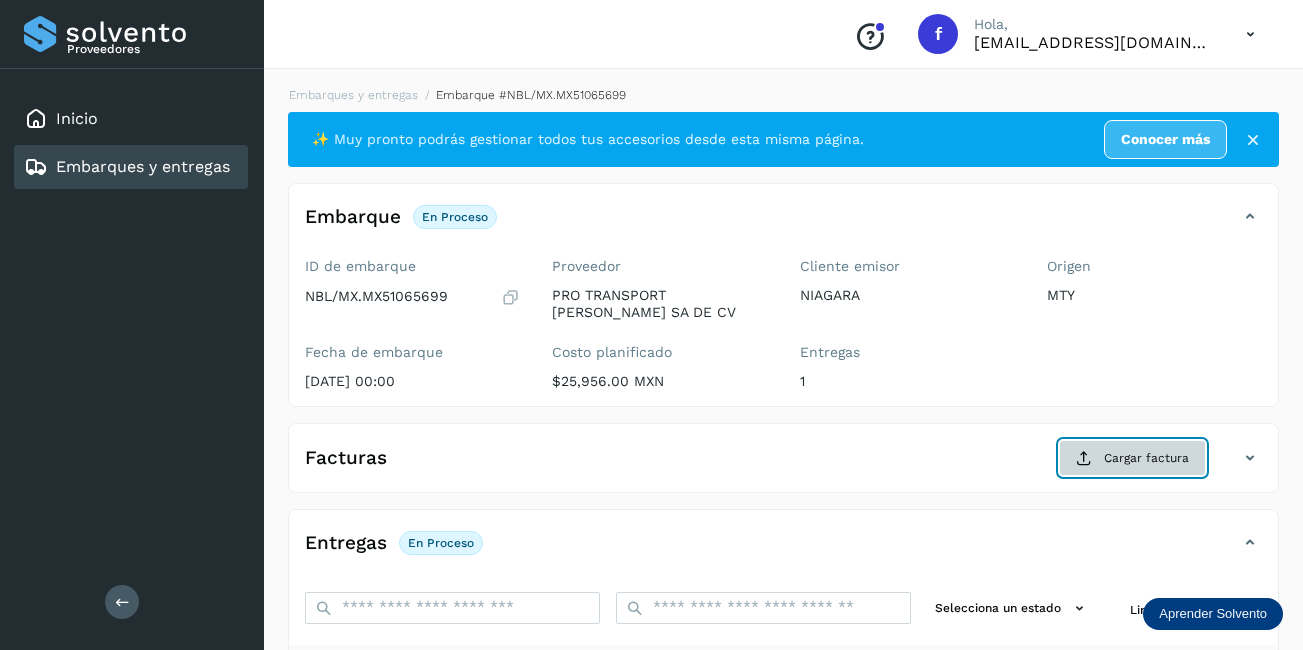 click on "Cargar factura" 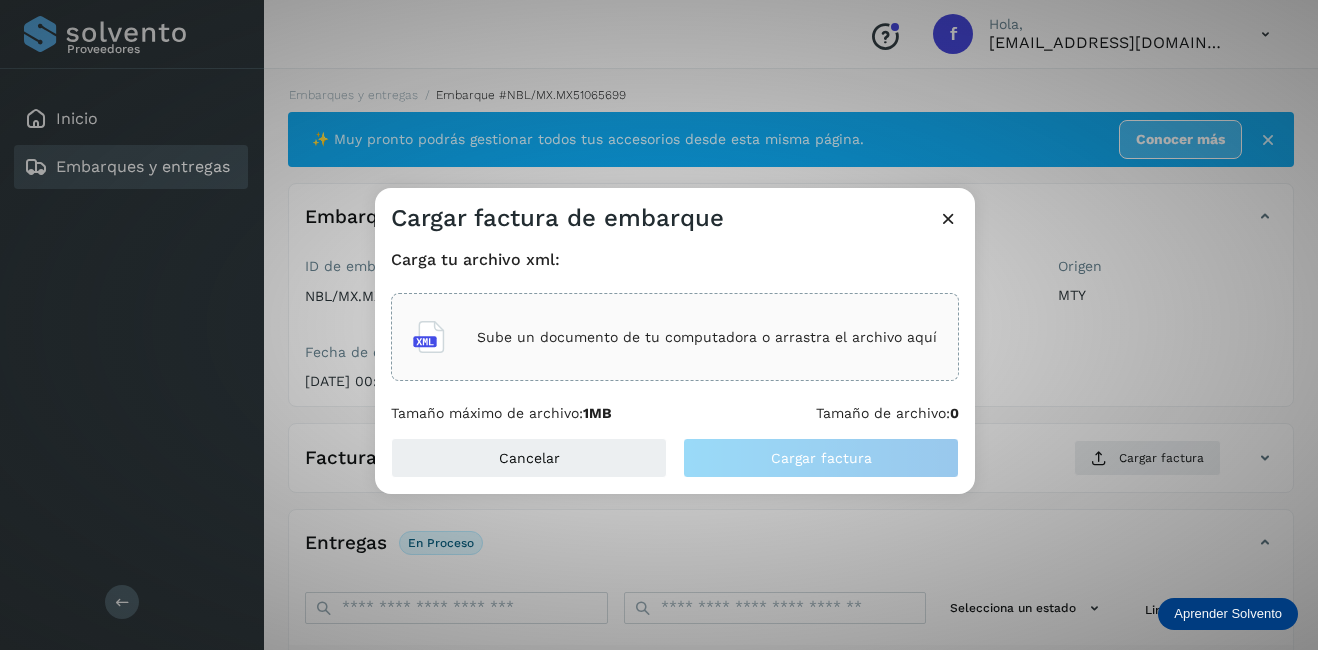 click on "Sube un documento de tu computadora o arrastra el archivo aquí" at bounding box center (707, 337) 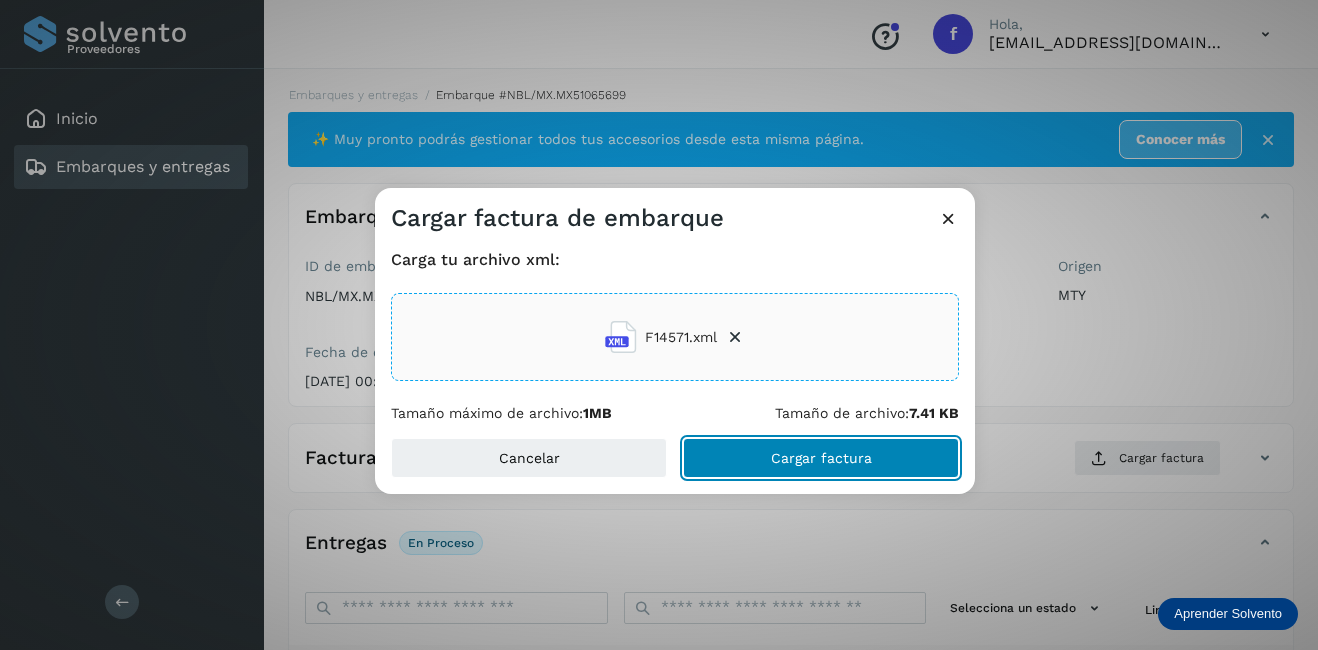 click on "Cargar factura" 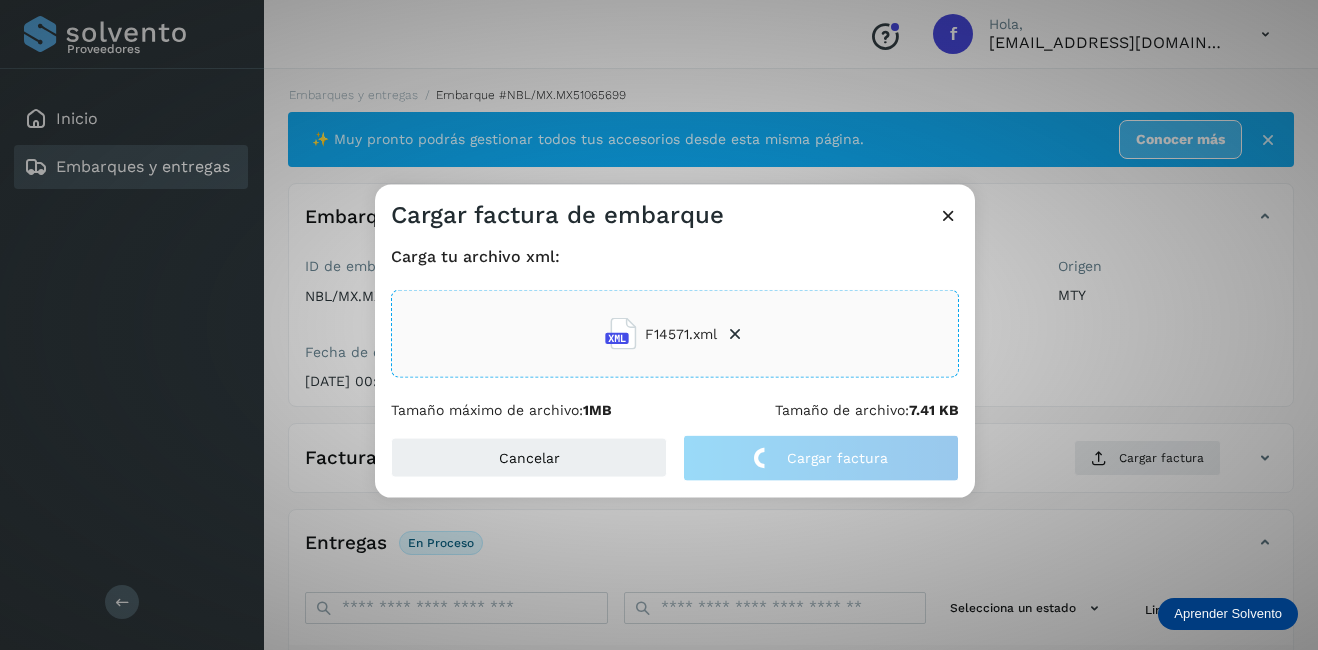 click on "Cargar factura de embarque Carga tu archivo xml: F14571.xml Tamaño máximo de archivo:  1MB Tamaño de archivo:  7.41 KB Cancelar Cargar factura" 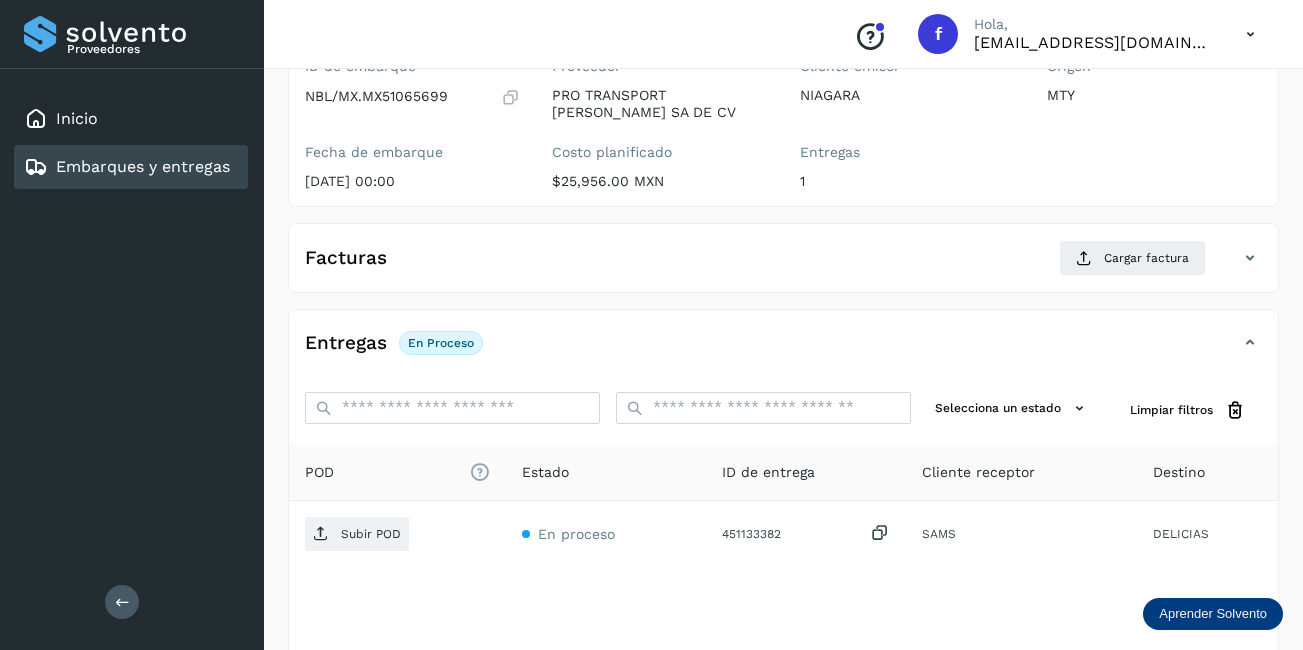 scroll, scrollTop: 300, scrollLeft: 0, axis: vertical 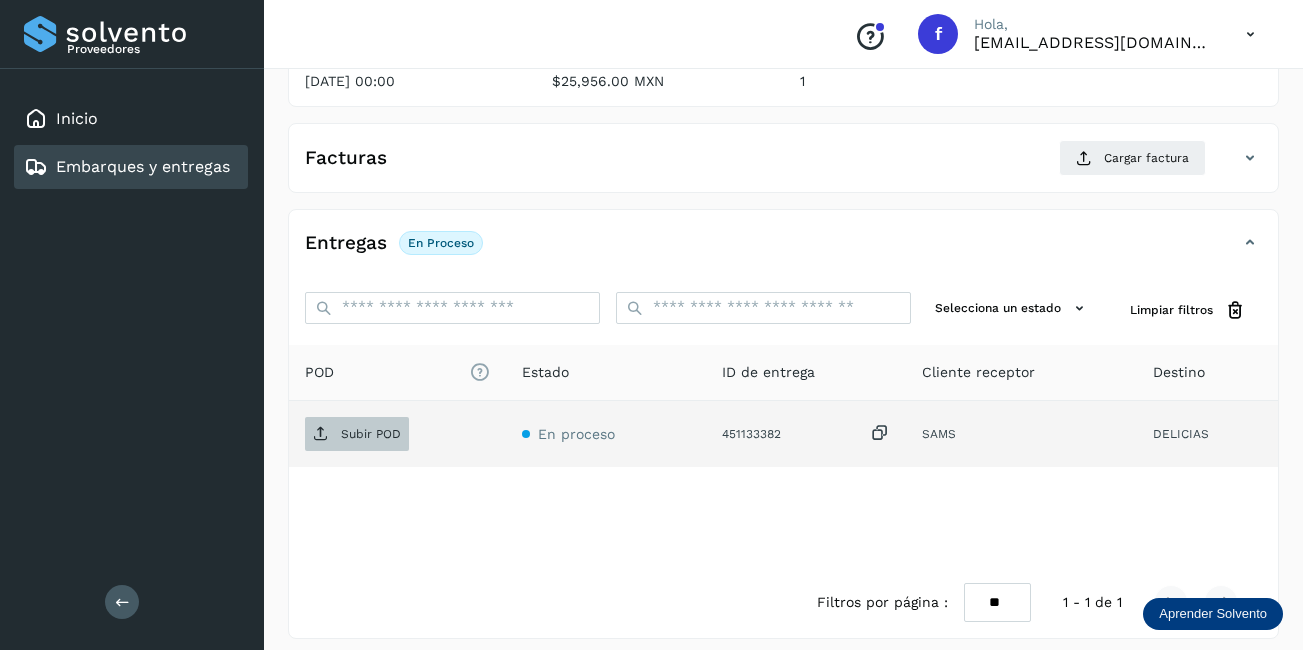 click on "Subir POD" at bounding box center (371, 434) 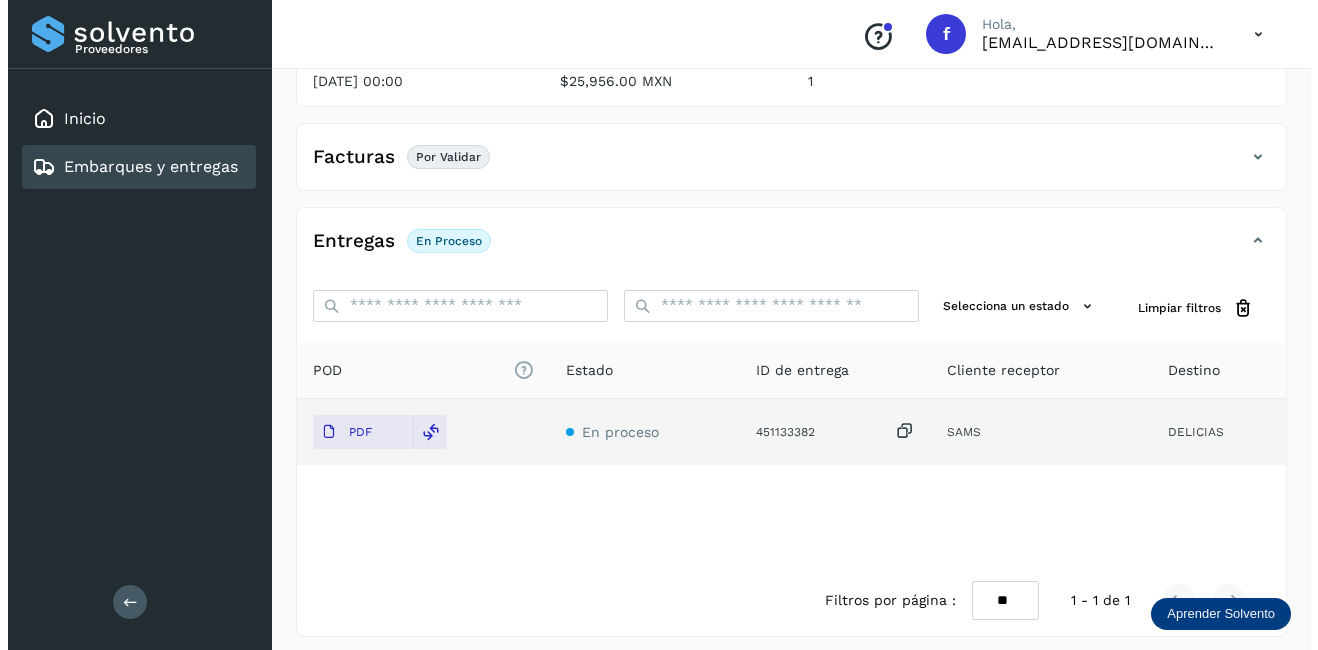 scroll, scrollTop: 0, scrollLeft: 0, axis: both 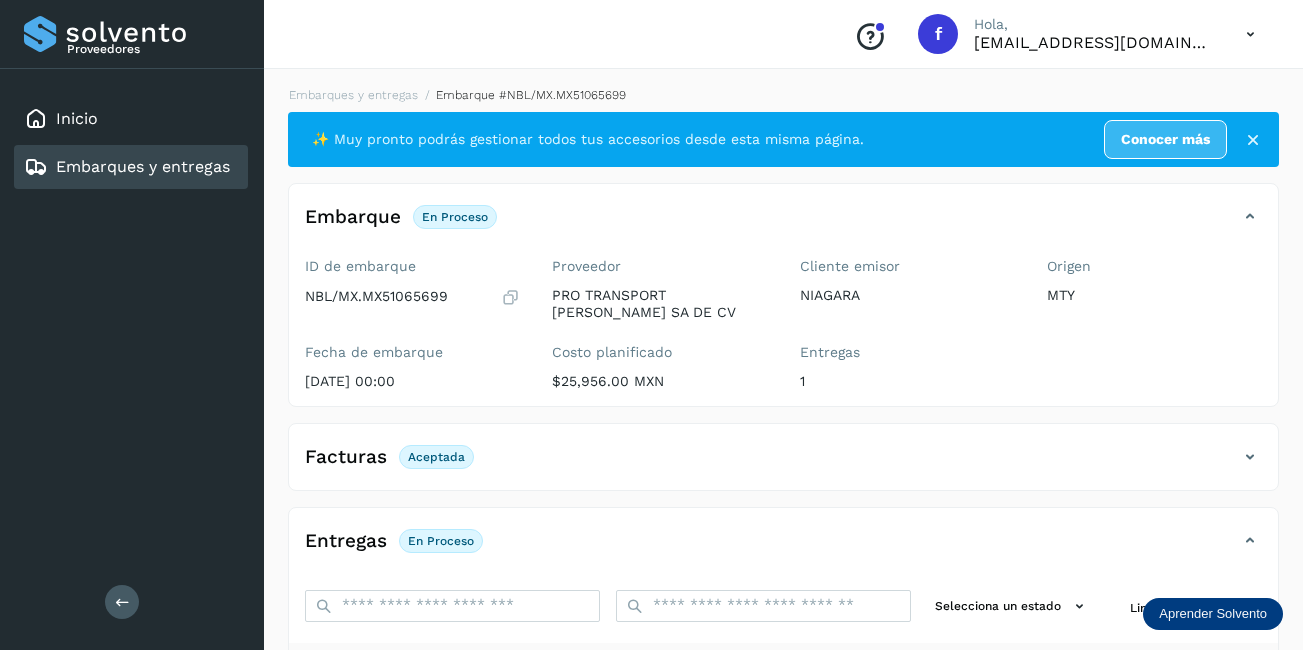 click on "Embarques y entregas" at bounding box center (143, 166) 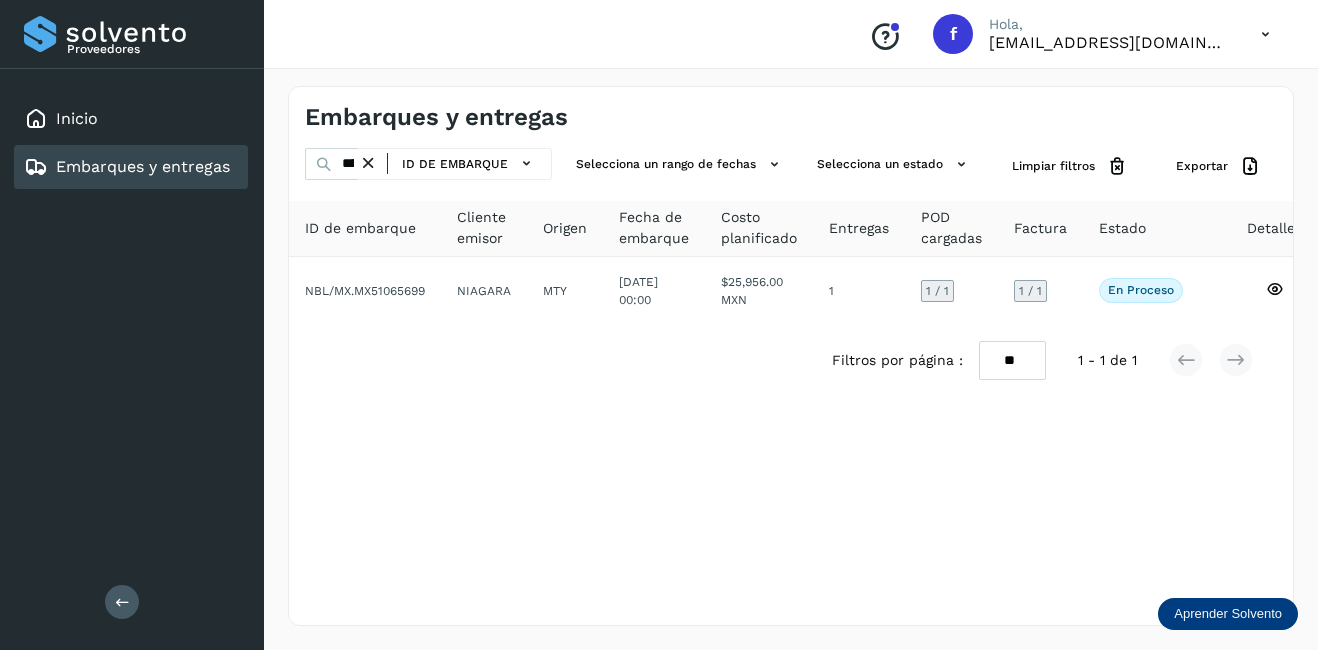 click at bounding box center [368, 163] 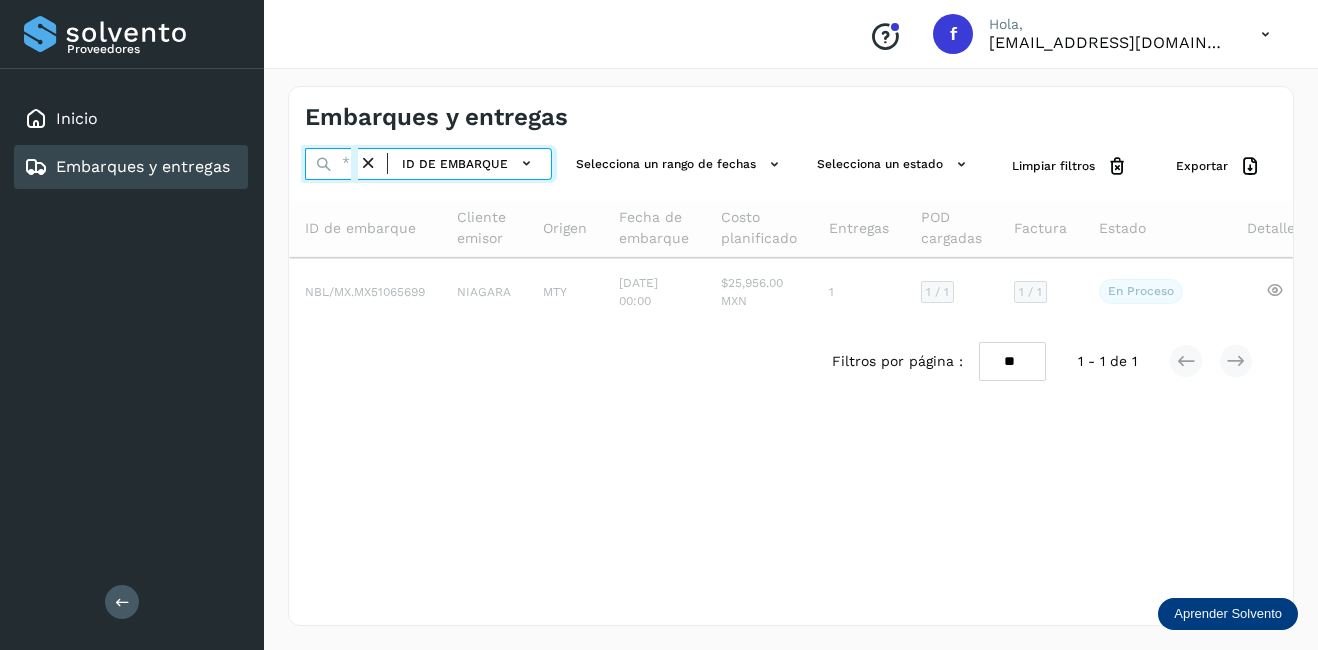 click at bounding box center (331, 164) 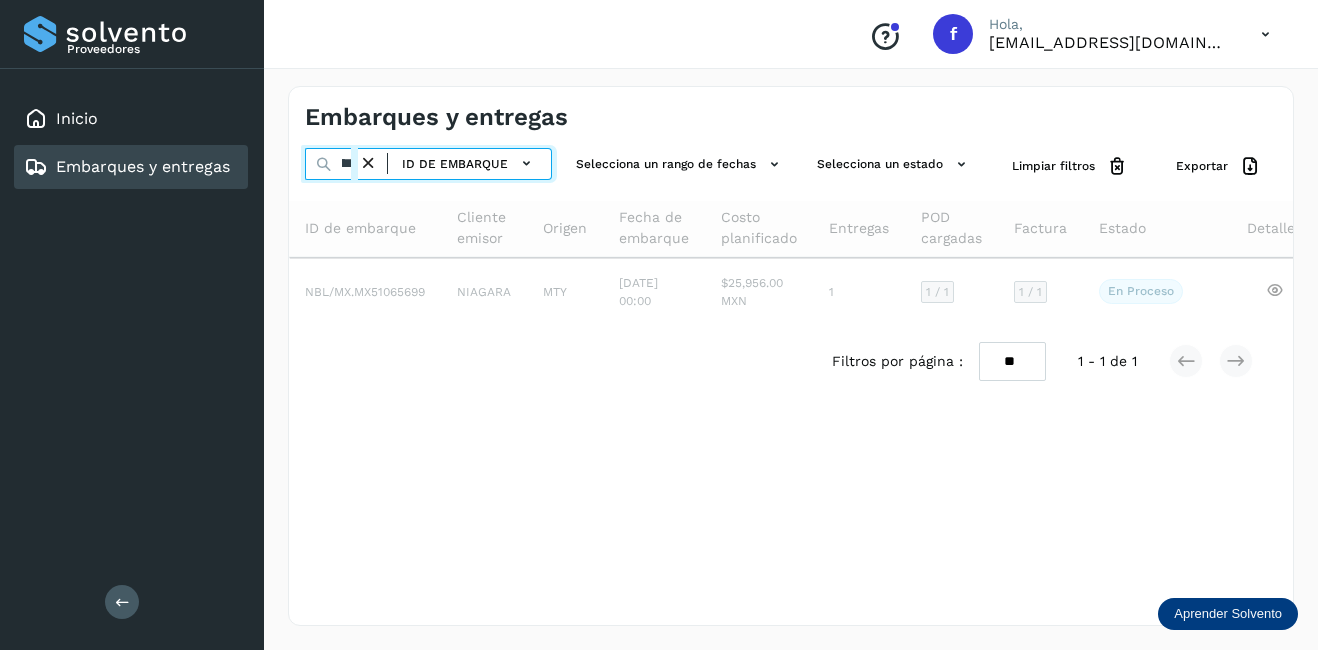 scroll, scrollTop: 0, scrollLeft: 53, axis: horizontal 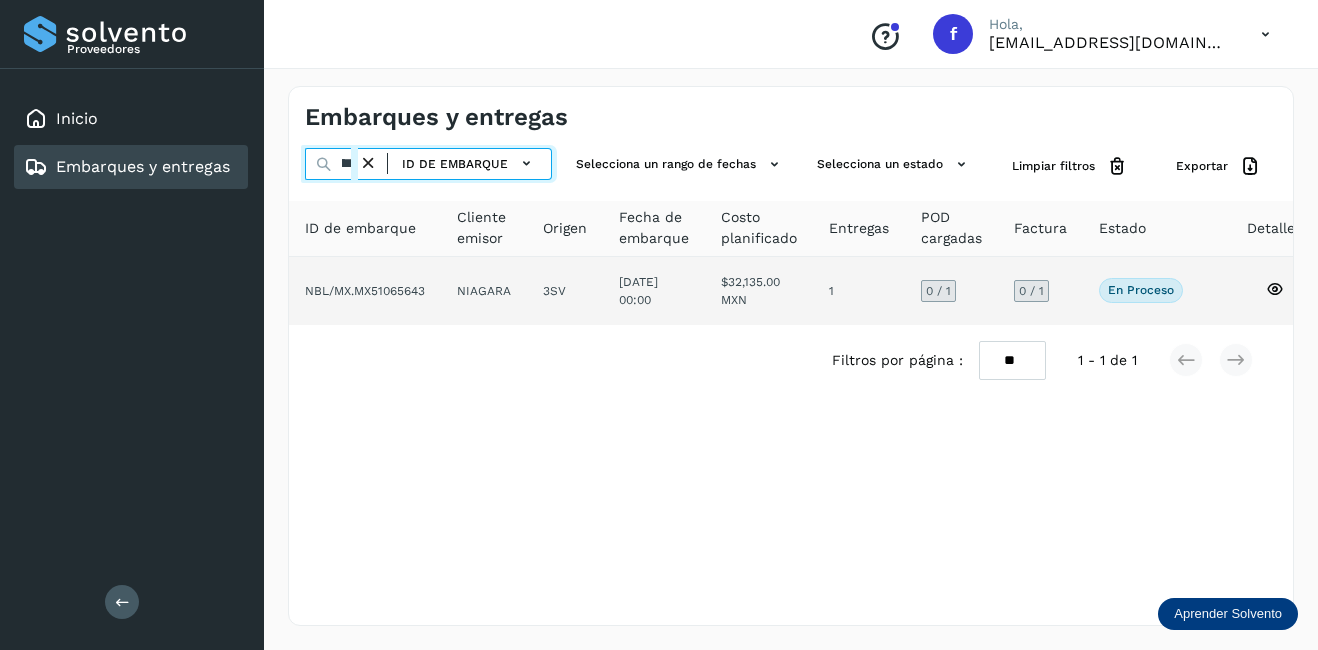 type on "********" 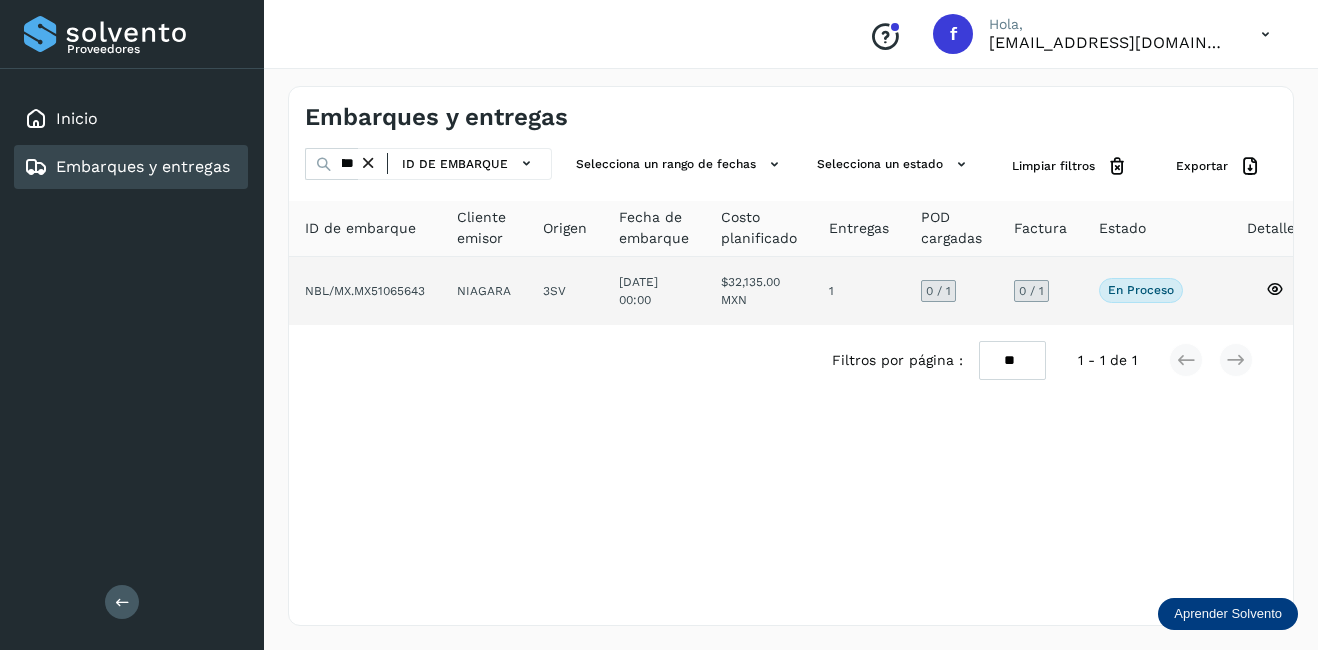 click 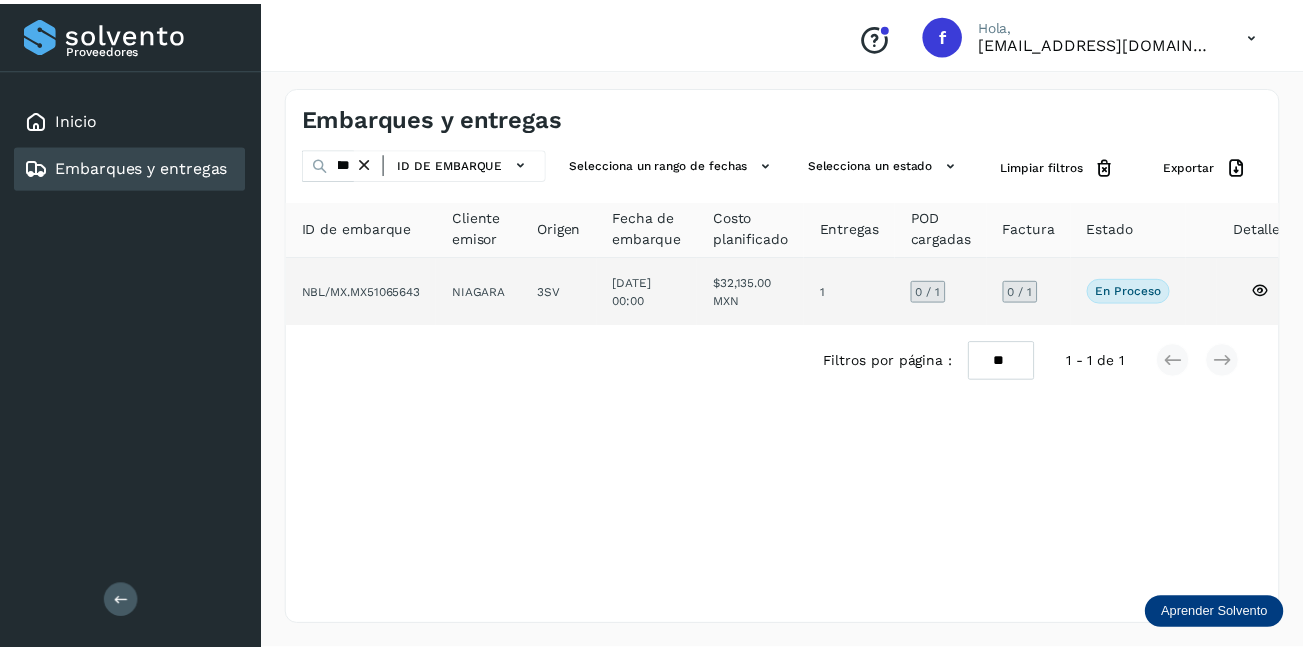 scroll, scrollTop: 0, scrollLeft: 0, axis: both 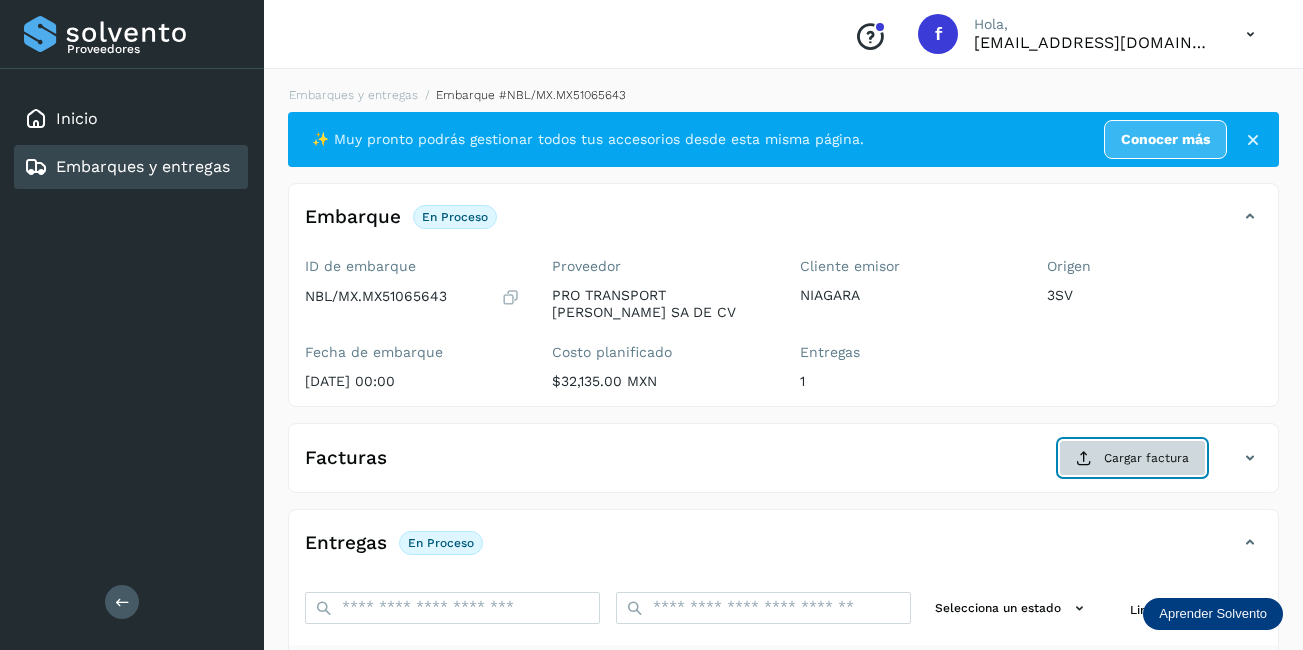 click on "Cargar factura" 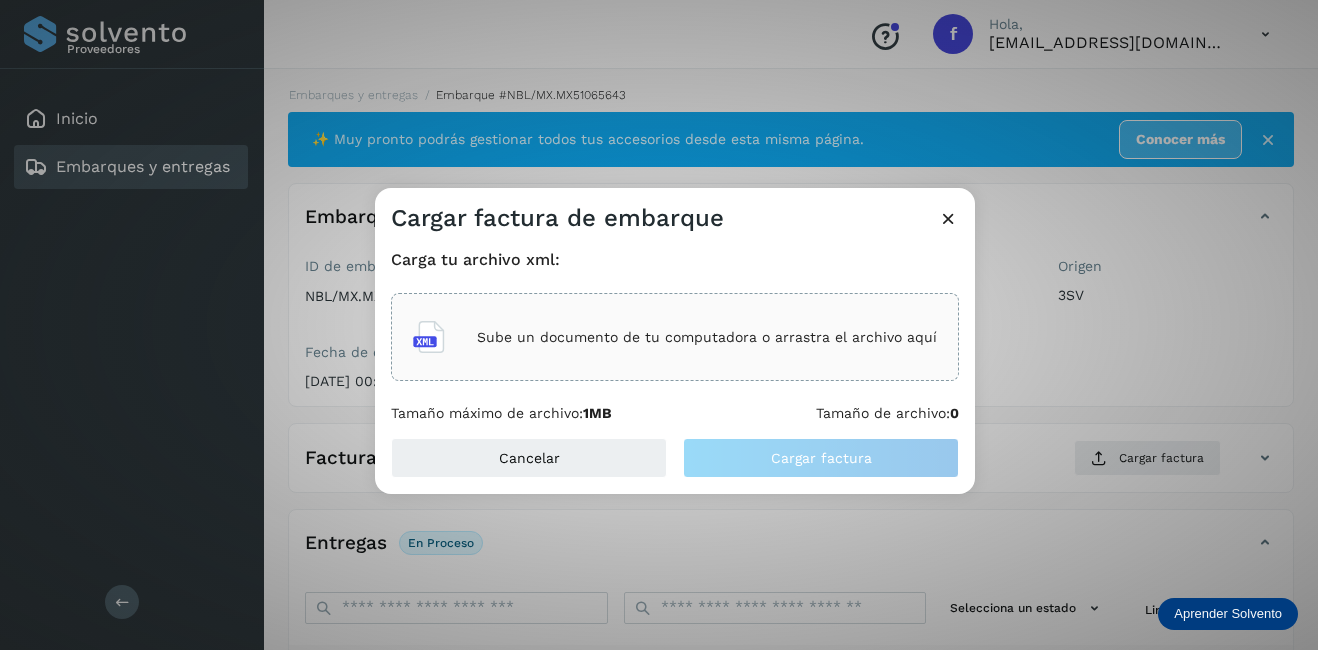 click on "Sube un documento de tu computadora o arrastra el archivo aquí" at bounding box center [707, 337] 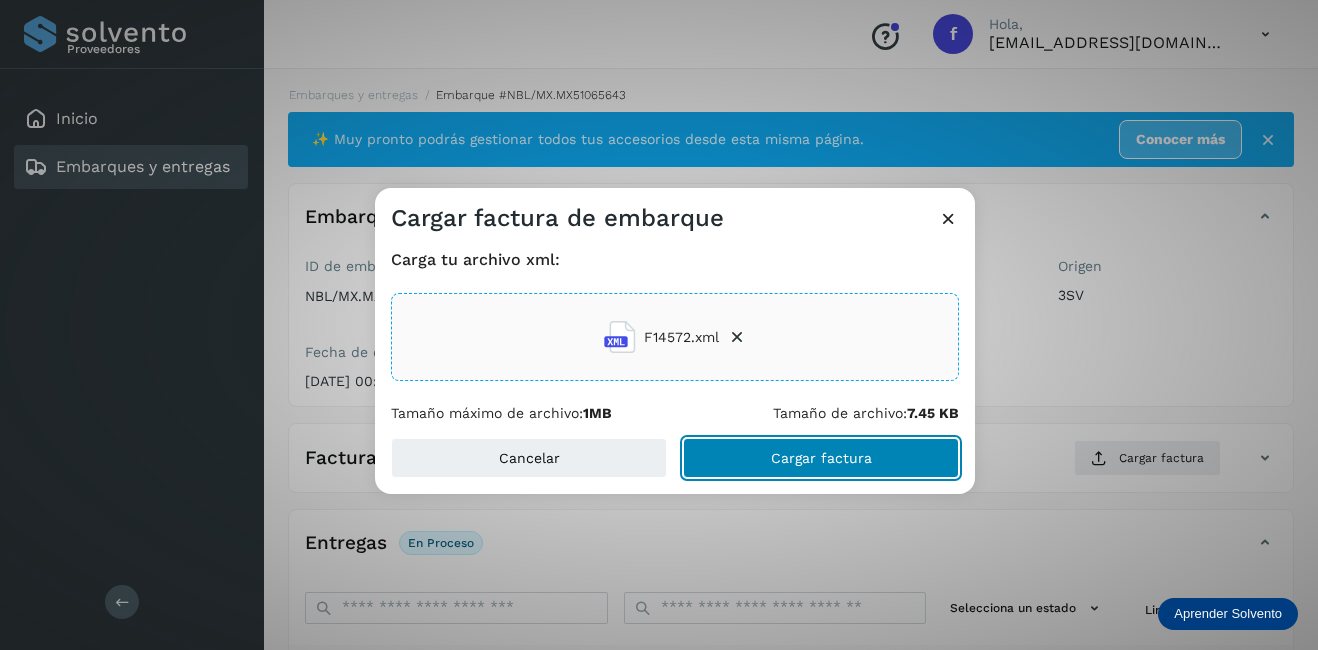 click on "Cargar factura" 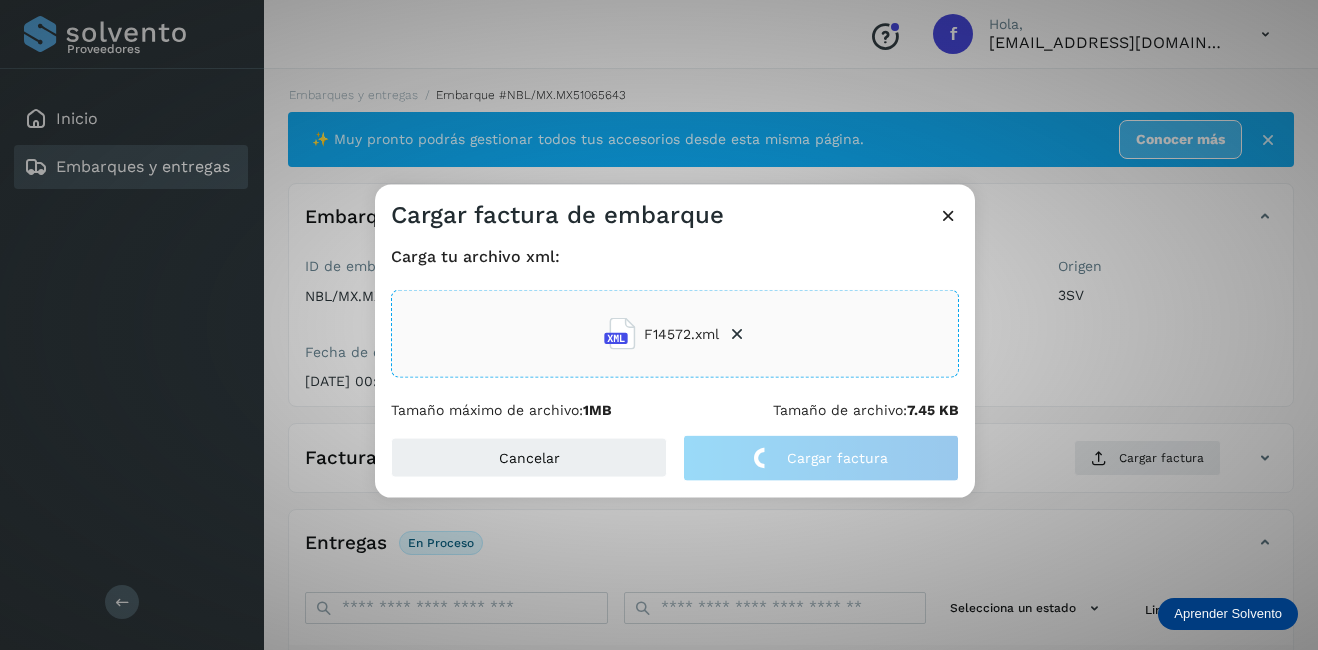 click on "Cargar factura de embarque Carga tu archivo xml: F14572.xml Tamaño máximo de archivo:  1MB Tamaño de archivo:  7.45 KB Cancelar Cargar factura" 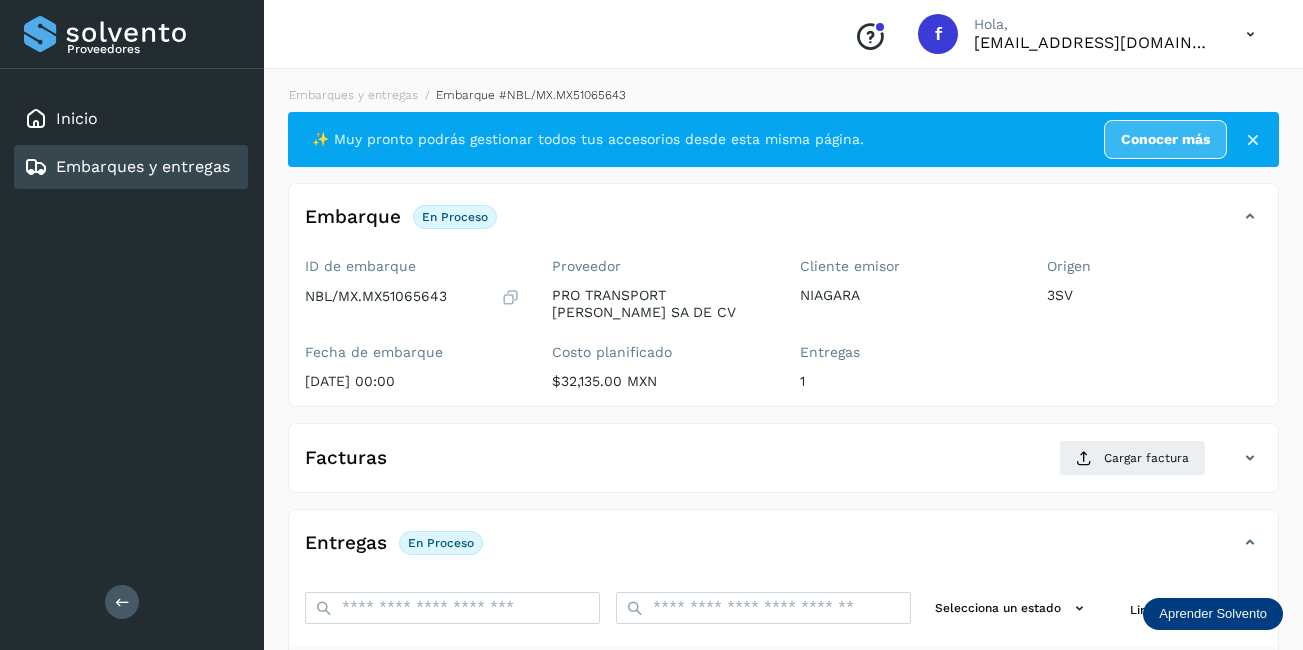 scroll, scrollTop: 313, scrollLeft: 0, axis: vertical 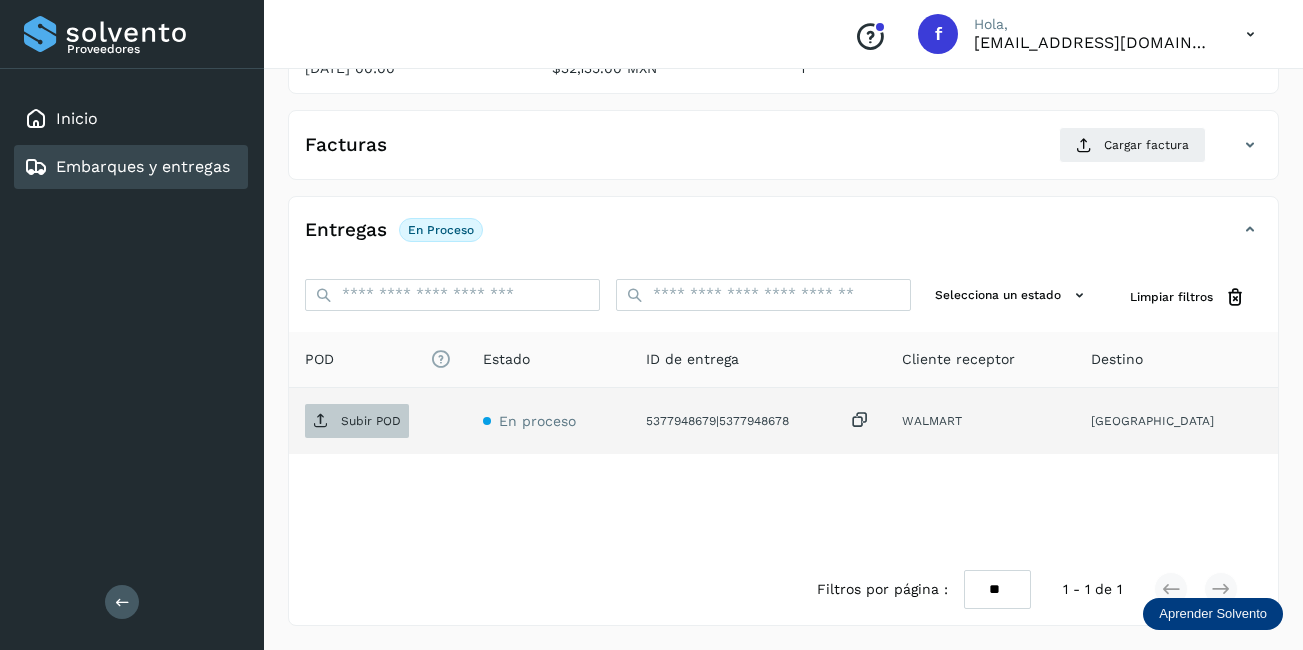 click on "Subir POD" at bounding box center [357, 421] 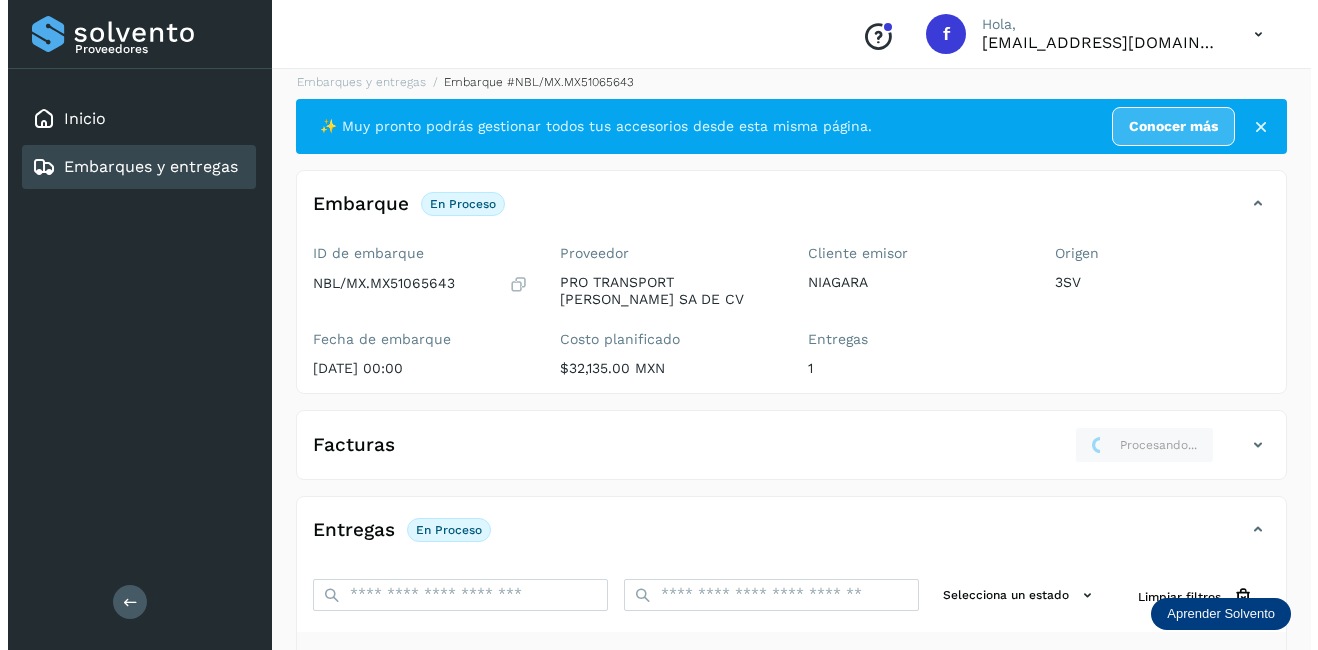 scroll, scrollTop: 0, scrollLeft: 0, axis: both 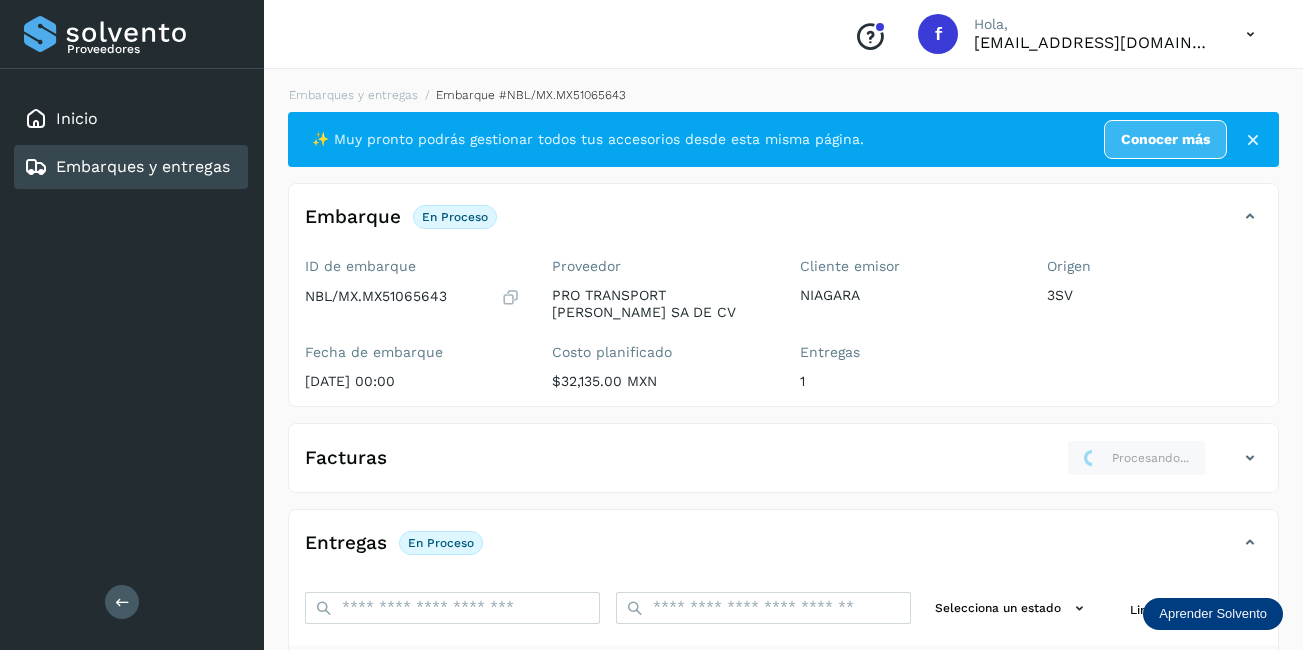click on "Embarques y entregas" at bounding box center (143, 166) 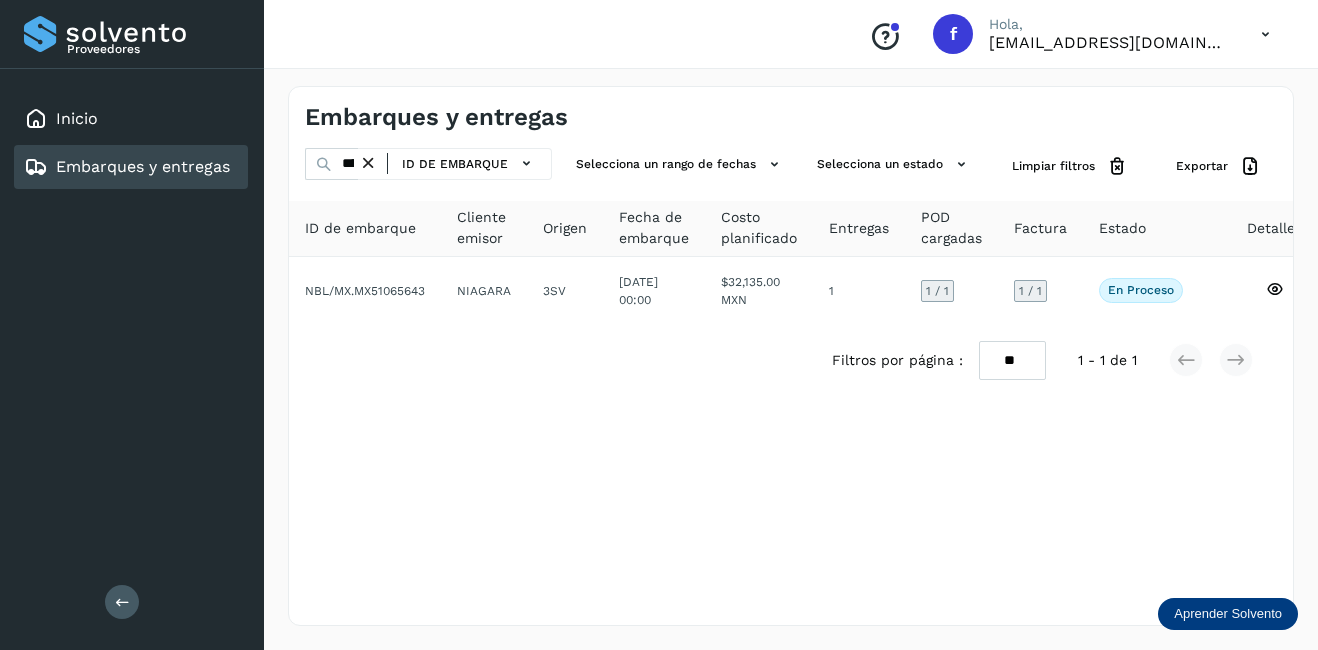 click at bounding box center [368, 163] 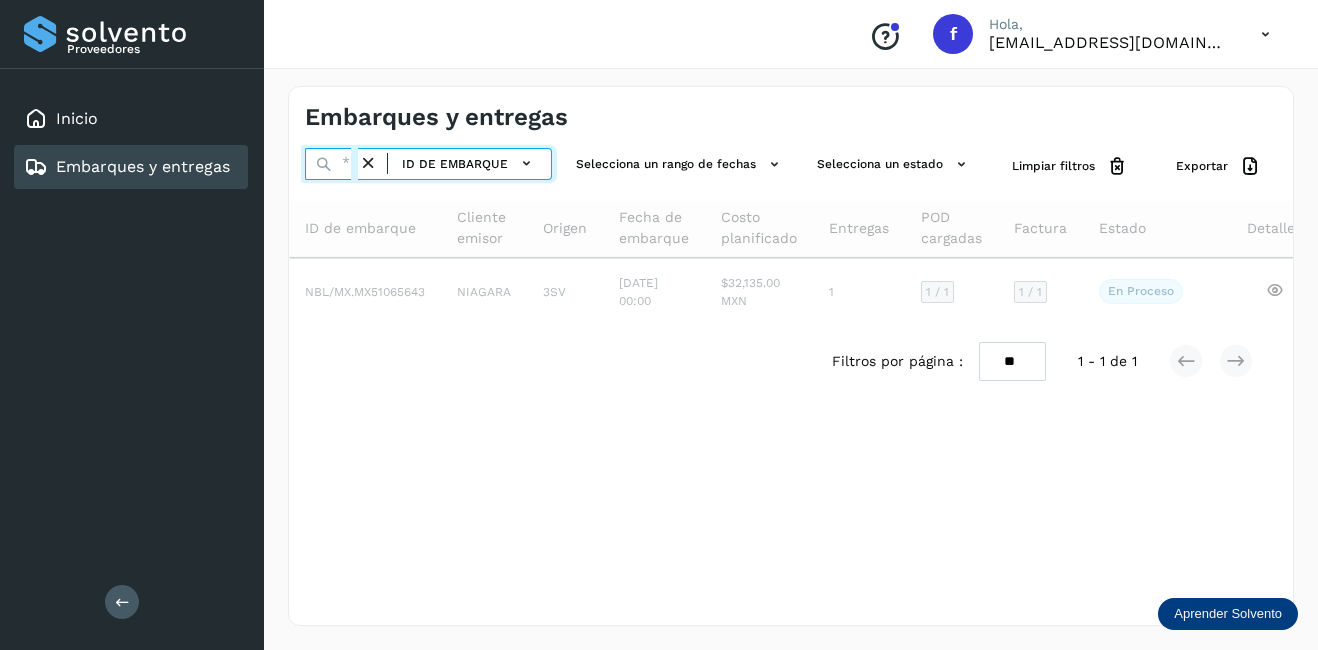 click at bounding box center [331, 164] 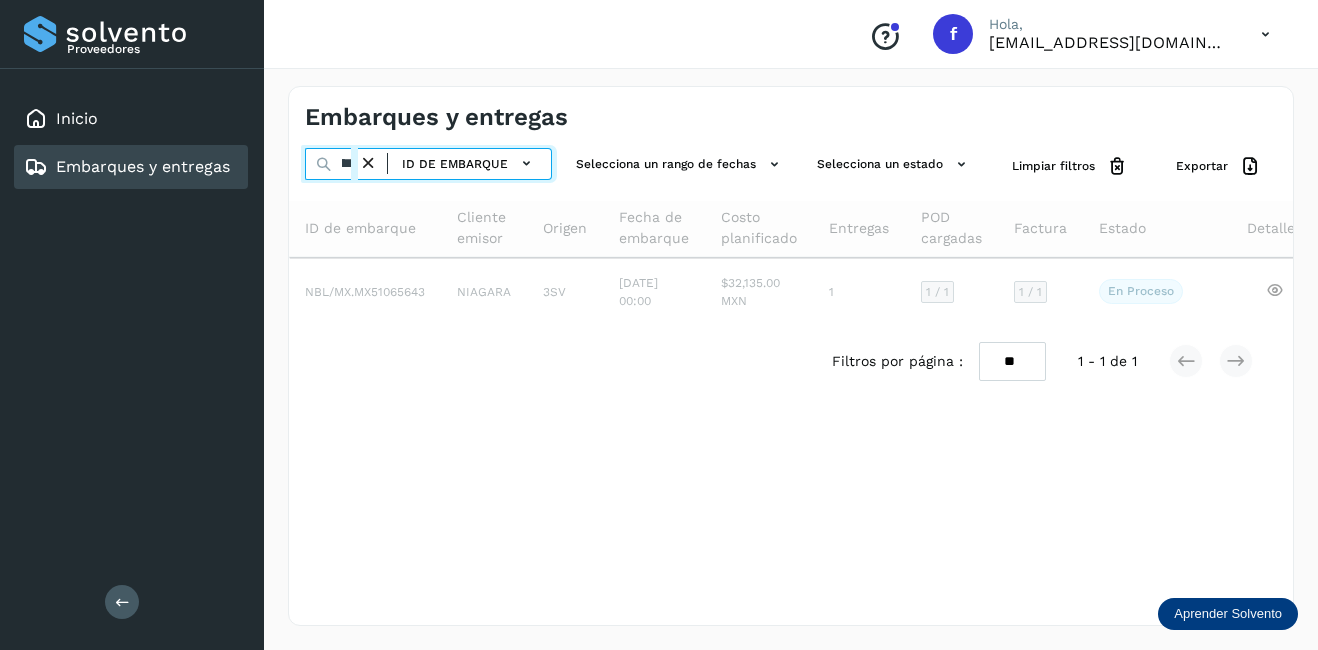 scroll, scrollTop: 0, scrollLeft: 49, axis: horizontal 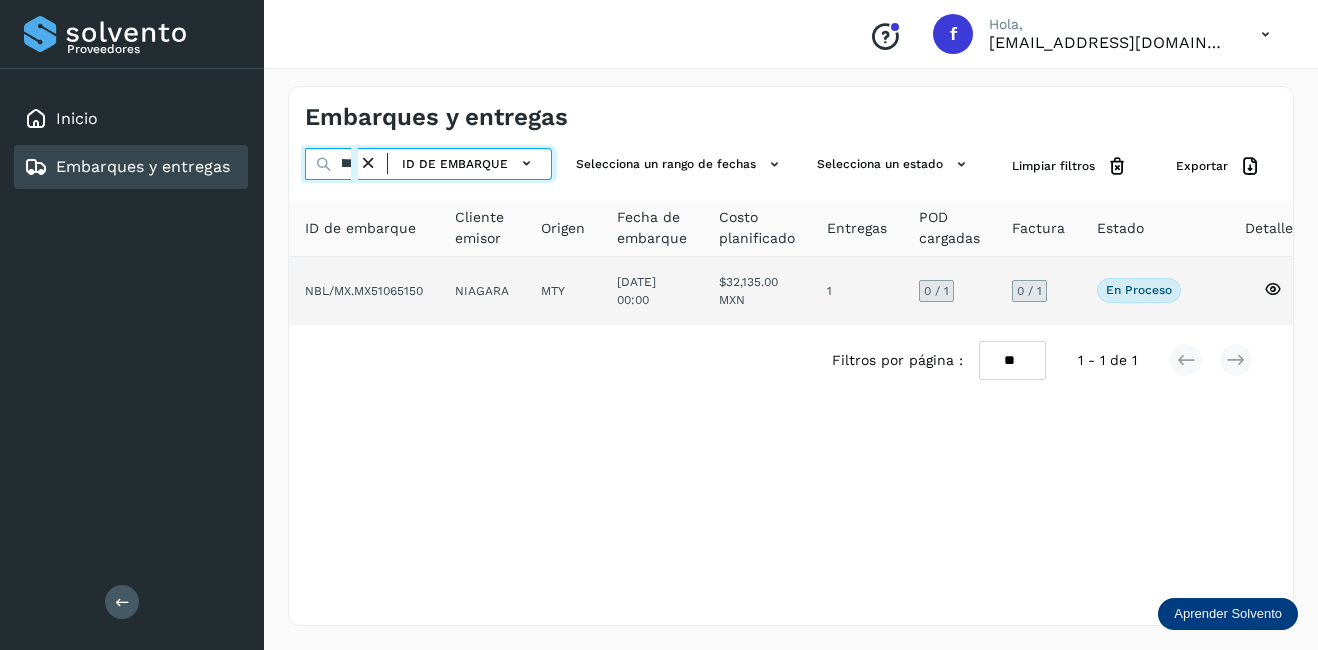 type on "********" 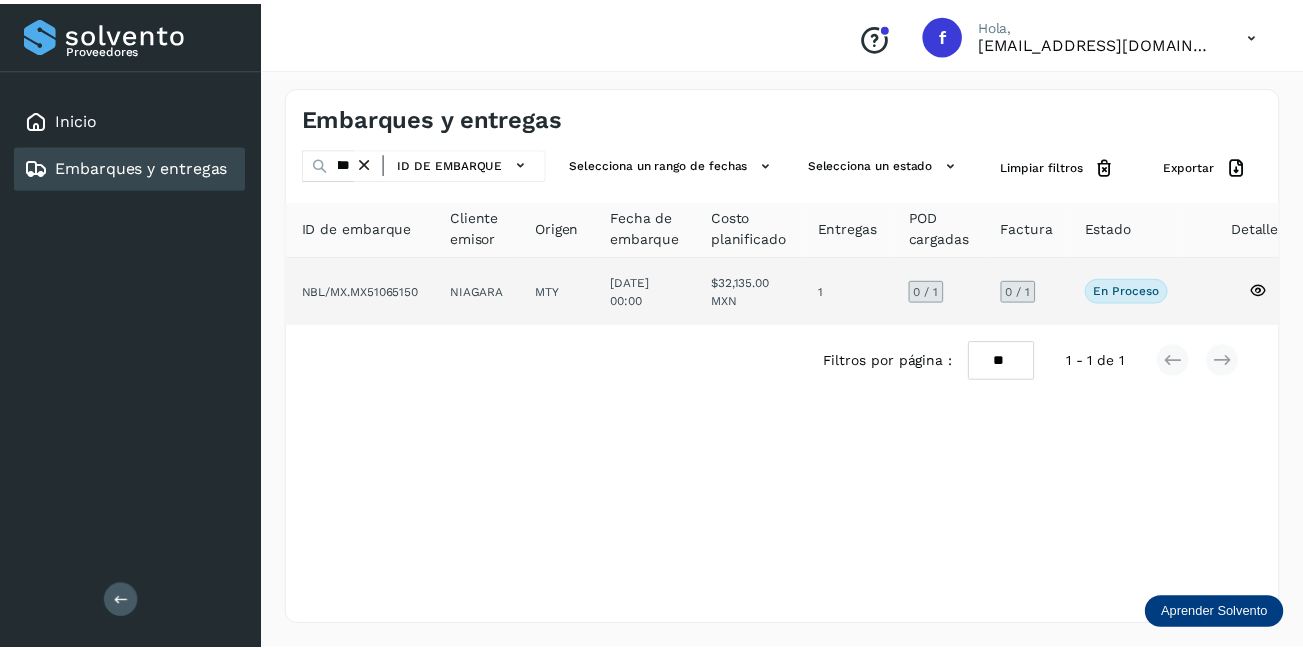 scroll, scrollTop: 0, scrollLeft: 0, axis: both 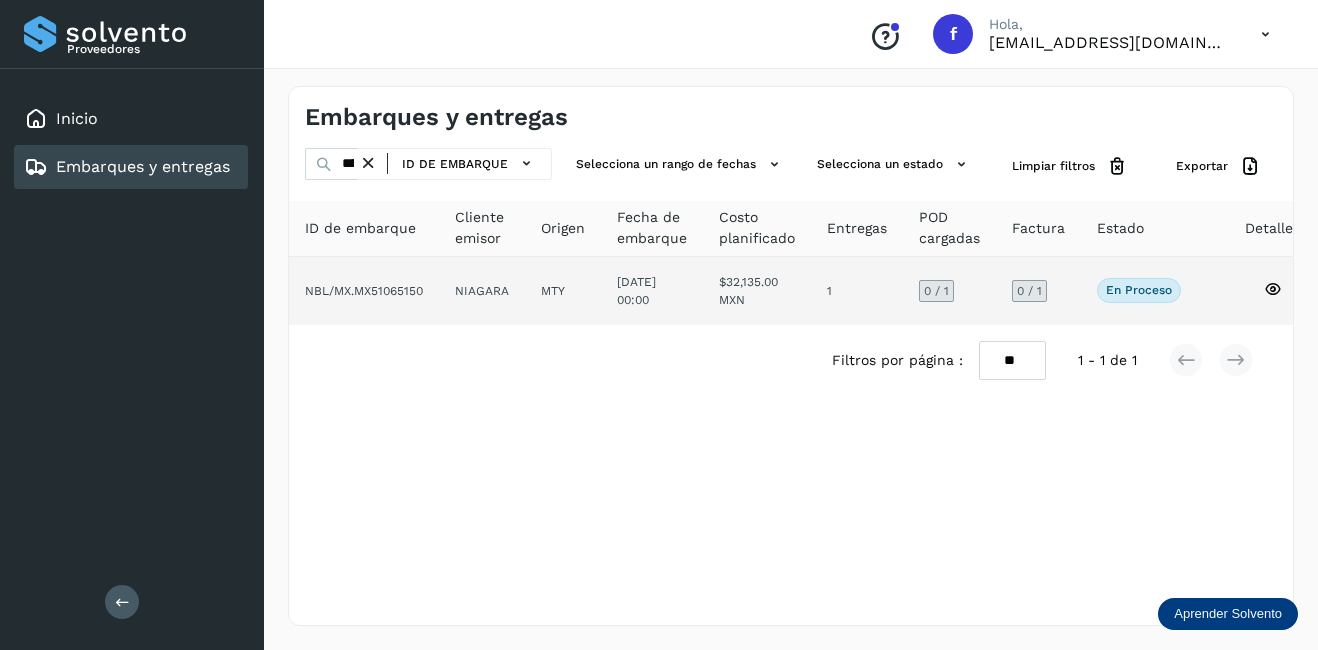 click 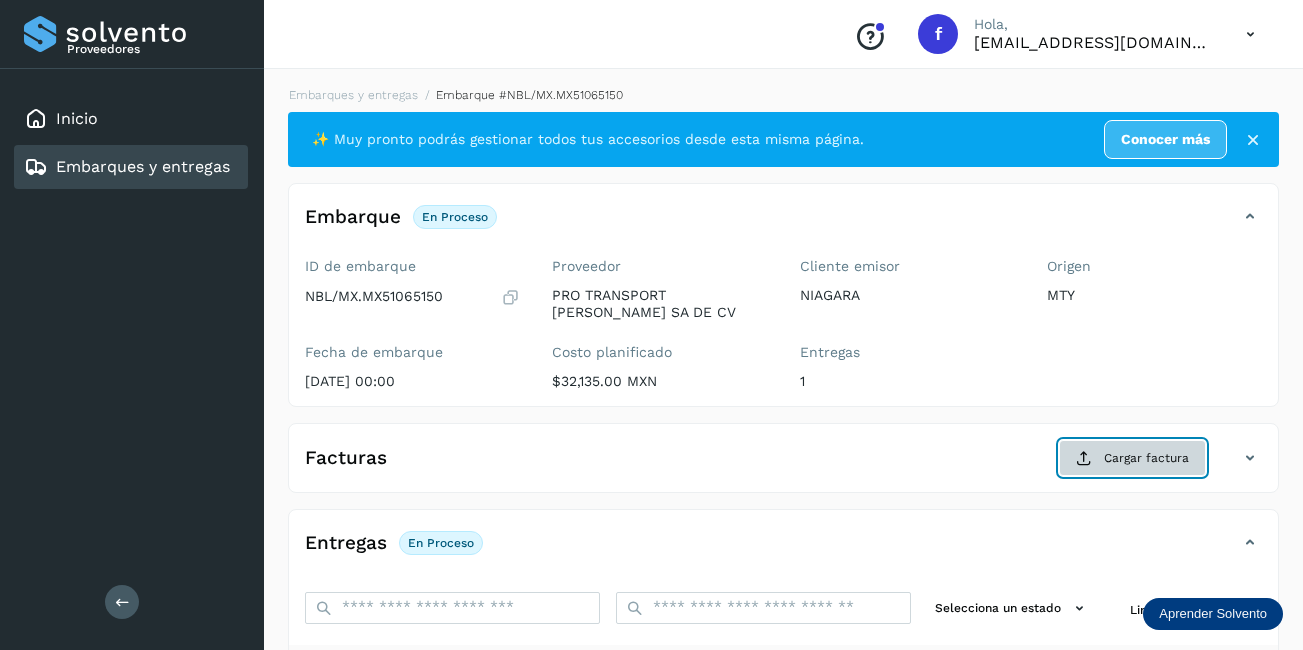 click on "Cargar factura" at bounding box center (1132, 458) 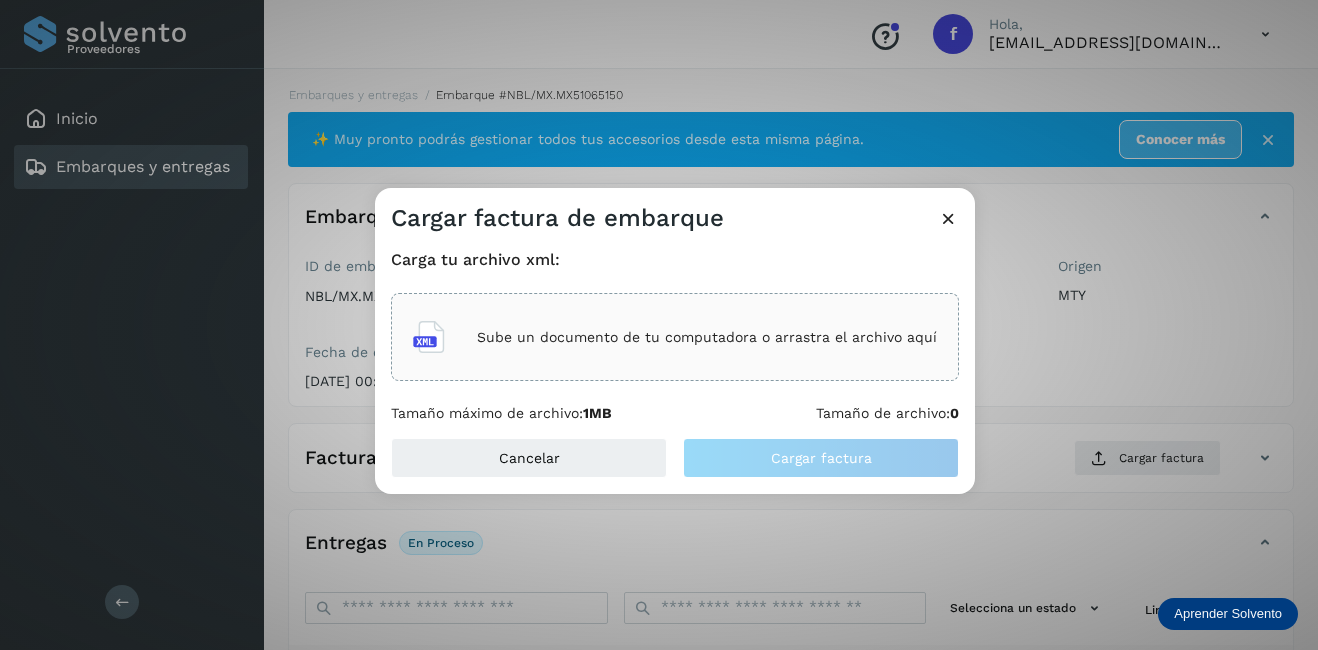 click on "Sube un documento de tu computadora o arrastra el archivo aquí" 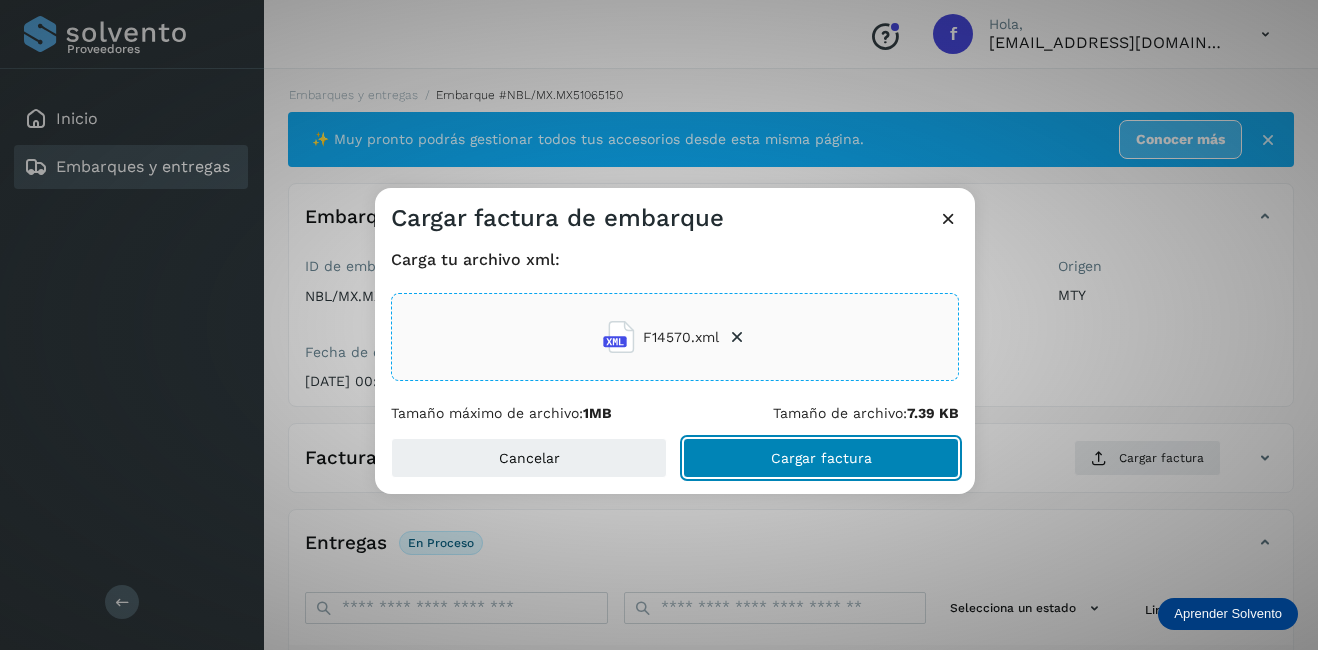 drag, startPoint x: 794, startPoint y: 460, endPoint x: 782, endPoint y: 464, distance: 12.649111 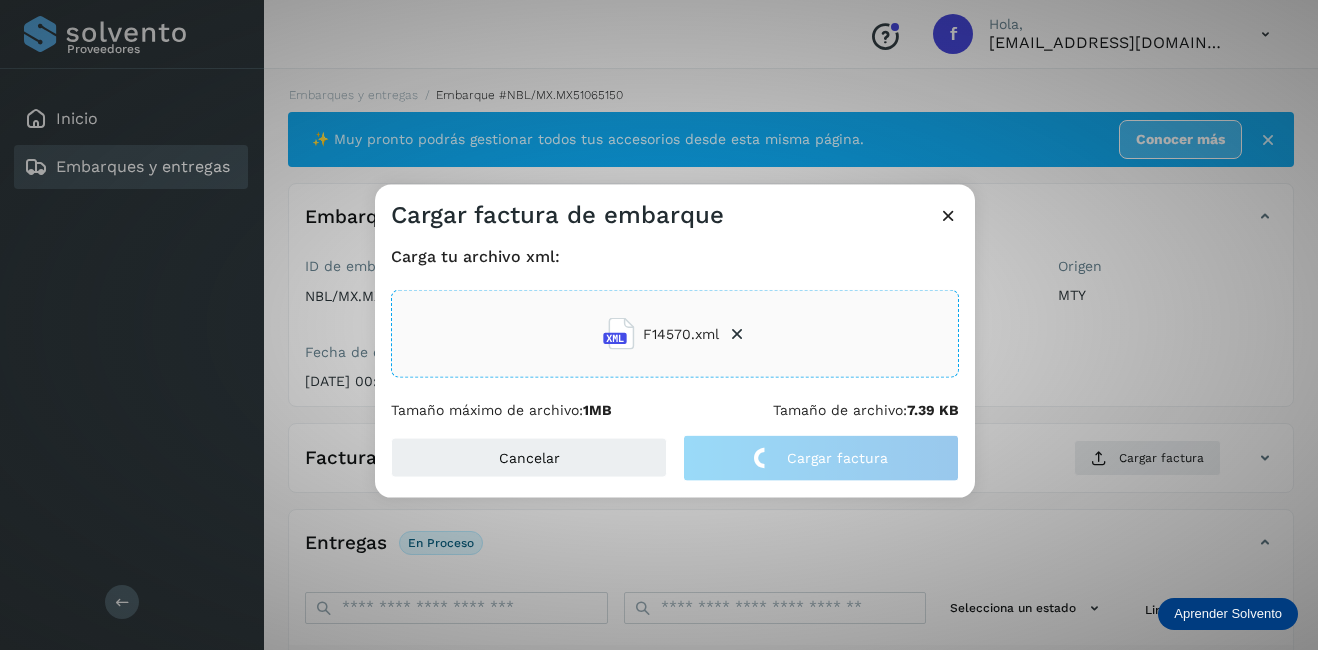 click on "Cargar factura de embarque Carga tu archivo xml: F14570.xml Tamaño máximo de archivo:  1MB Tamaño de archivo:  7.39 KB Cancelar Cargar factura" 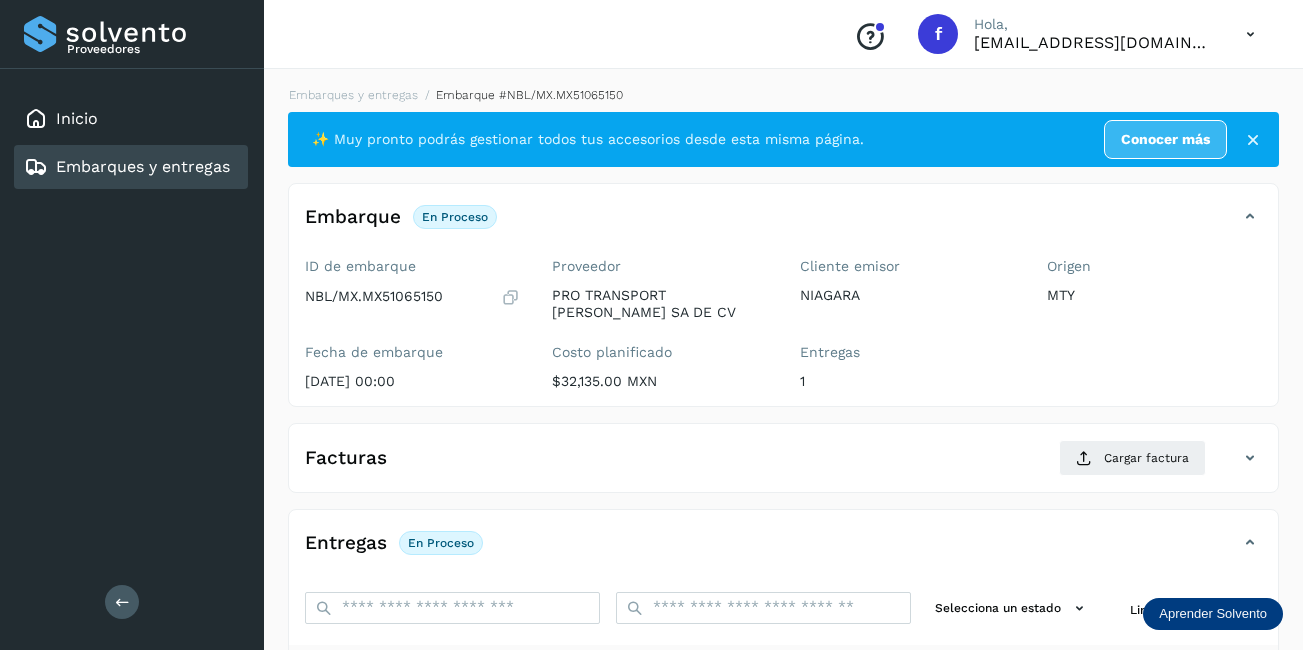scroll, scrollTop: 313, scrollLeft: 0, axis: vertical 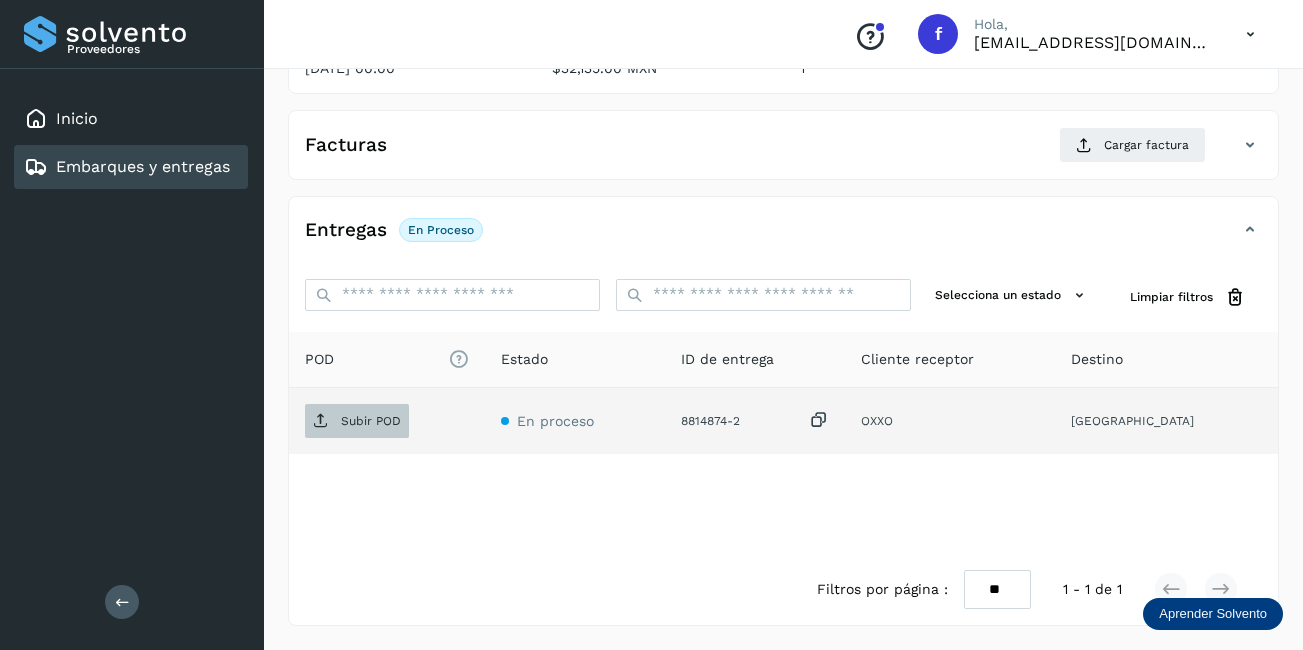 click on "Subir POD" at bounding box center (371, 421) 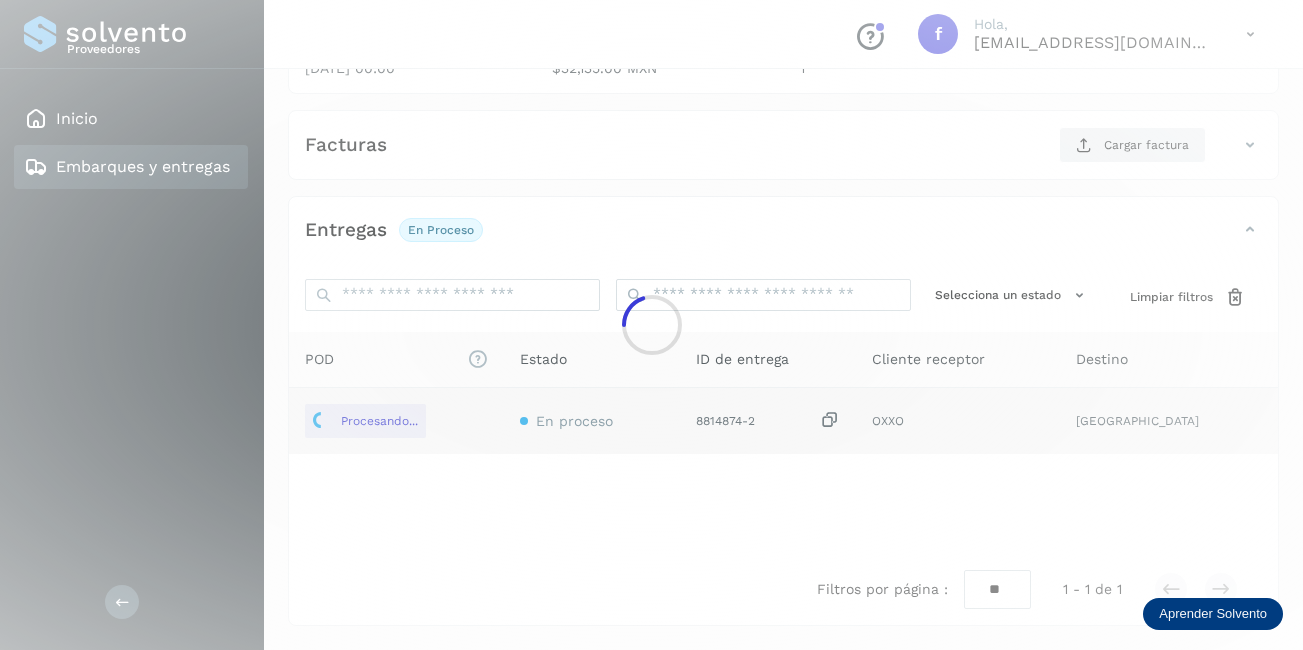 scroll, scrollTop: 113, scrollLeft: 0, axis: vertical 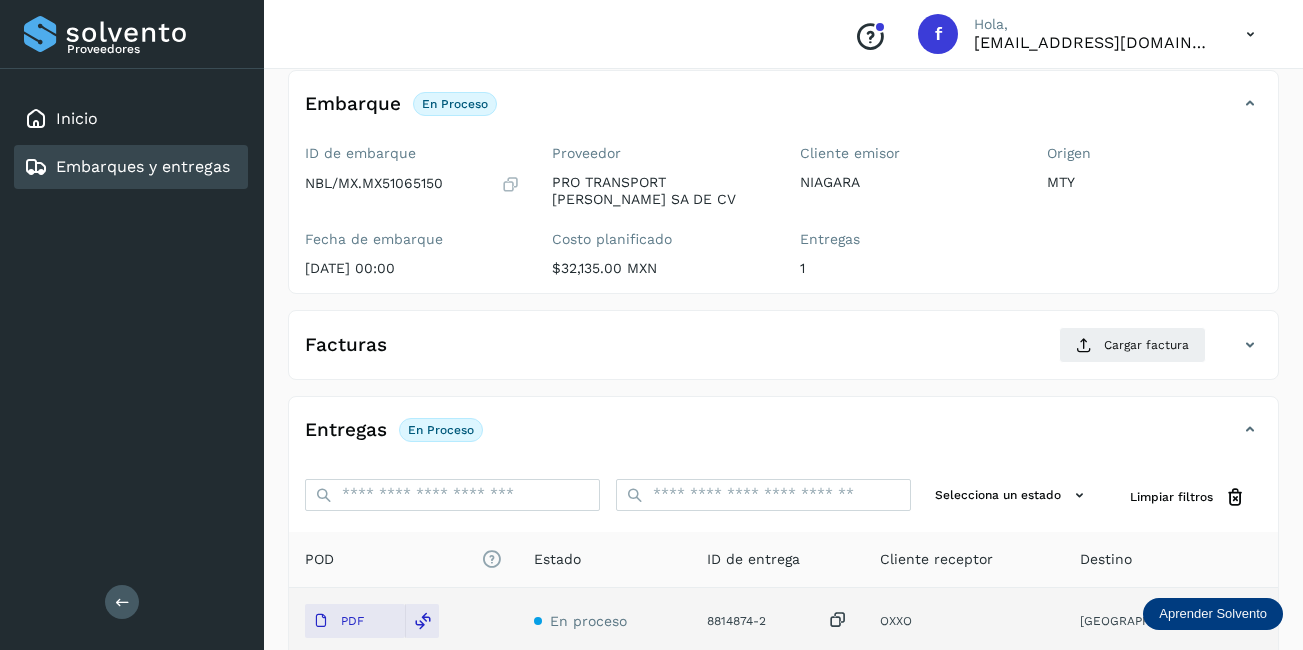click on "Embarques y entregas" at bounding box center [127, 167] 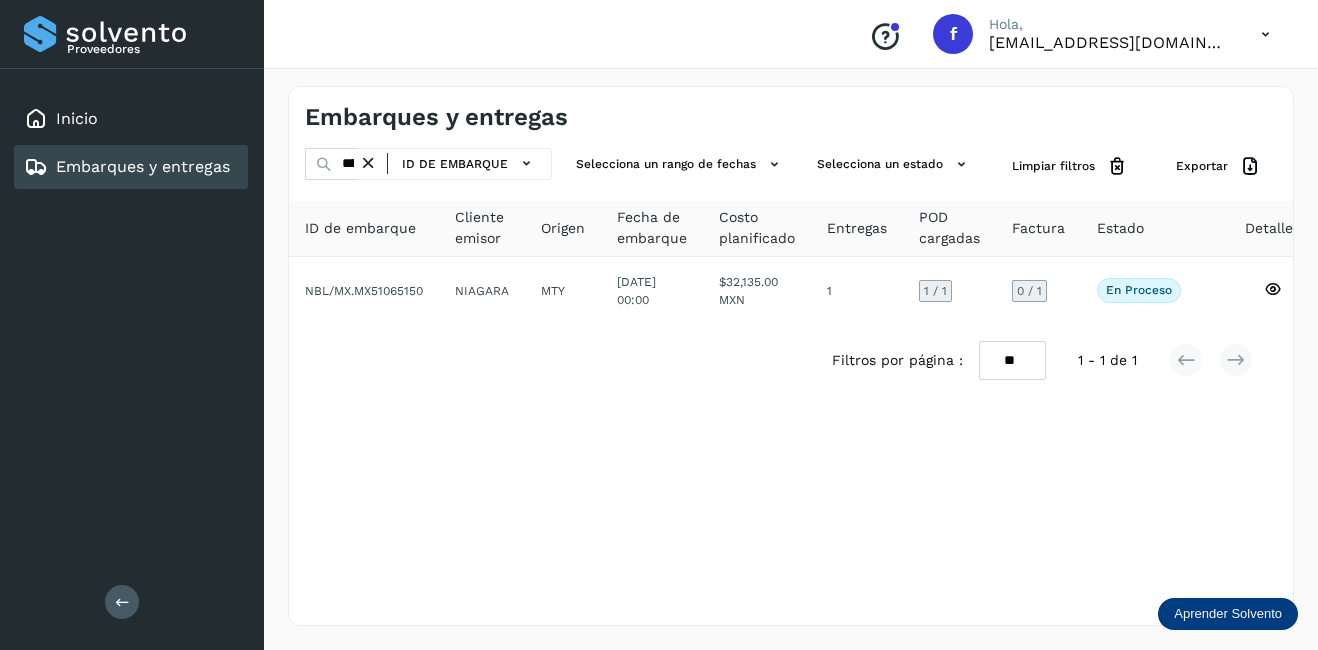 click at bounding box center [368, 163] 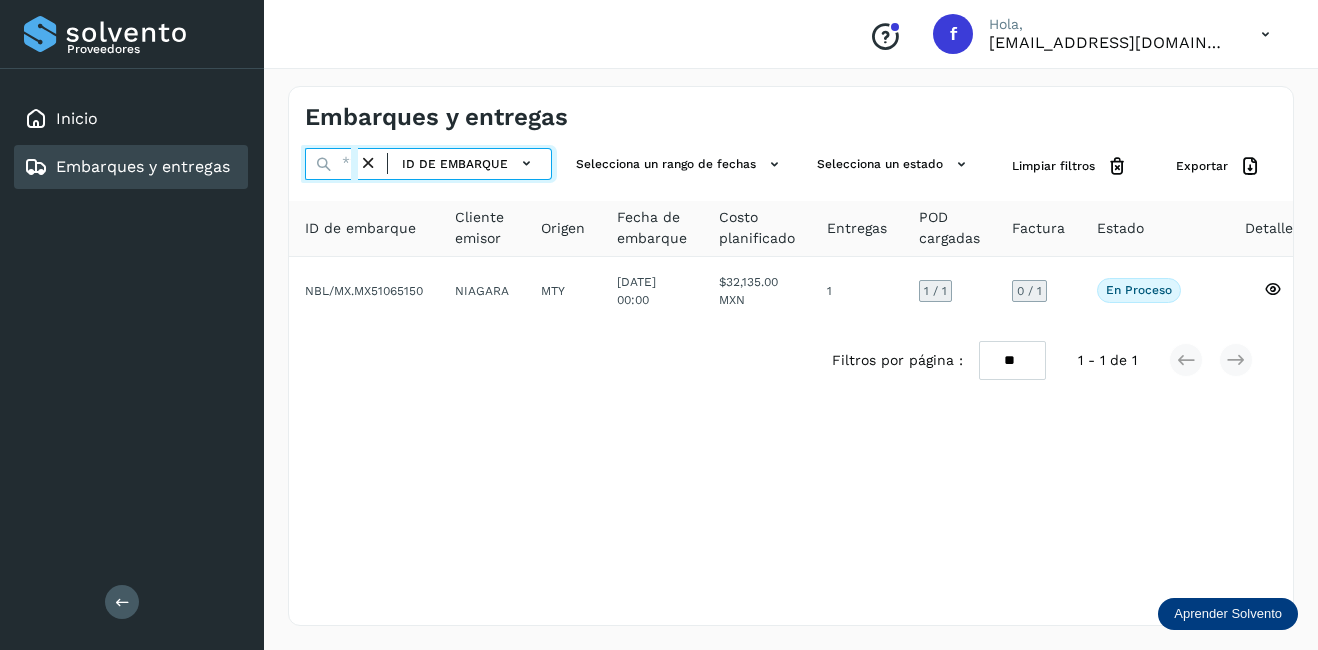 click at bounding box center (331, 164) 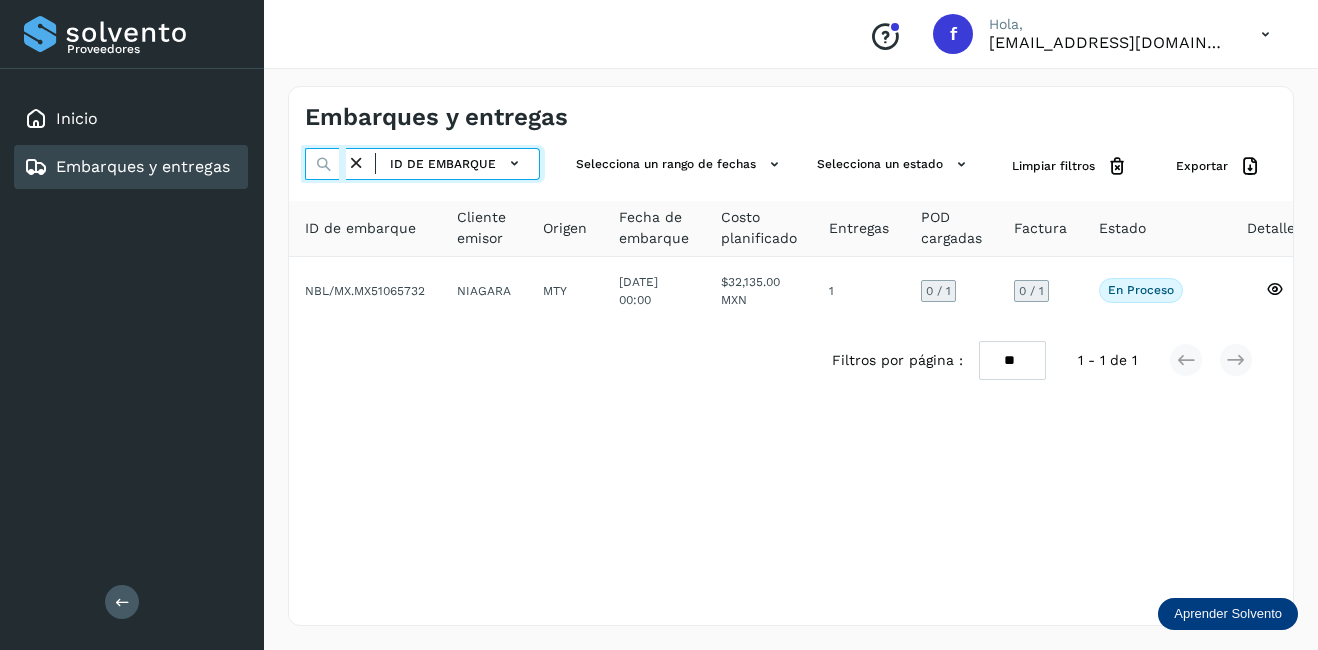 scroll, scrollTop: 0, scrollLeft: 51, axis: horizontal 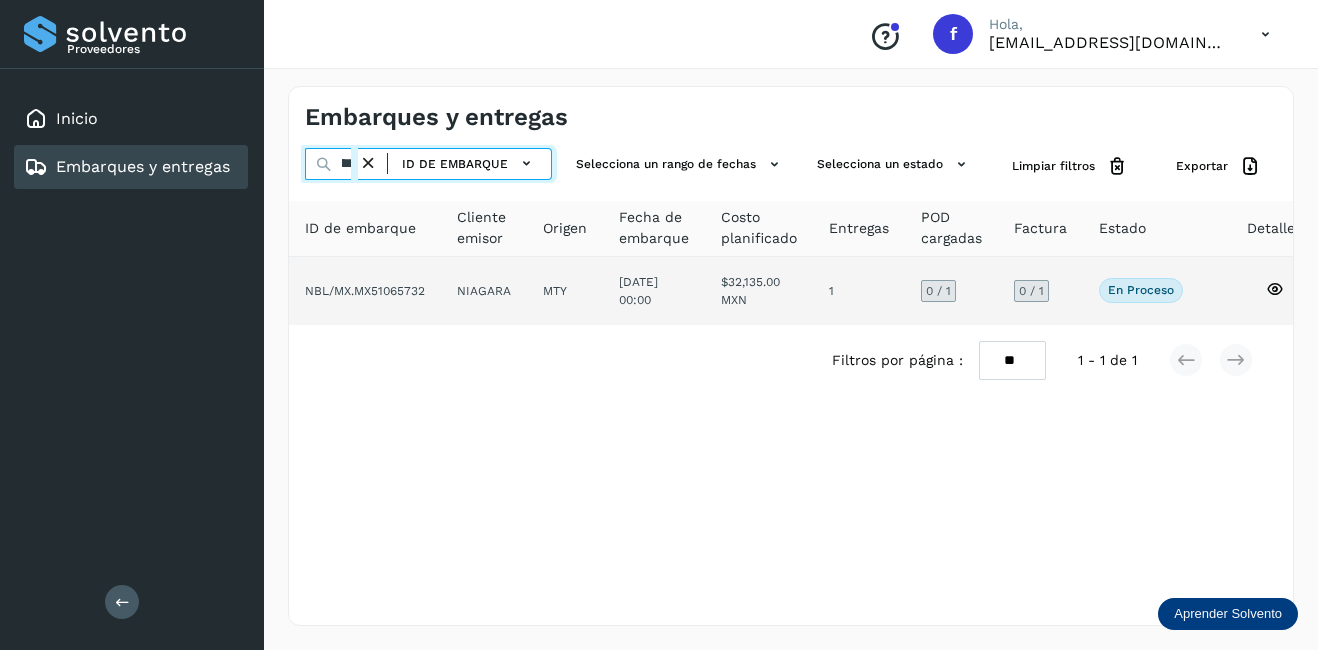 type on "********" 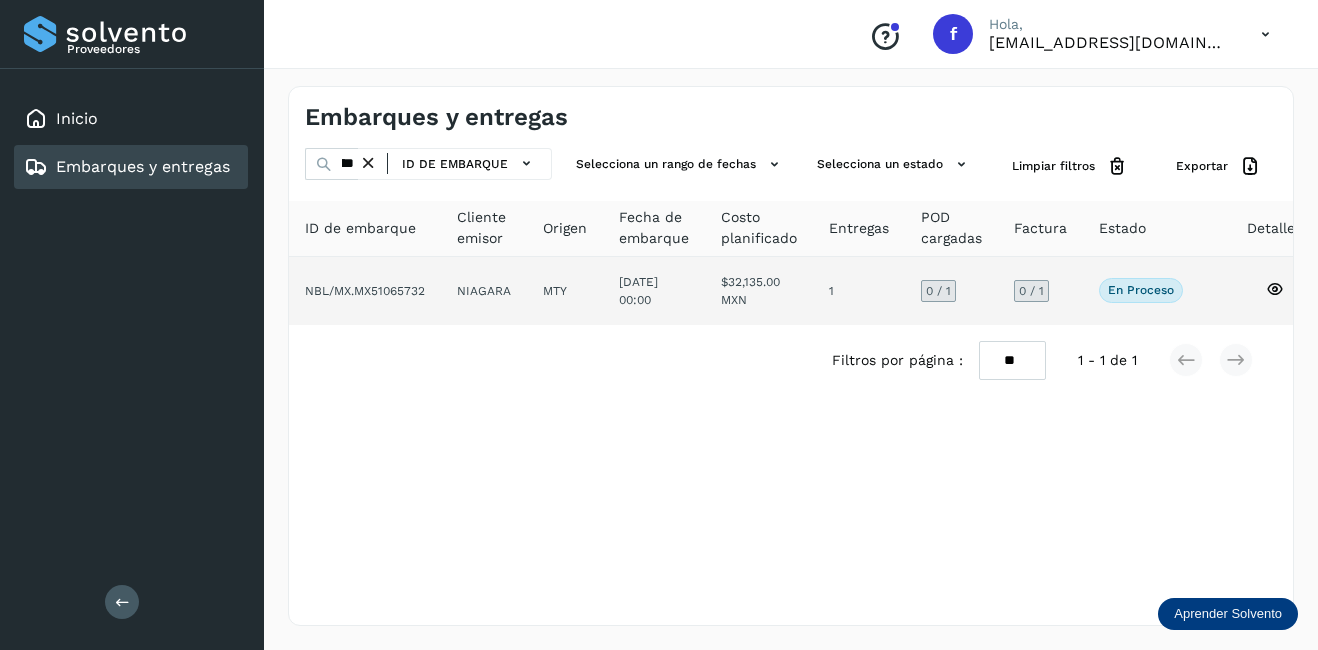click on "[DATE] 00:00" 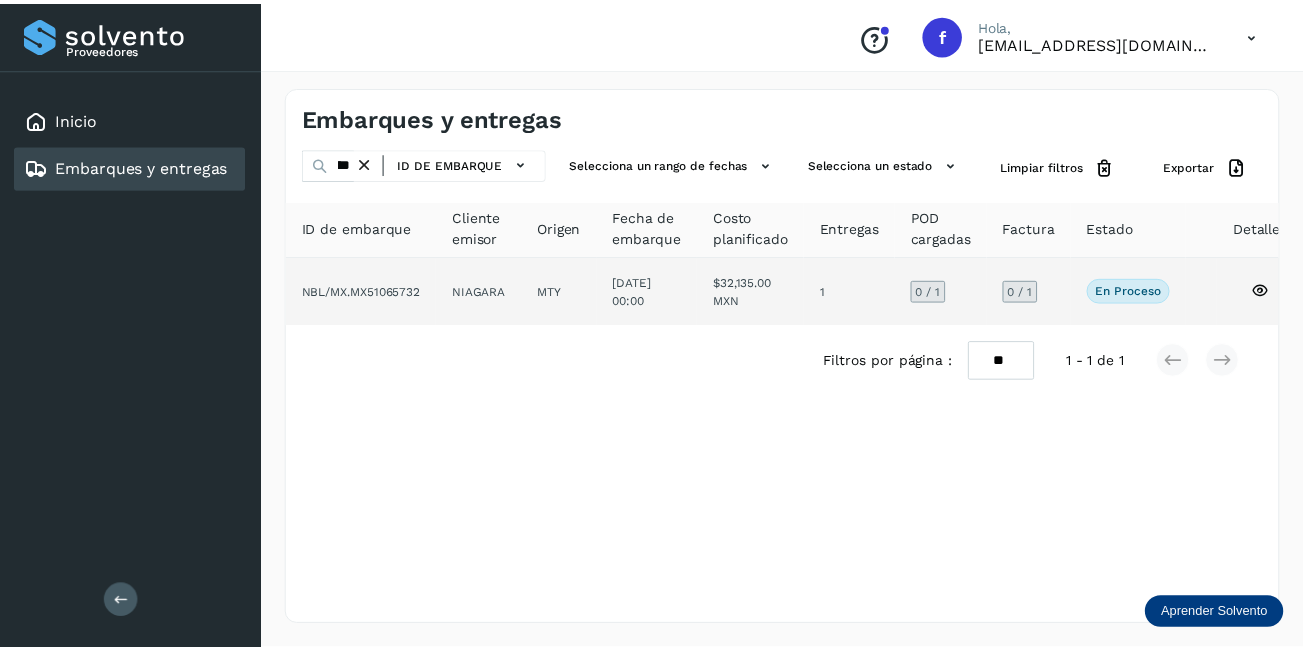 scroll, scrollTop: 0, scrollLeft: 0, axis: both 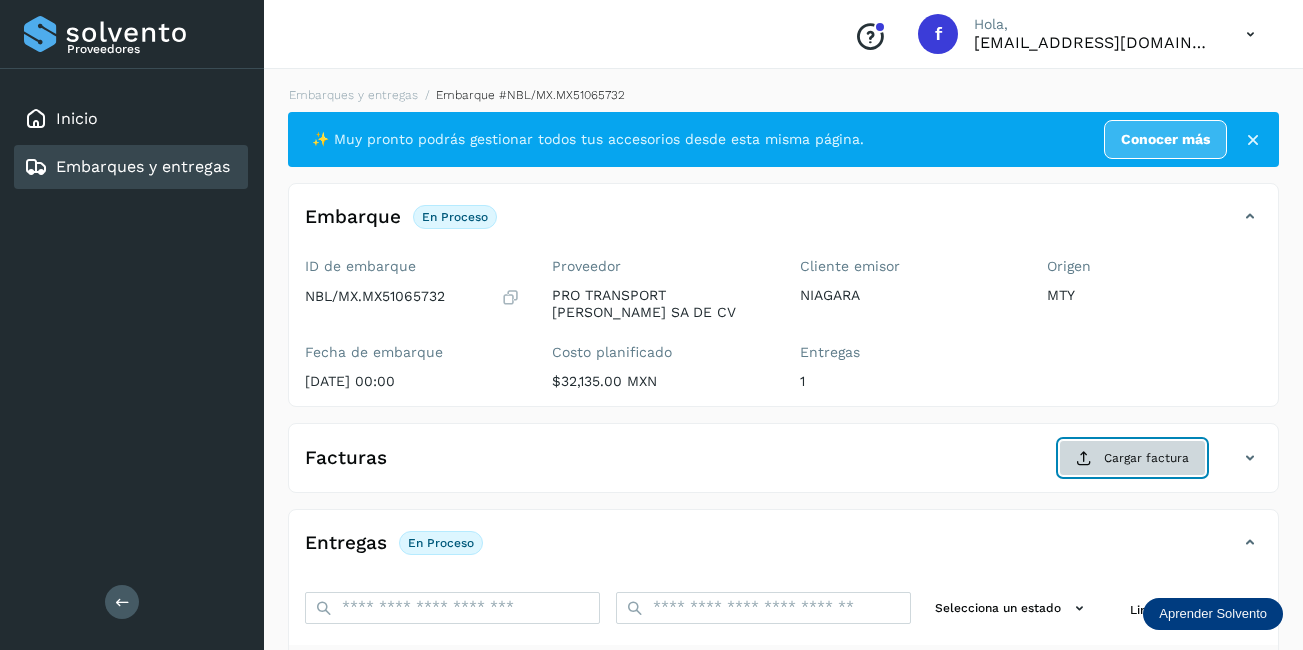 click on "Cargar factura" 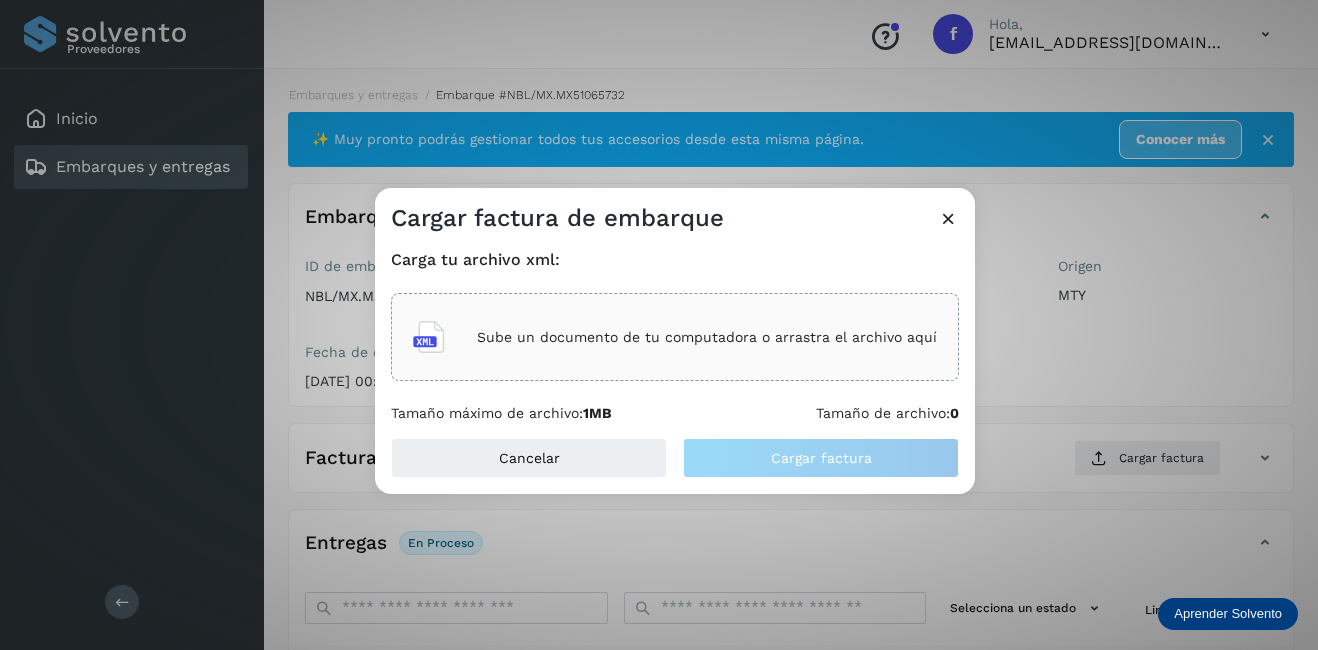 click on "Sube un documento de tu computadora o arrastra el archivo aquí" at bounding box center (707, 337) 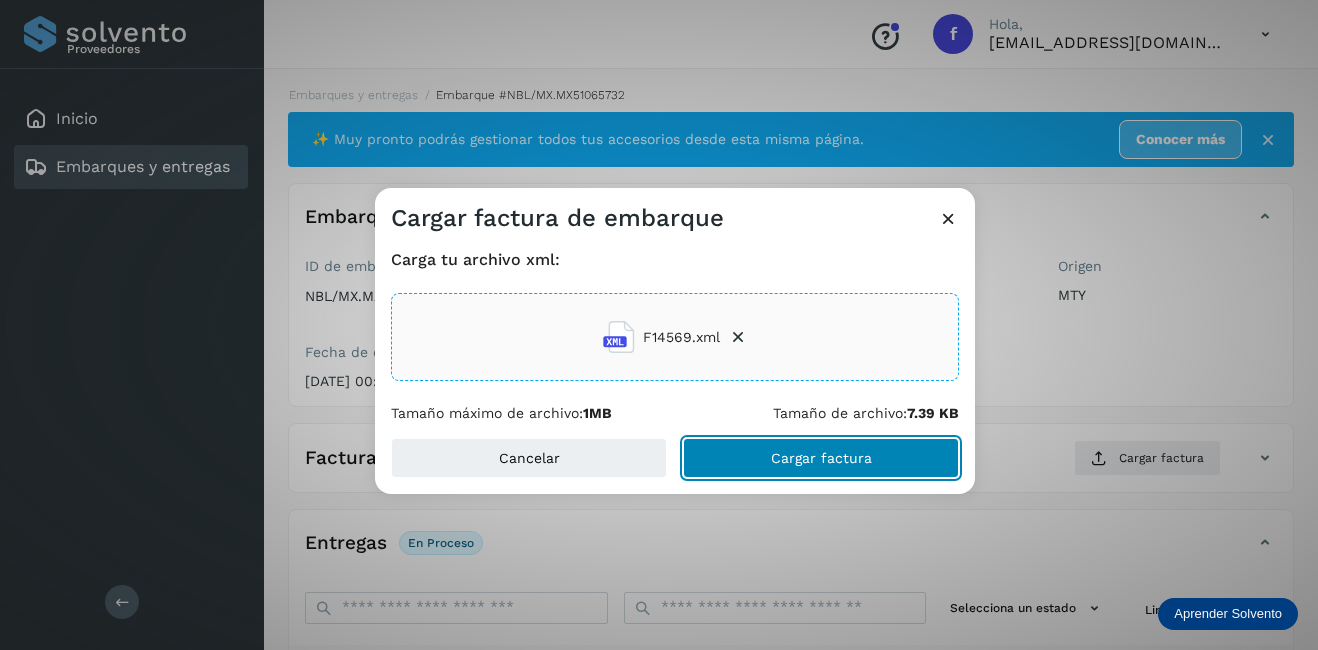 click on "Cargar factura" 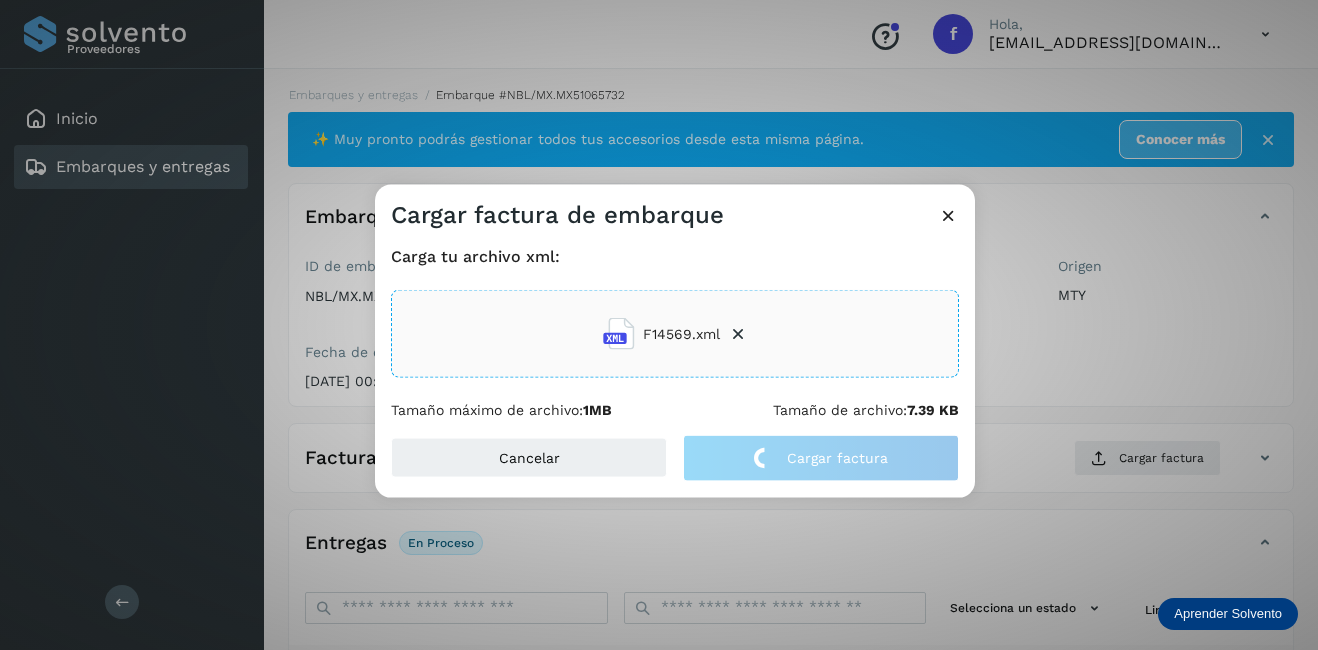 click on "Cargar factura de embarque Carga tu archivo xml: F14569.xml Tamaño máximo de archivo:  1MB Tamaño de archivo:  7.39 KB Cancelar Cargar factura" 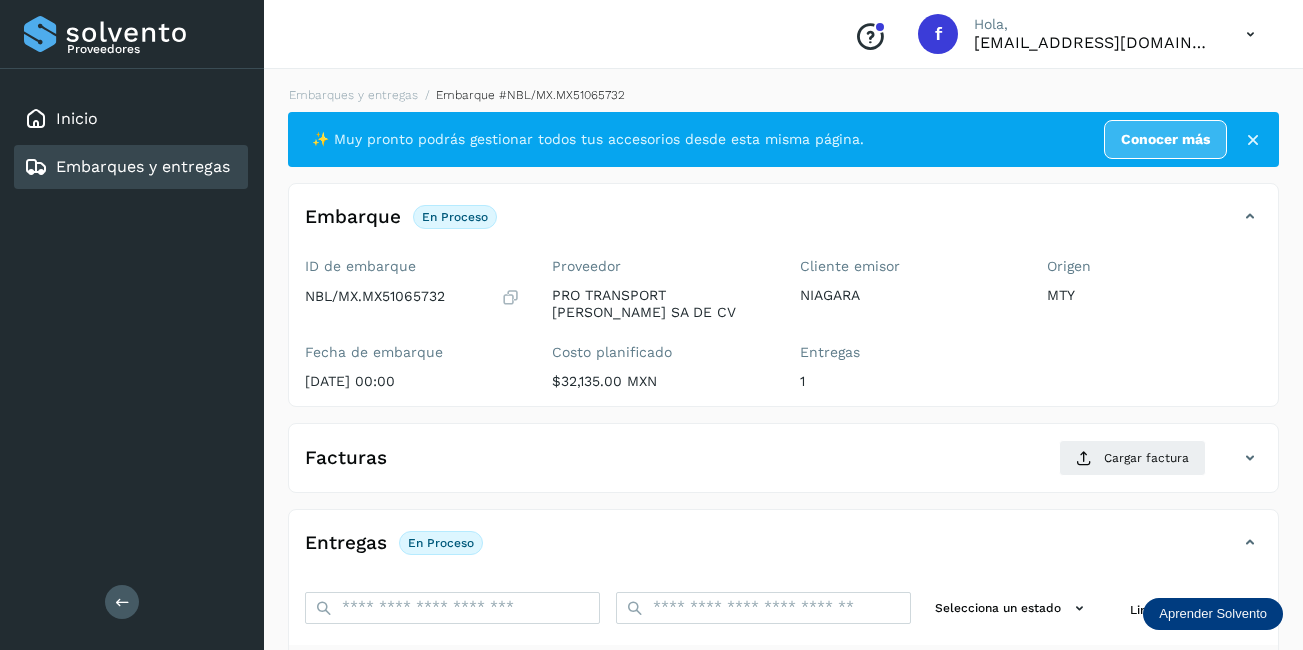 scroll, scrollTop: 313, scrollLeft: 0, axis: vertical 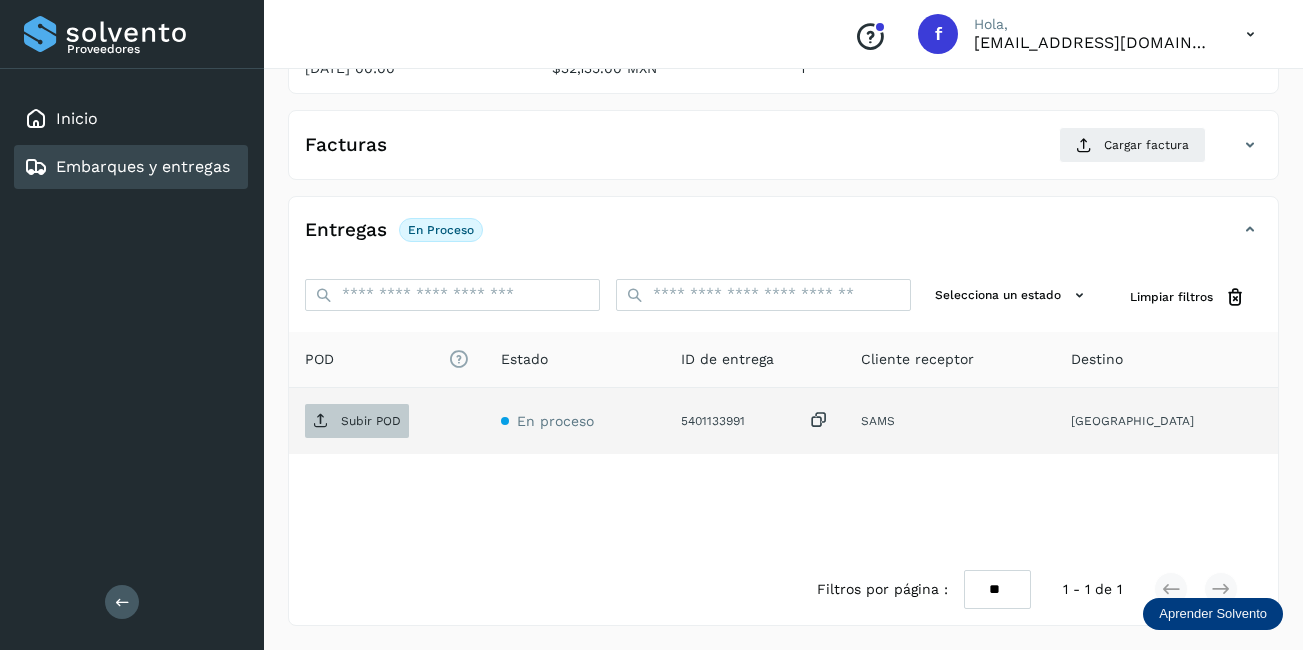 click on "Subir POD" at bounding box center (357, 421) 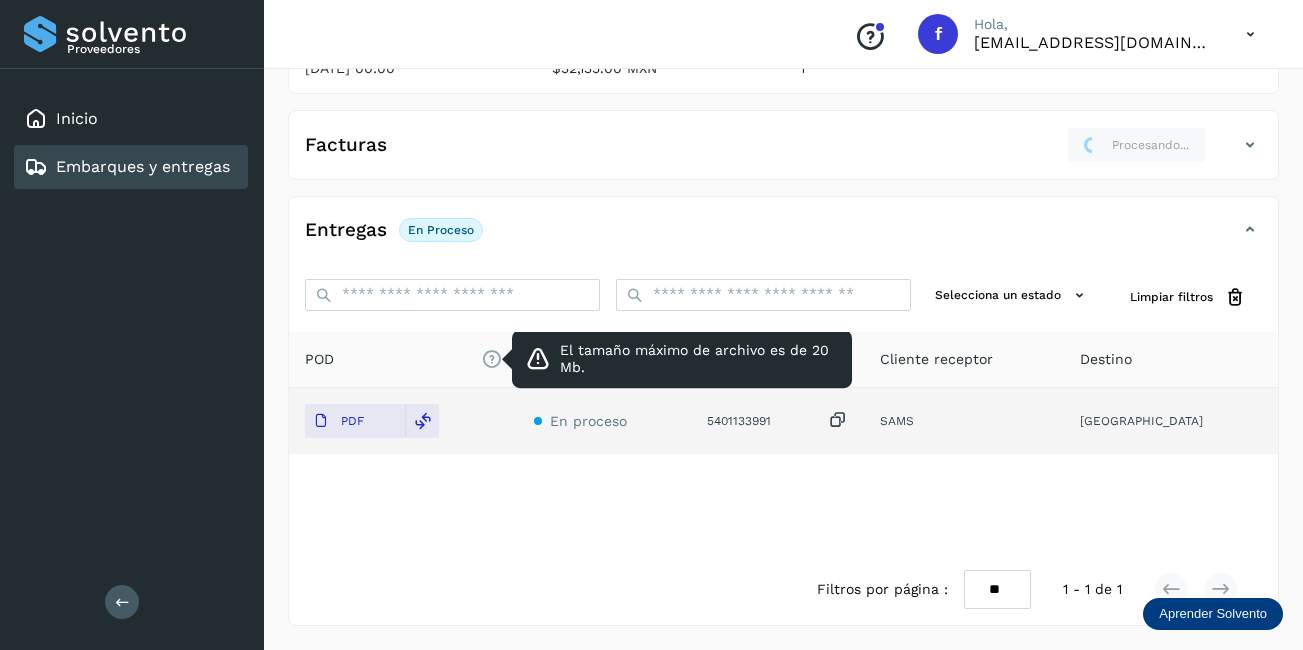 scroll, scrollTop: 13, scrollLeft: 0, axis: vertical 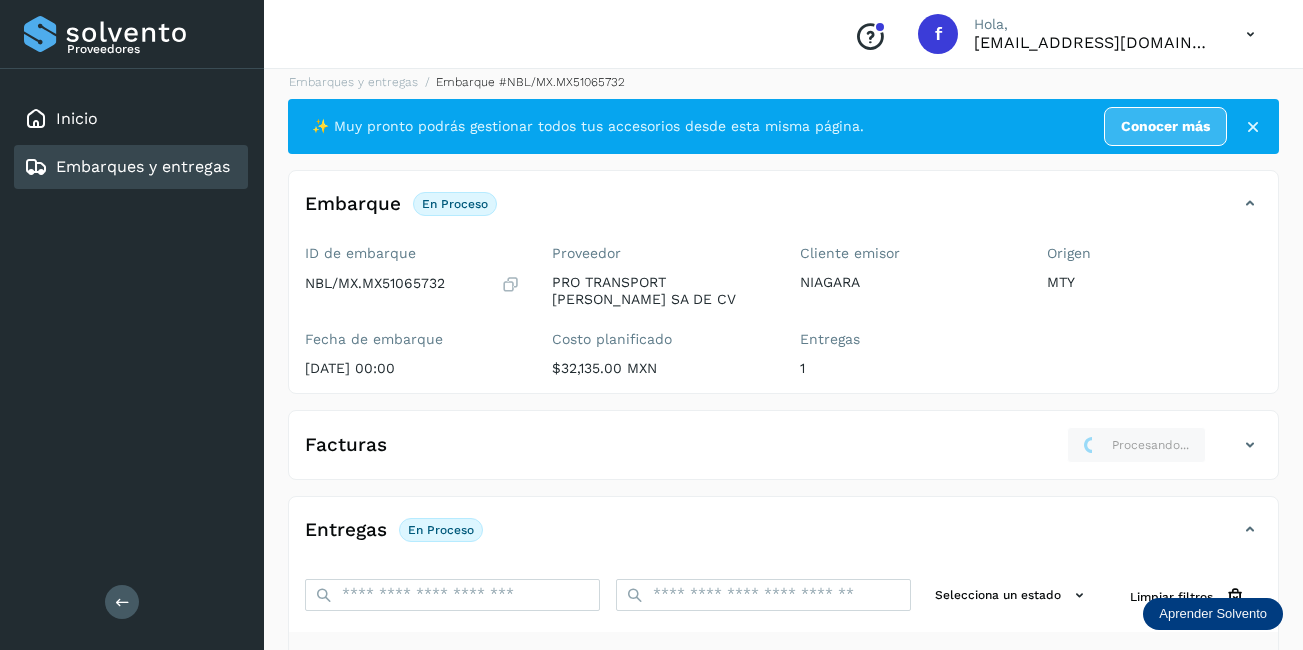 click on "Embarques y entregas" at bounding box center (143, 166) 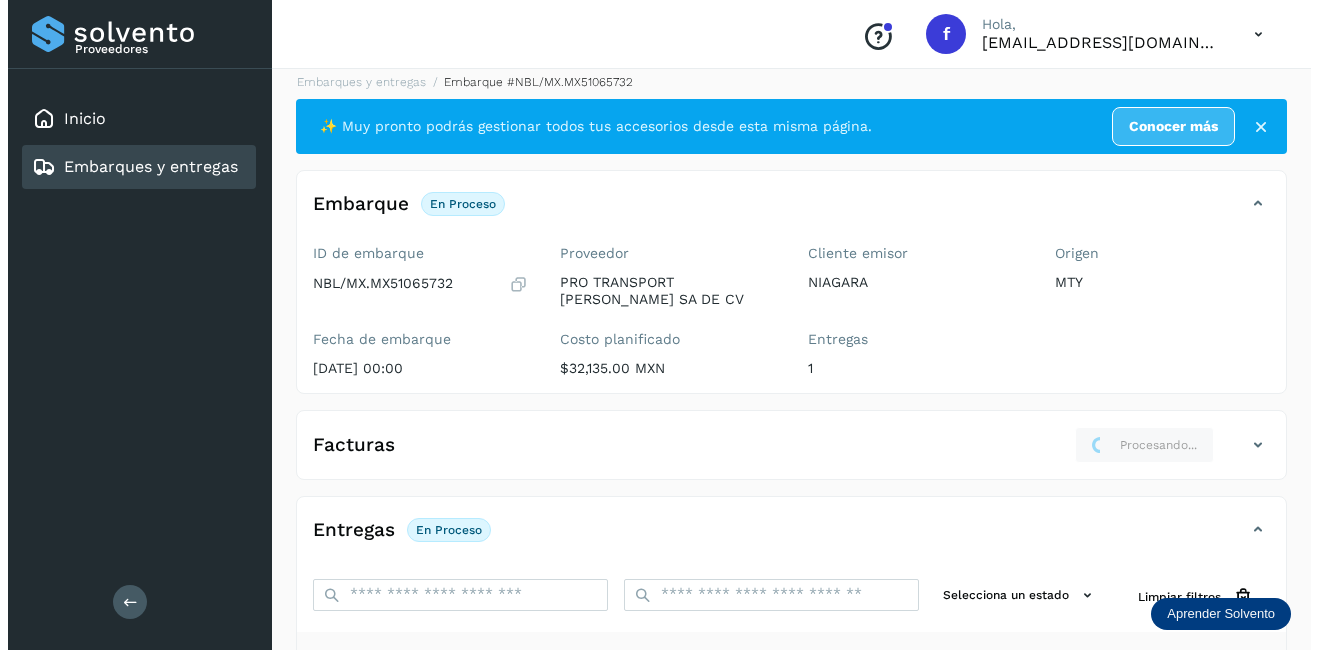scroll, scrollTop: 0, scrollLeft: 0, axis: both 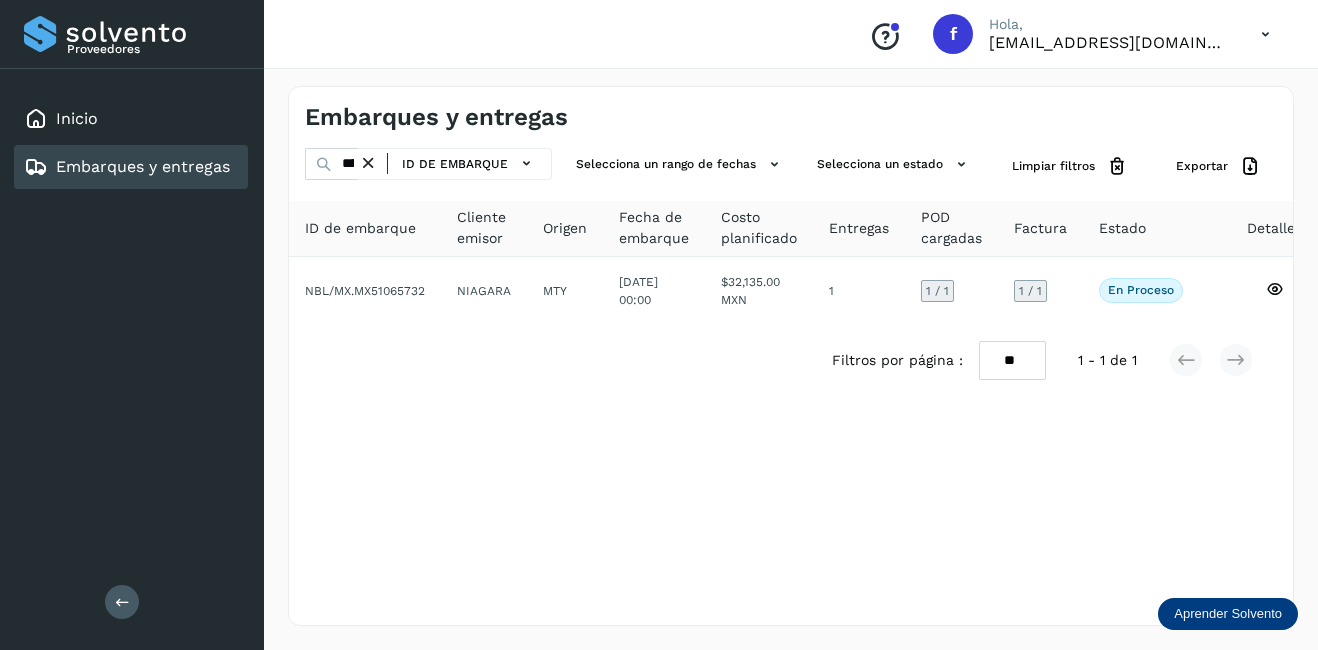click at bounding box center (368, 163) 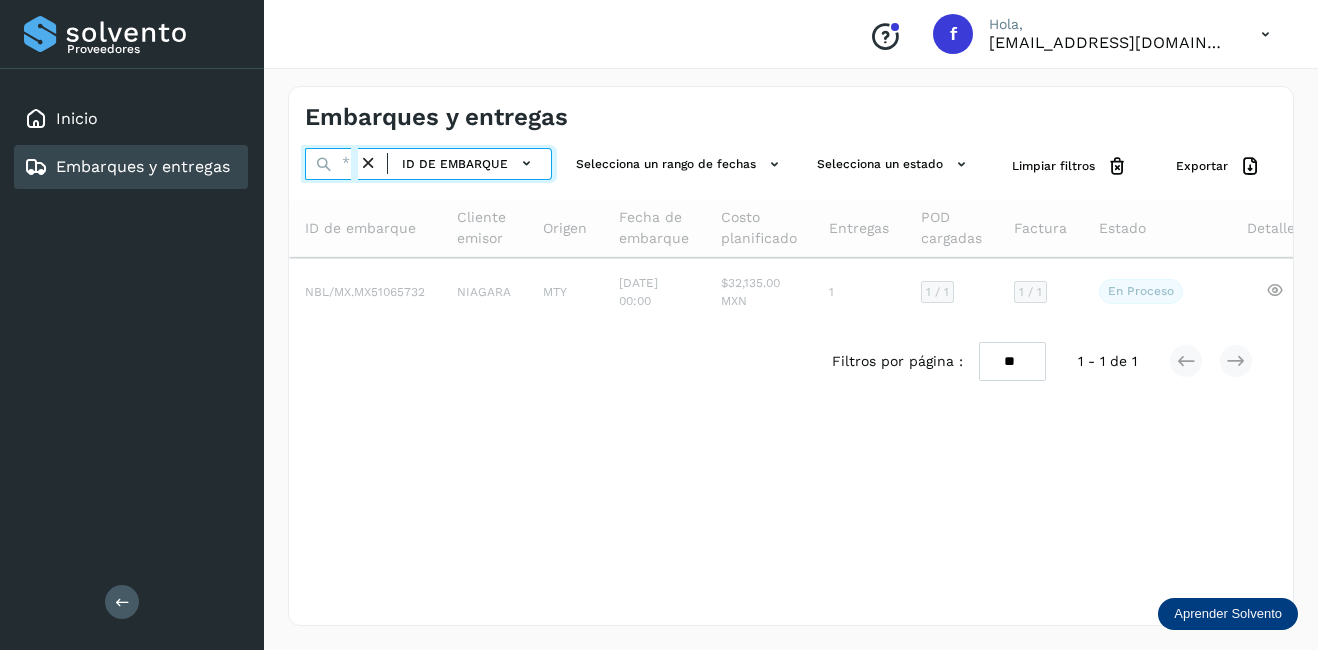 click at bounding box center (331, 164) 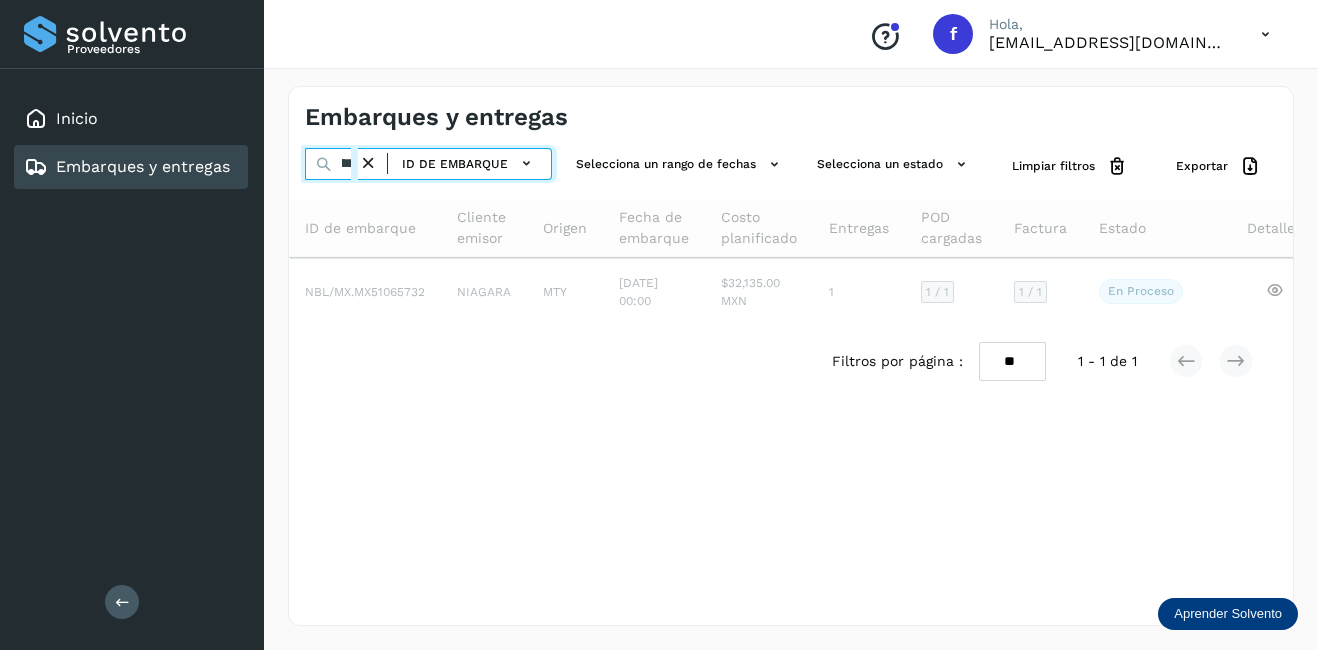 scroll, scrollTop: 0, scrollLeft: 50, axis: horizontal 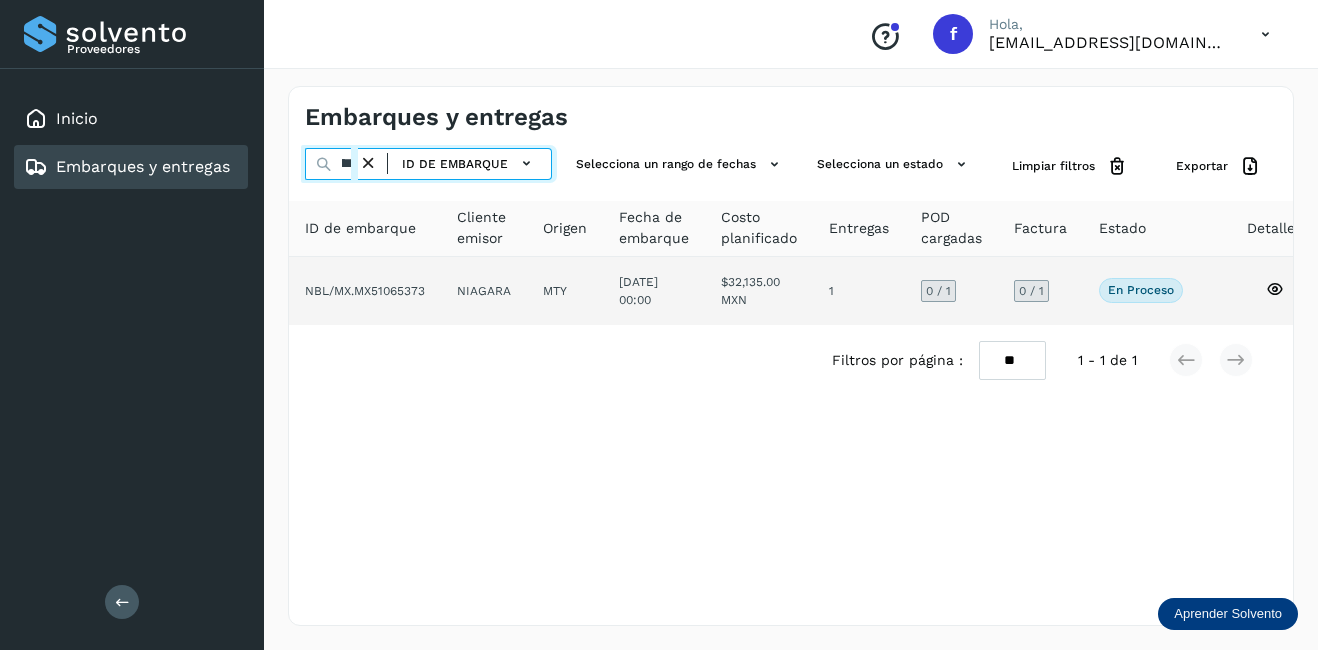 type on "********" 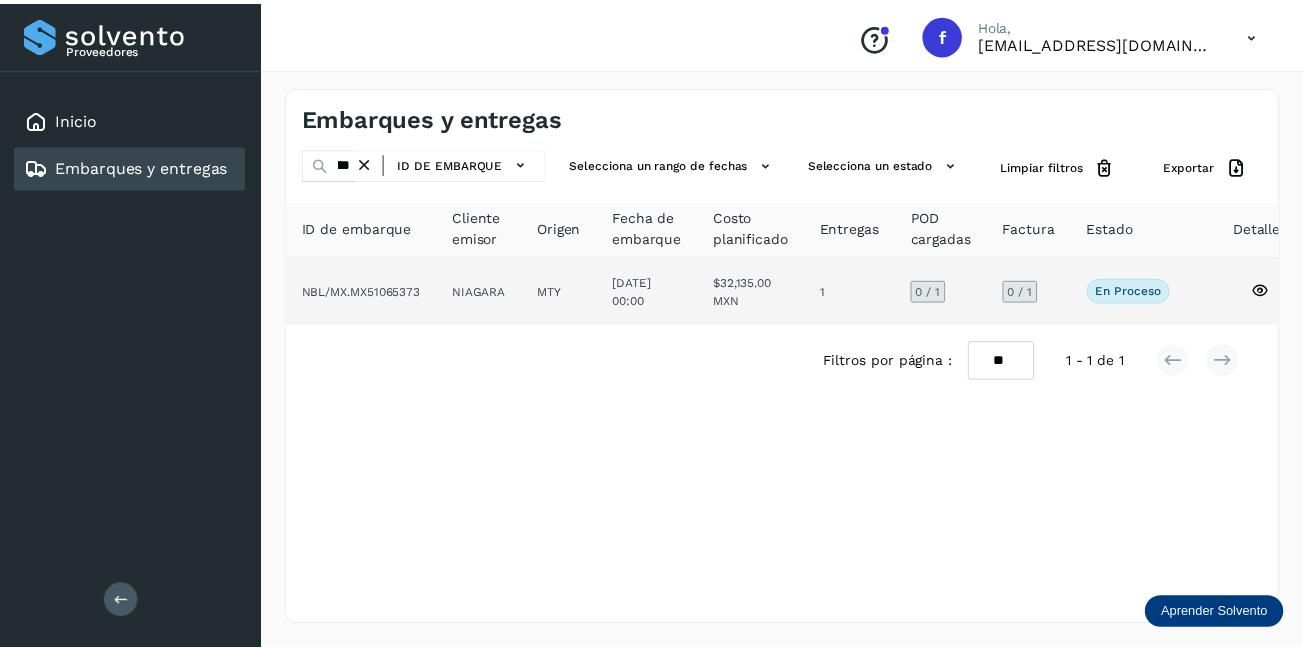 scroll, scrollTop: 0, scrollLeft: 0, axis: both 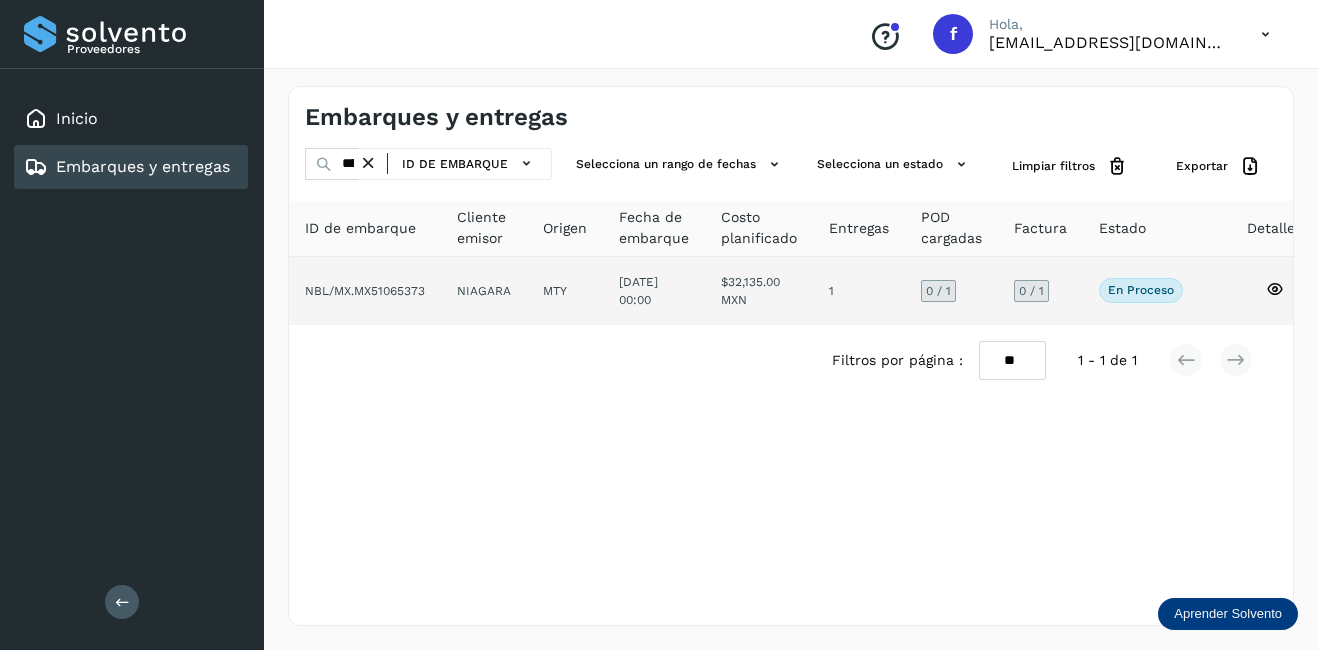 click 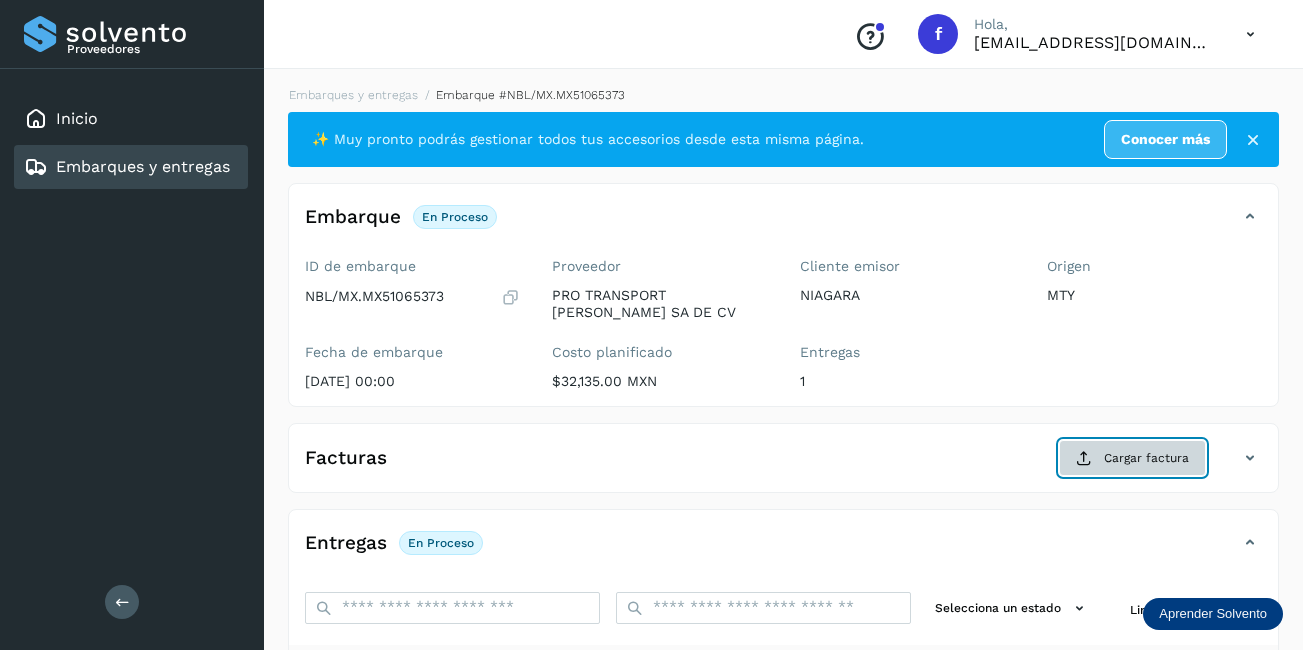 click on "Cargar factura" 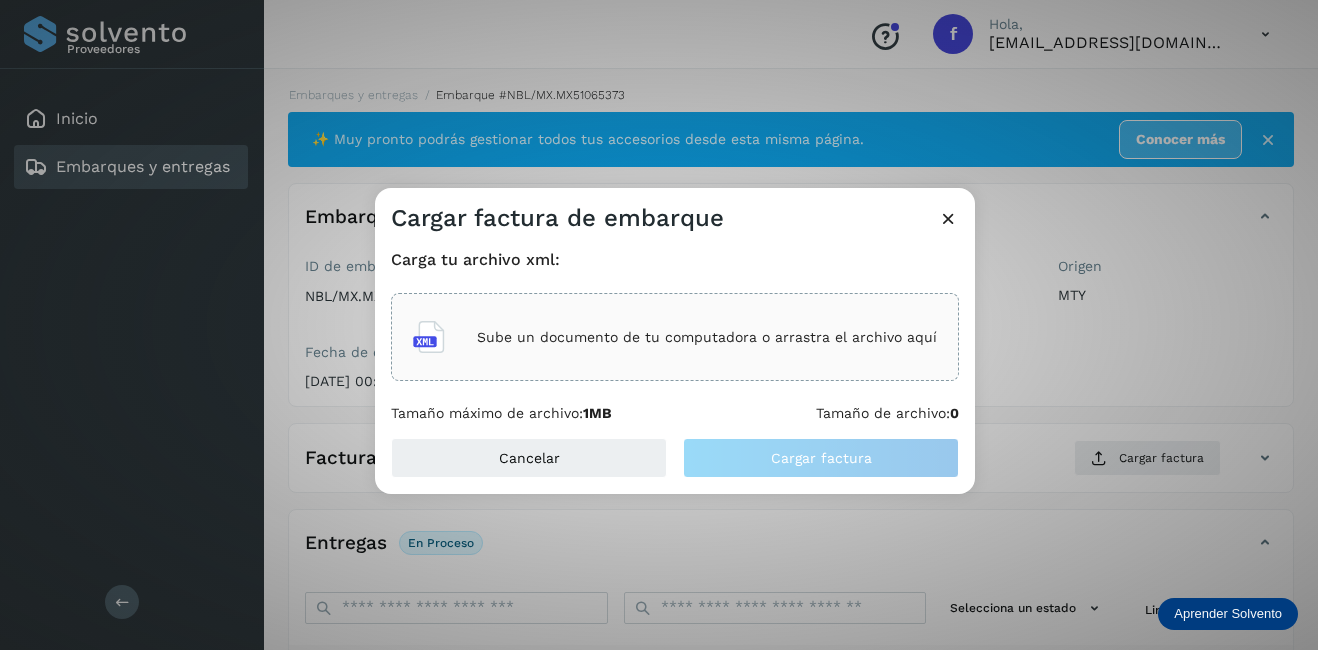 click at bounding box center [948, 218] 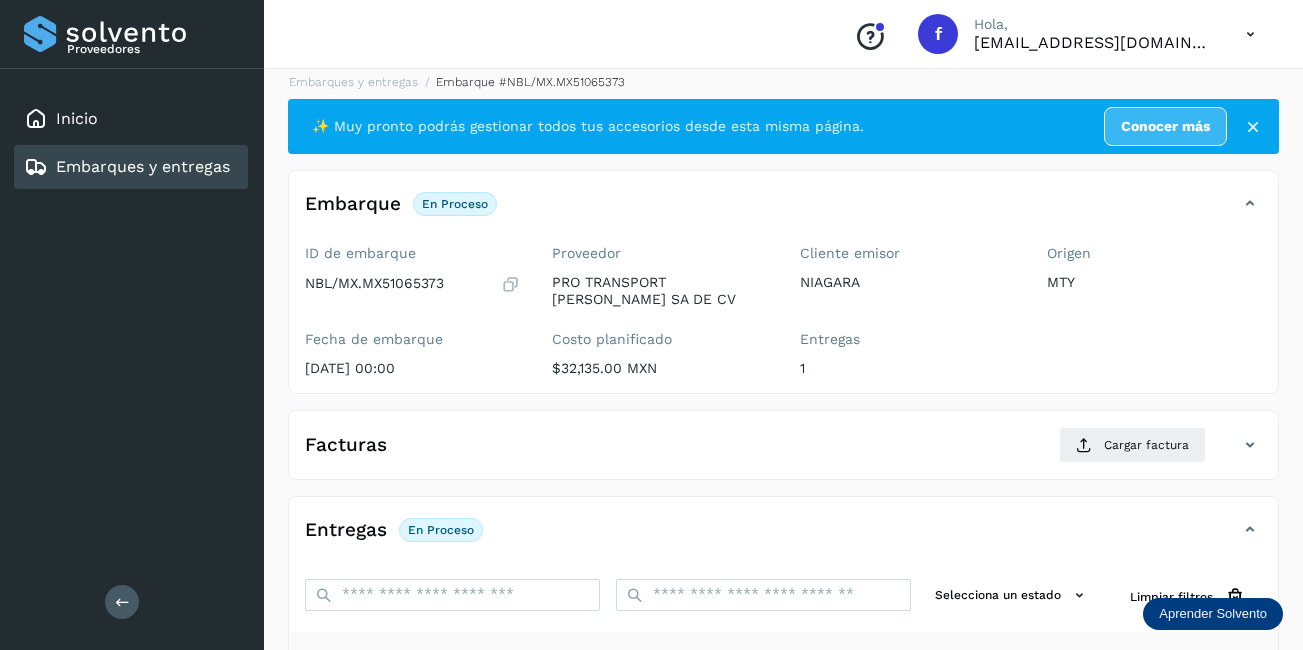 scroll, scrollTop: 0, scrollLeft: 0, axis: both 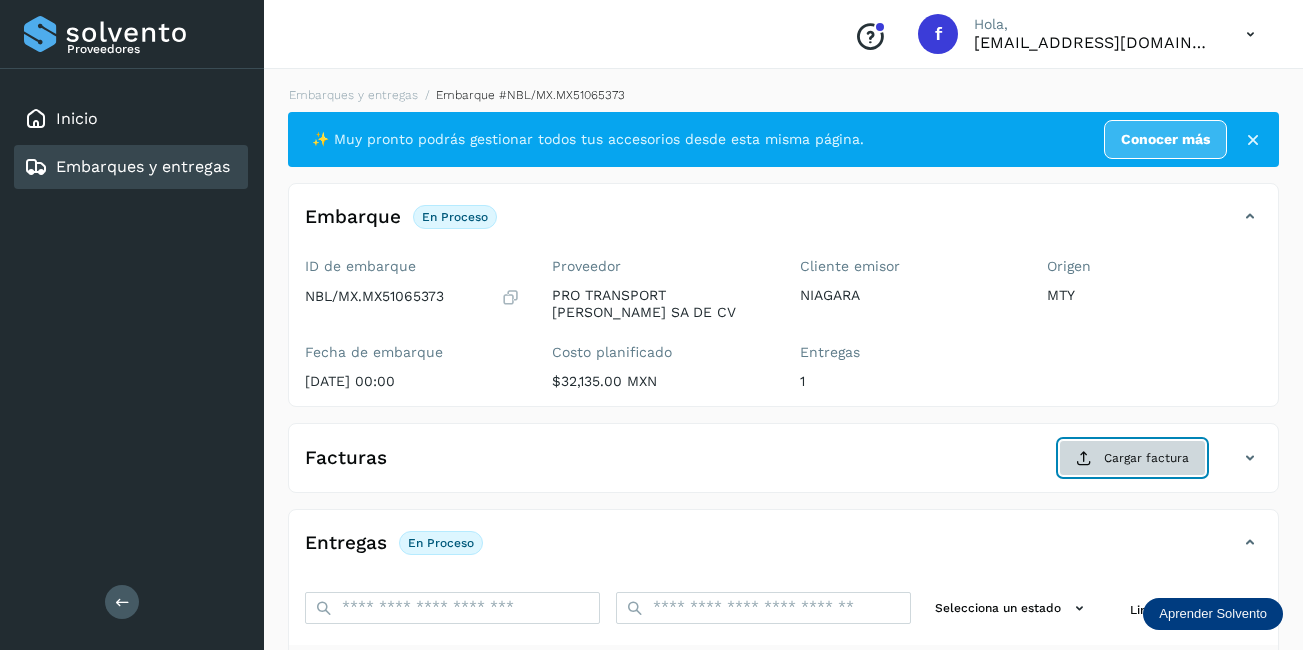 click on "Cargar factura" 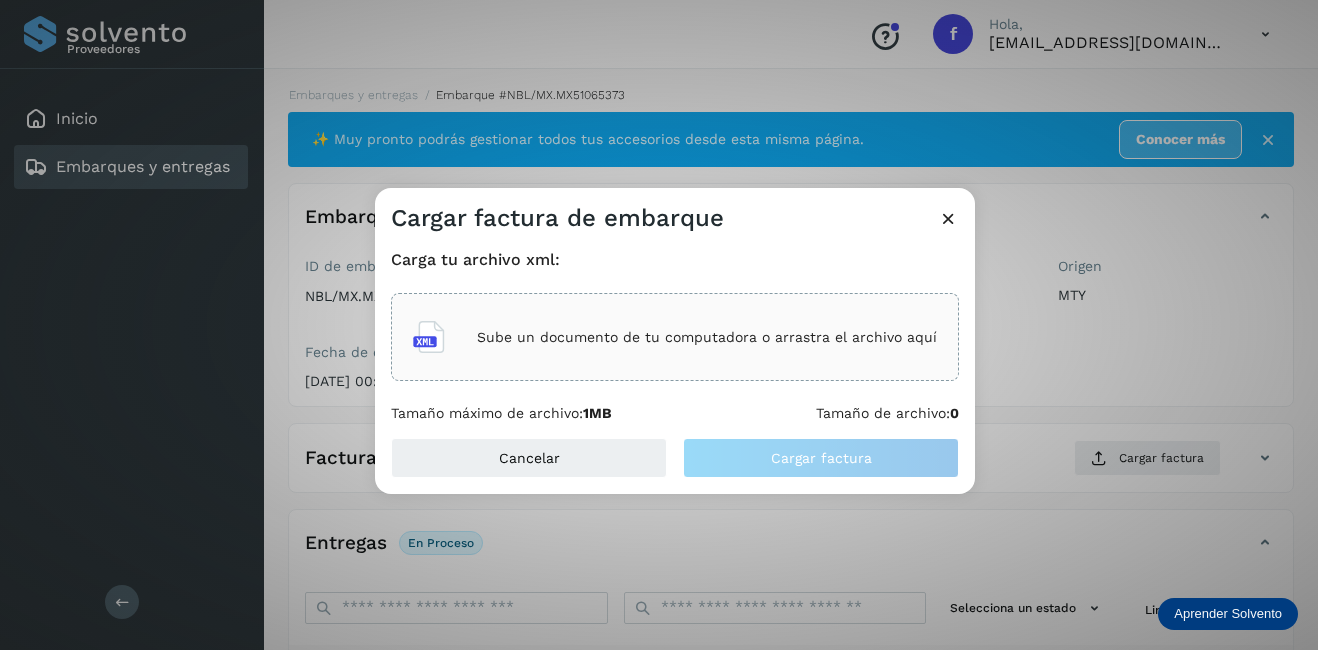 click on "Sube un documento de tu computadora o arrastra el archivo aquí" at bounding box center [707, 337] 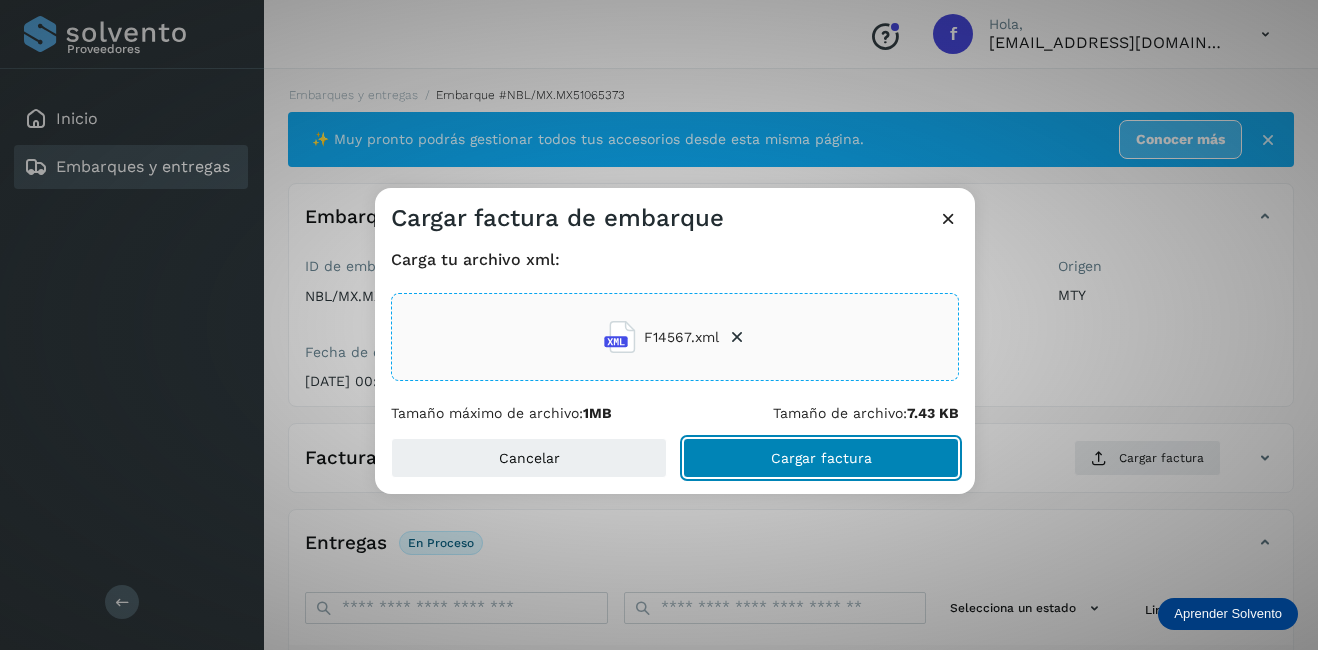 drag, startPoint x: 776, startPoint y: 466, endPoint x: 792, endPoint y: 470, distance: 16.492422 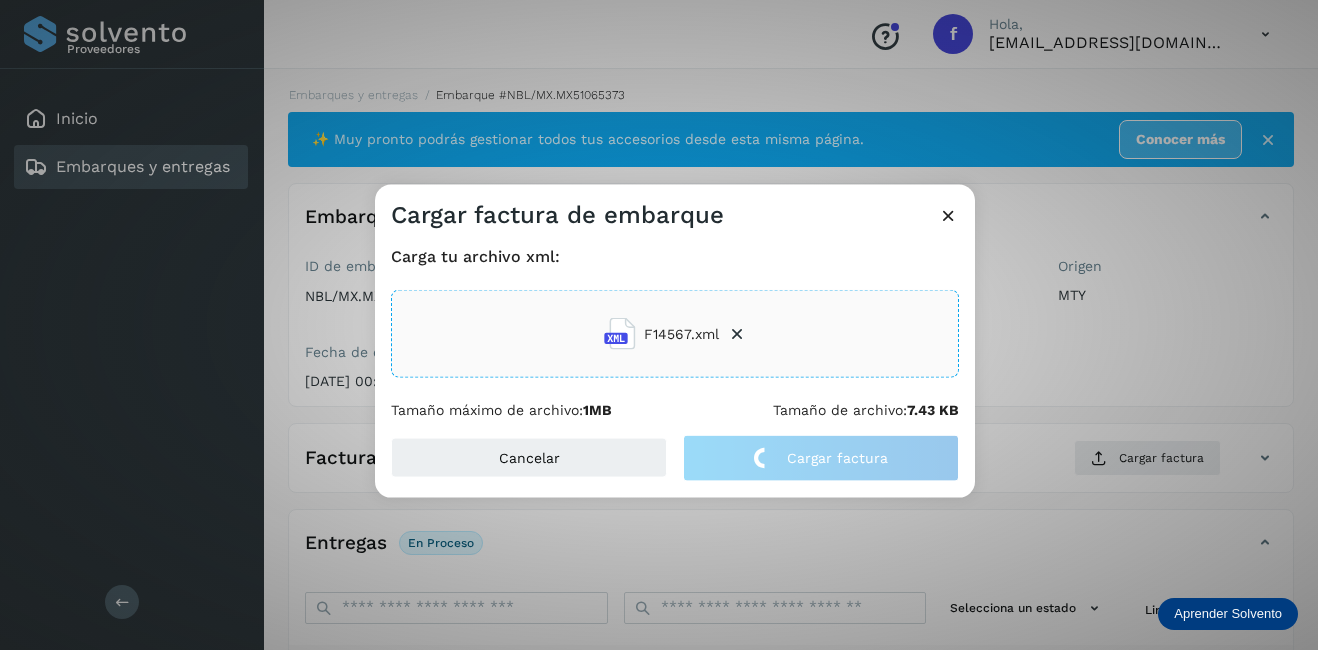drag, startPoint x: 1151, startPoint y: 337, endPoint x: 1134, endPoint y: 330, distance: 18.384777 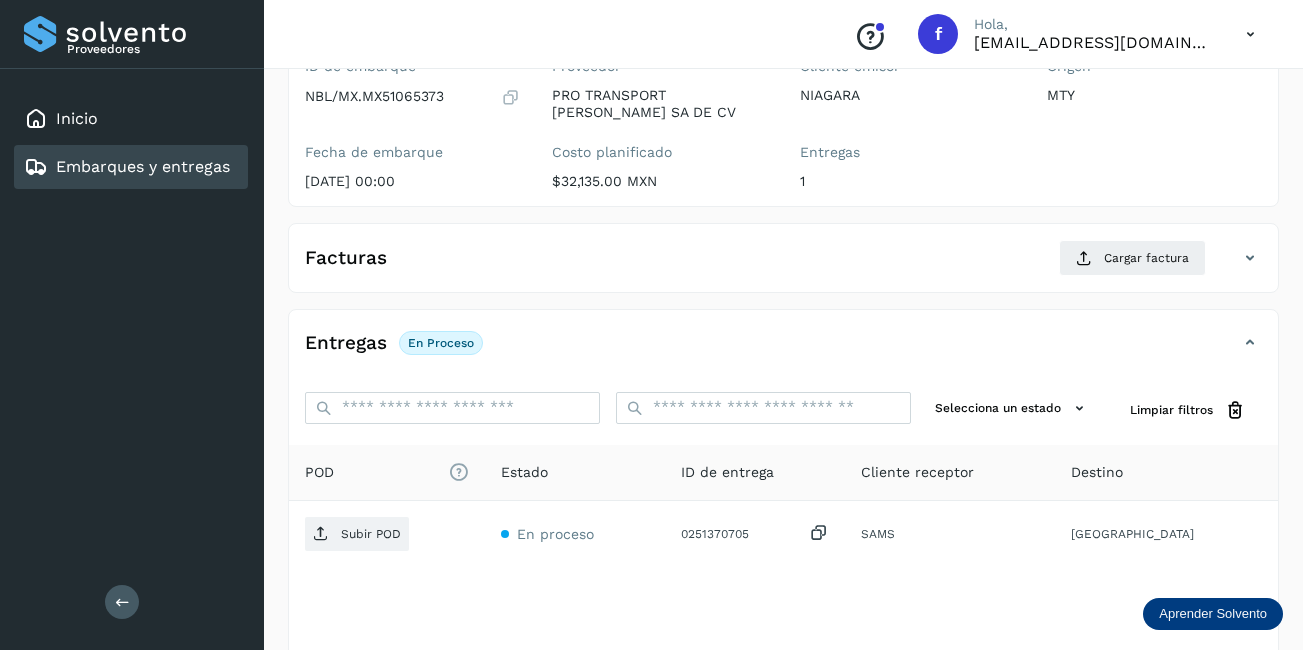 scroll, scrollTop: 313, scrollLeft: 0, axis: vertical 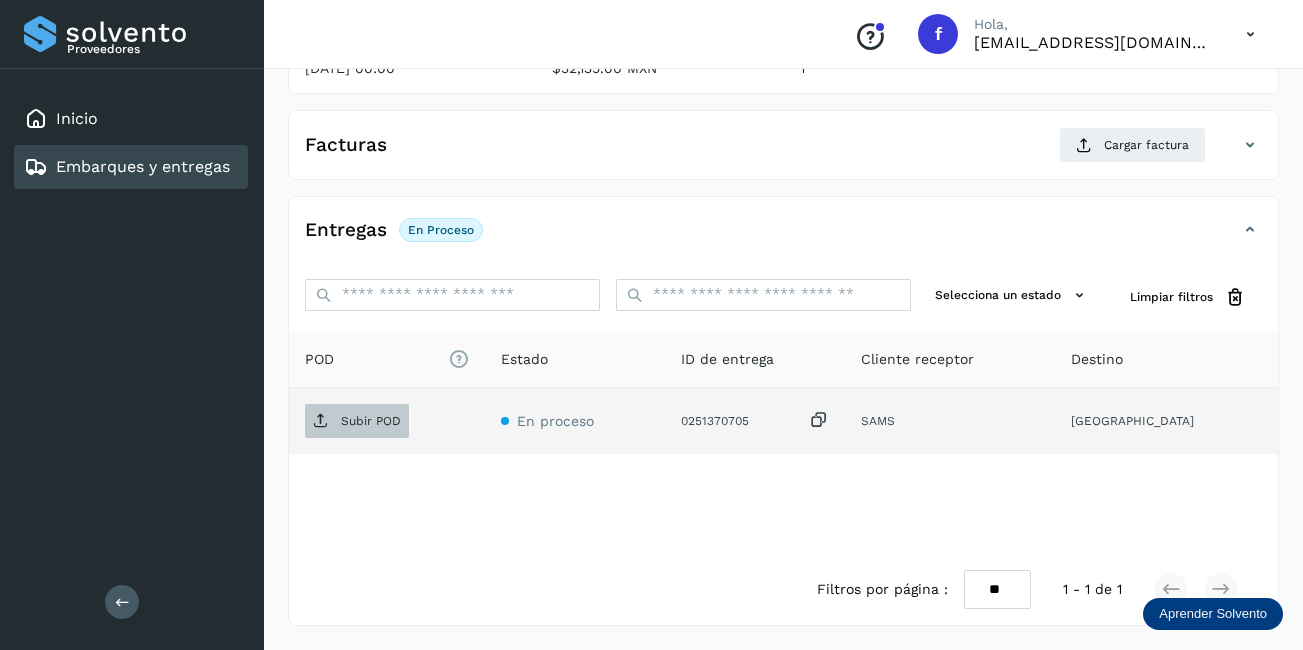 click on "Subir POD" at bounding box center [371, 421] 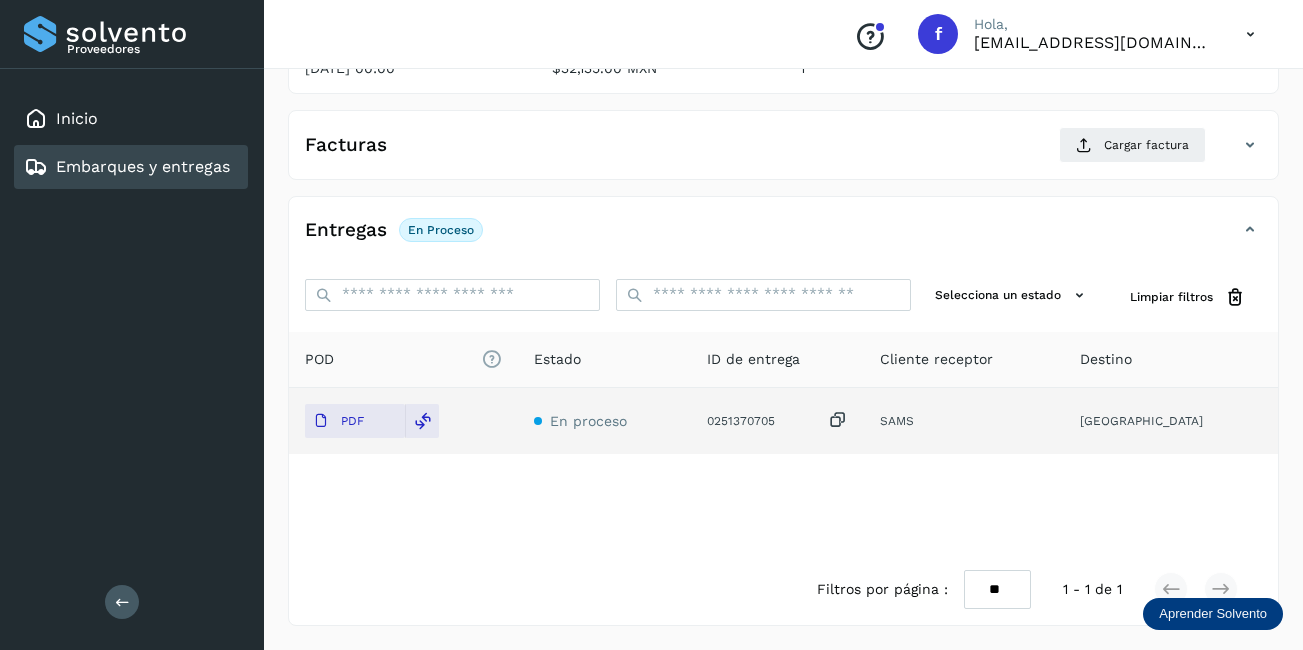 scroll, scrollTop: 213, scrollLeft: 0, axis: vertical 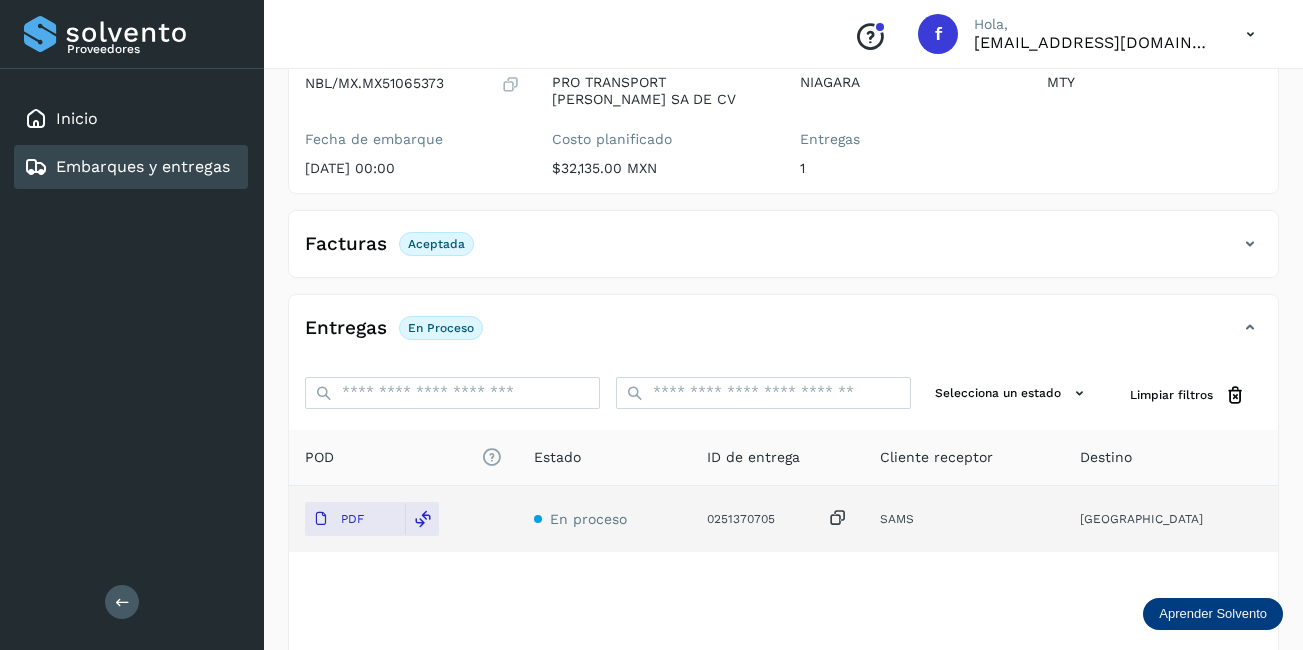 drag, startPoint x: 207, startPoint y: 158, endPoint x: 240, endPoint y: 162, distance: 33.24154 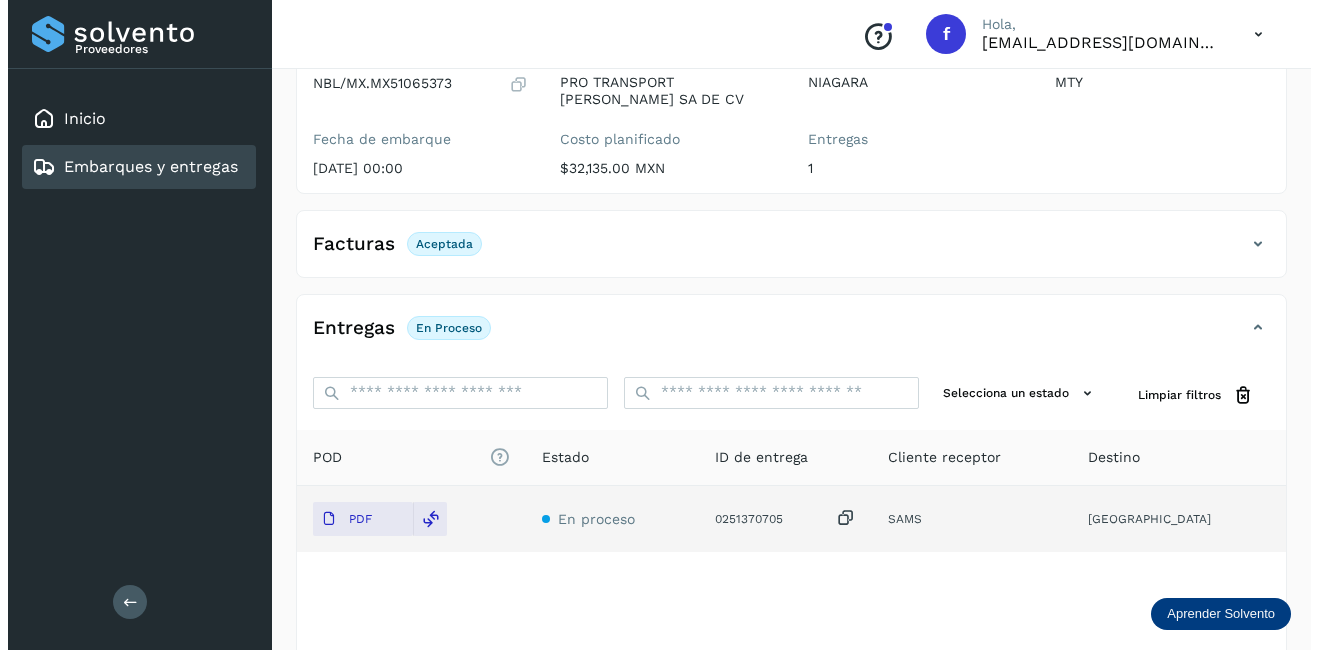 scroll, scrollTop: 0, scrollLeft: 0, axis: both 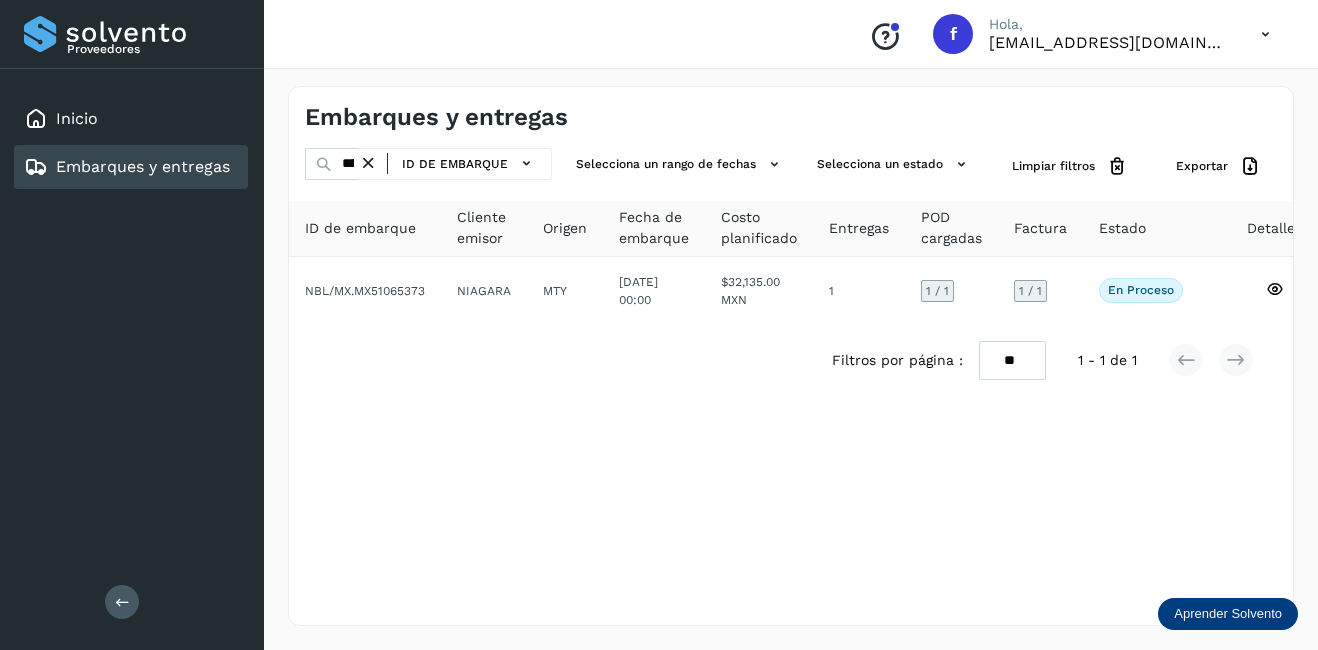 click at bounding box center (368, 163) 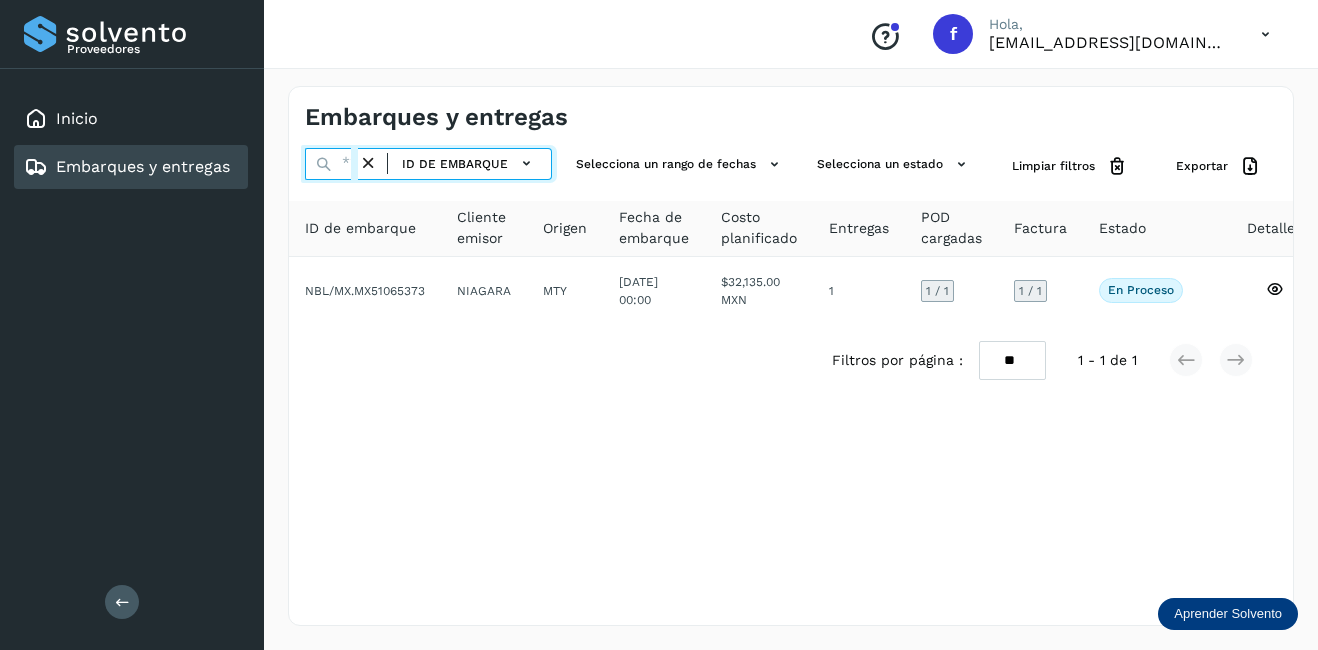 click at bounding box center (331, 164) 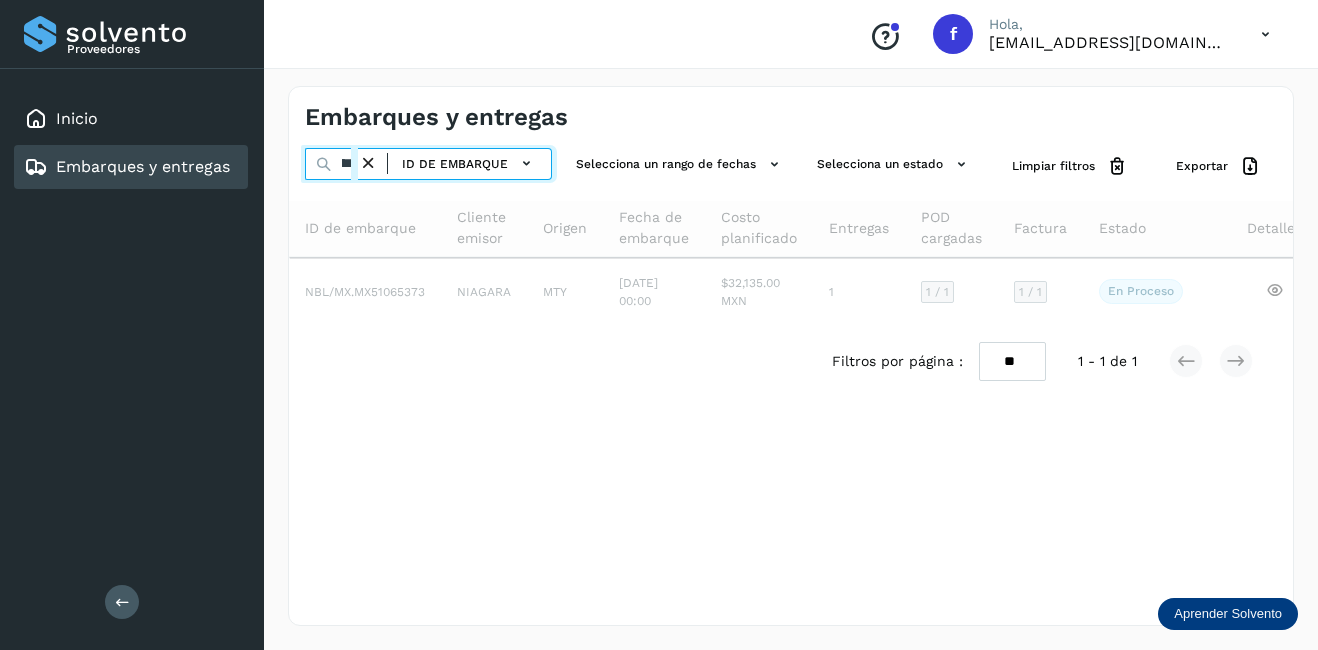 scroll, scrollTop: 0, scrollLeft: 54, axis: horizontal 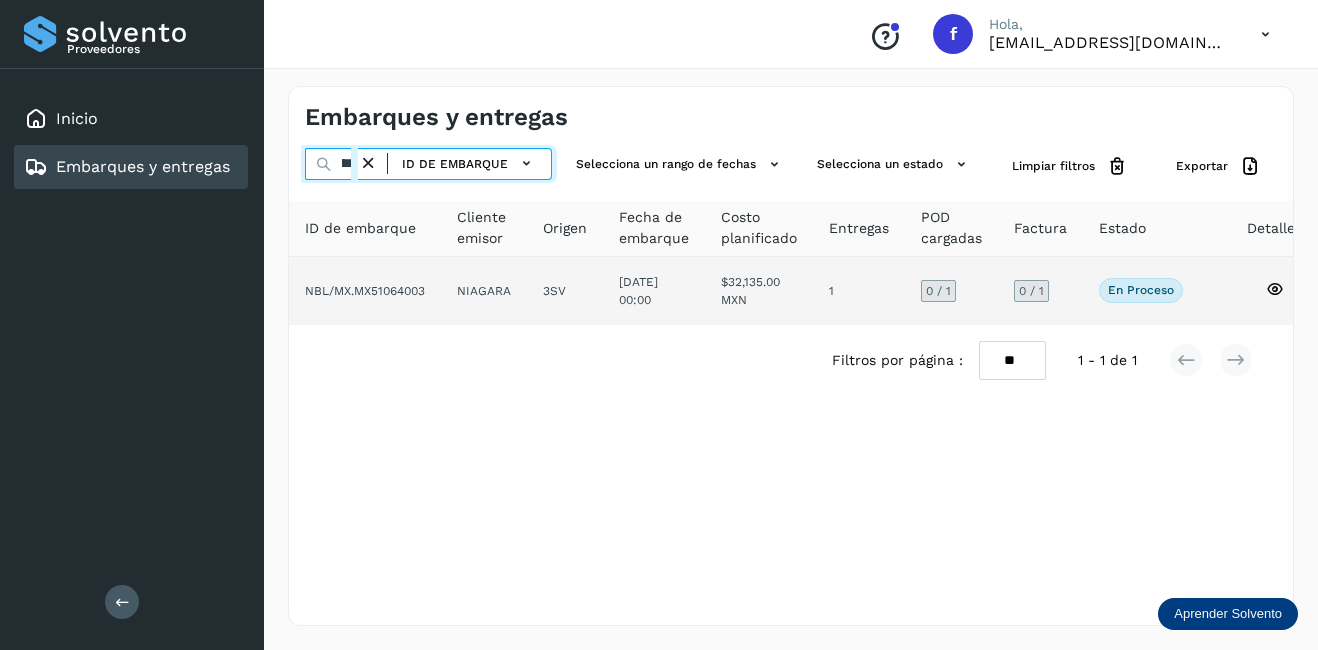 type on "********" 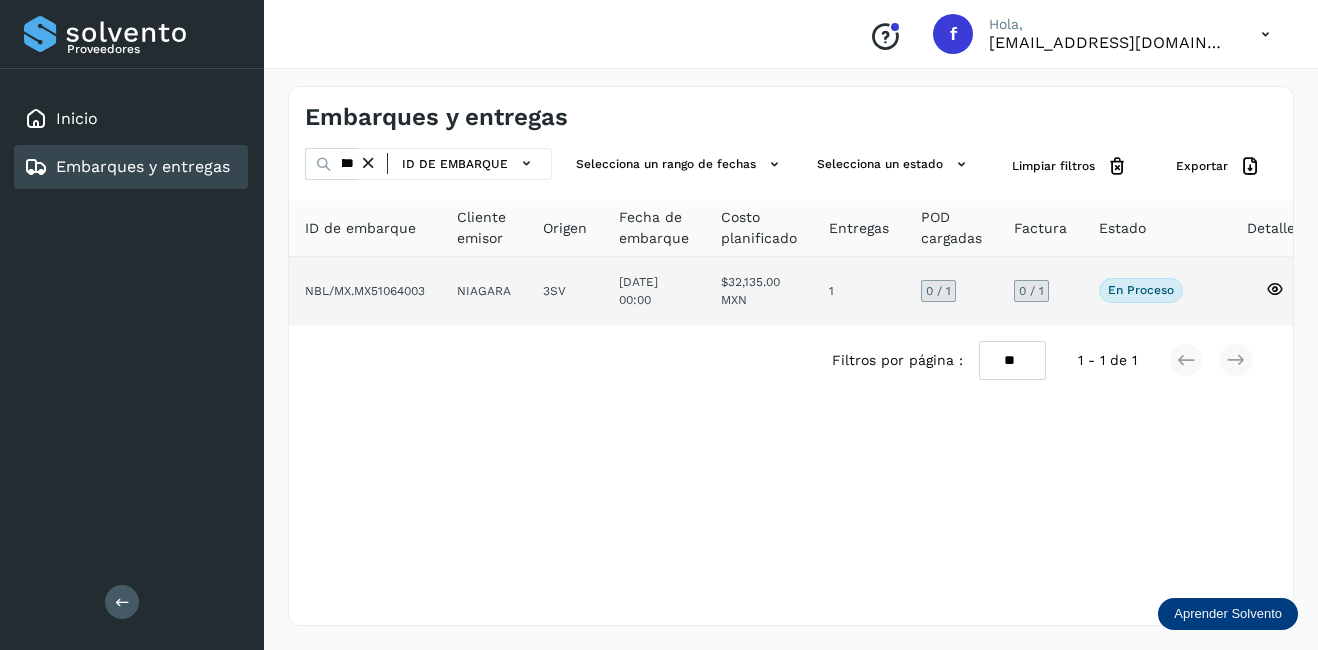 click 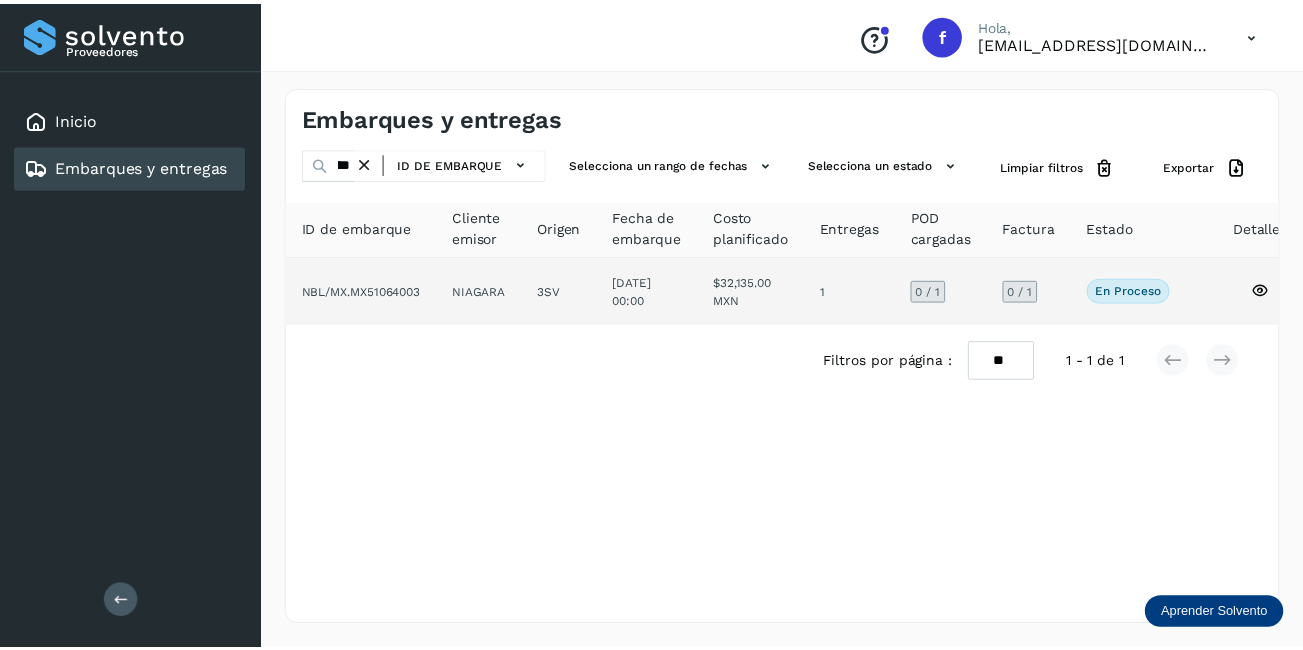 scroll, scrollTop: 0, scrollLeft: 0, axis: both 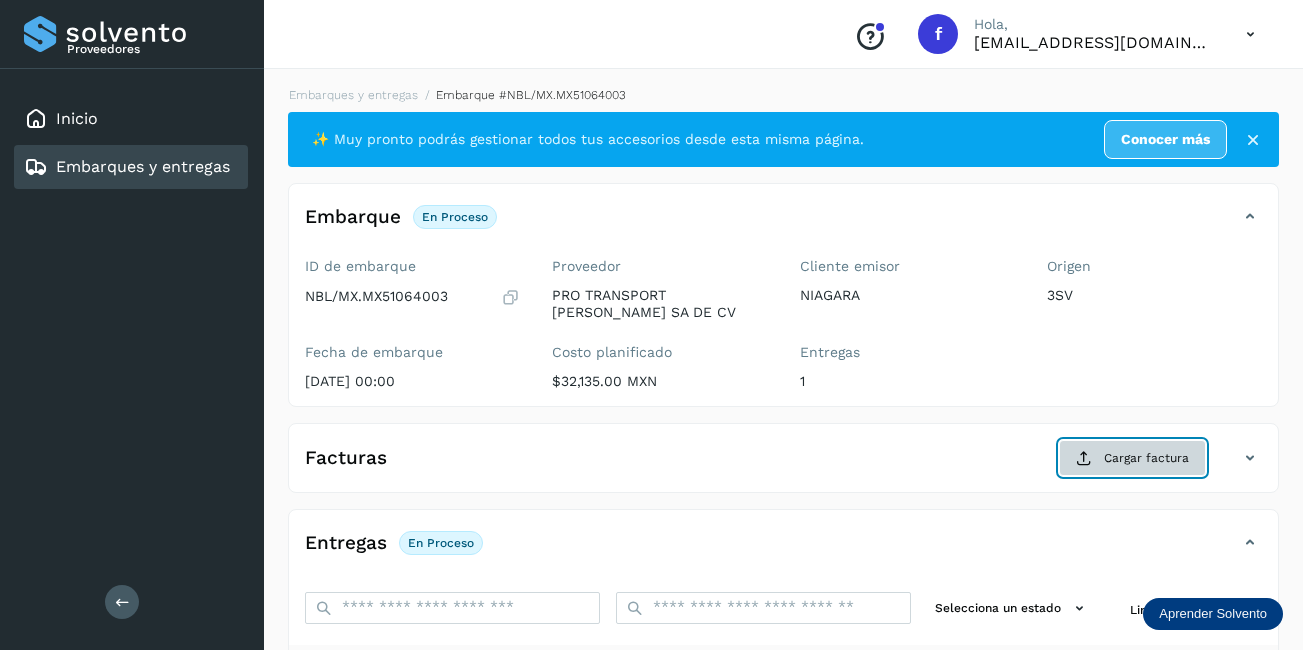 click on "Cargar factura" at bounding box center [1132, 458] 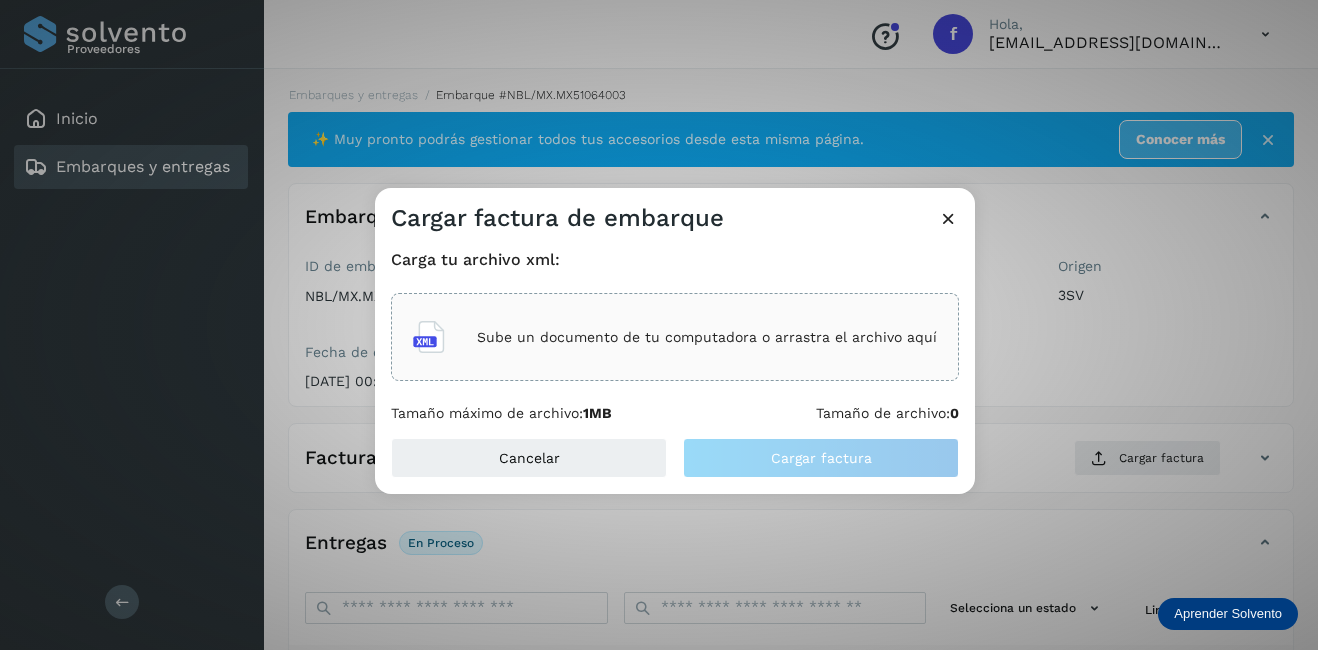 click on "Sube un documento de tu computadora o arrastra el archivo aquí" 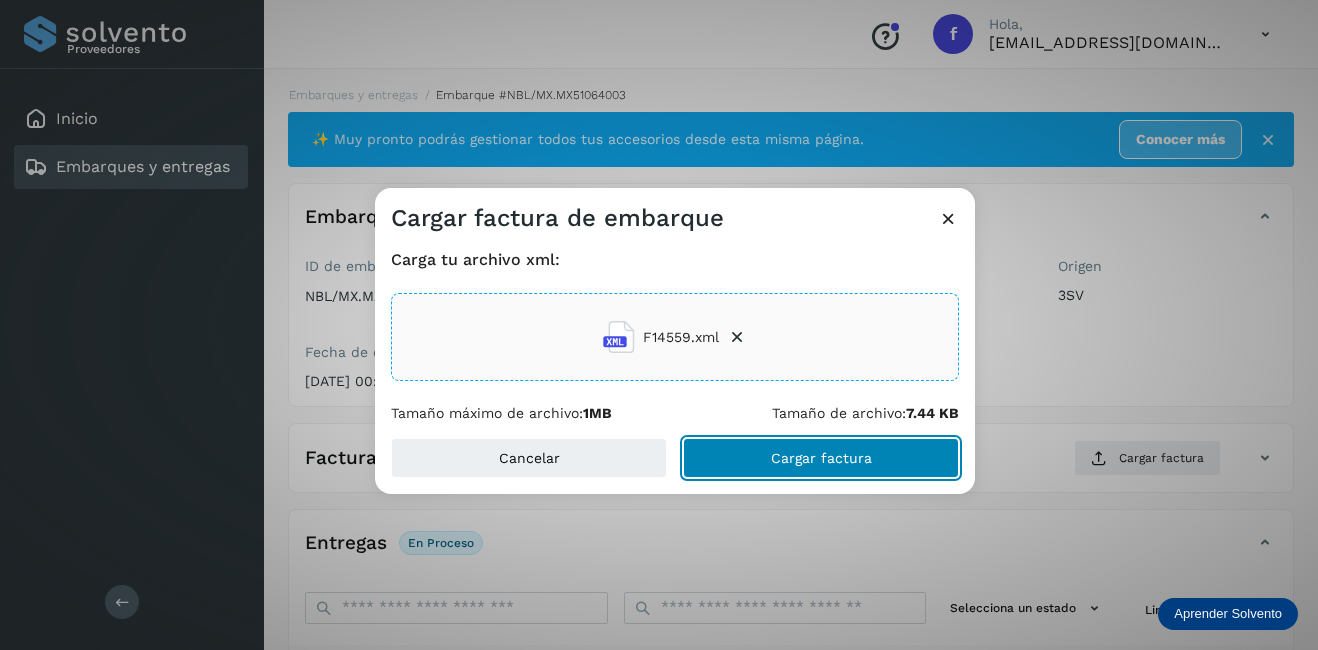drag, startPoint x: 898, startPoint y: 458, endPoint x: 1078, endPoint y: 435, distance: 181.4635 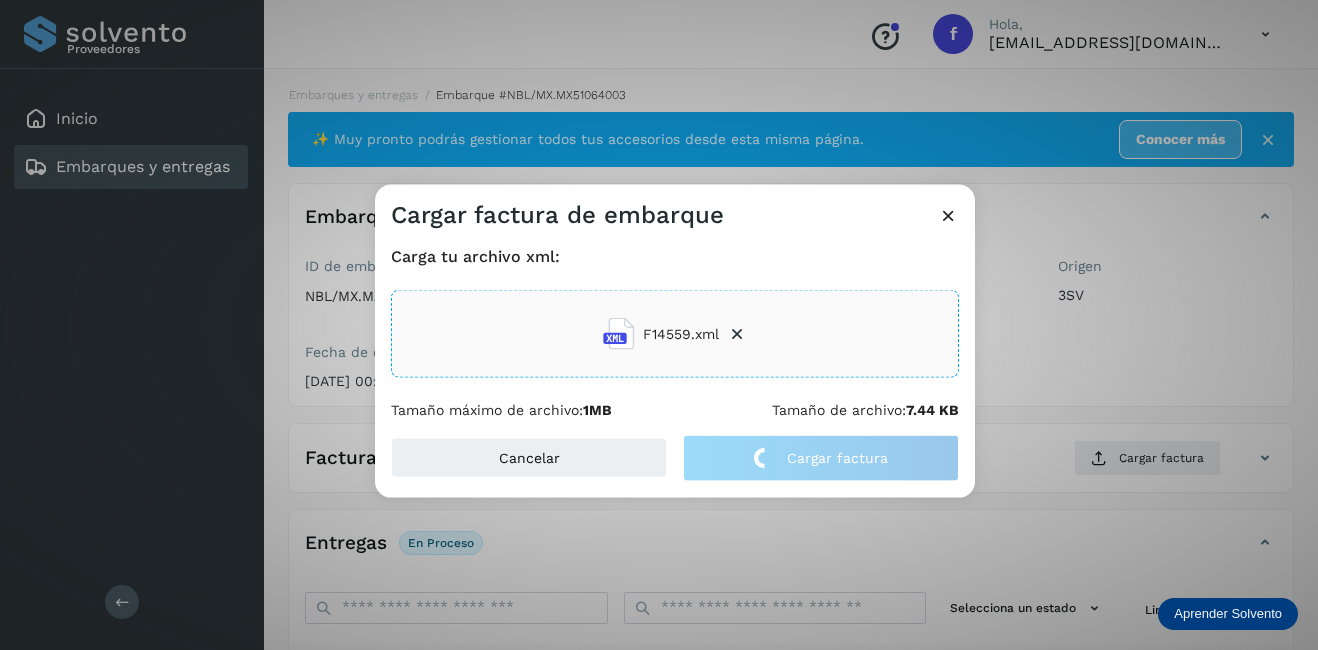 click on "Cargar factura de embarque Carga tu archivo xml: F14559.xml Tamaño máximo de archivo:  1MB Tamaño de archivo:  7.44 KB Cancelar Cargar factura" 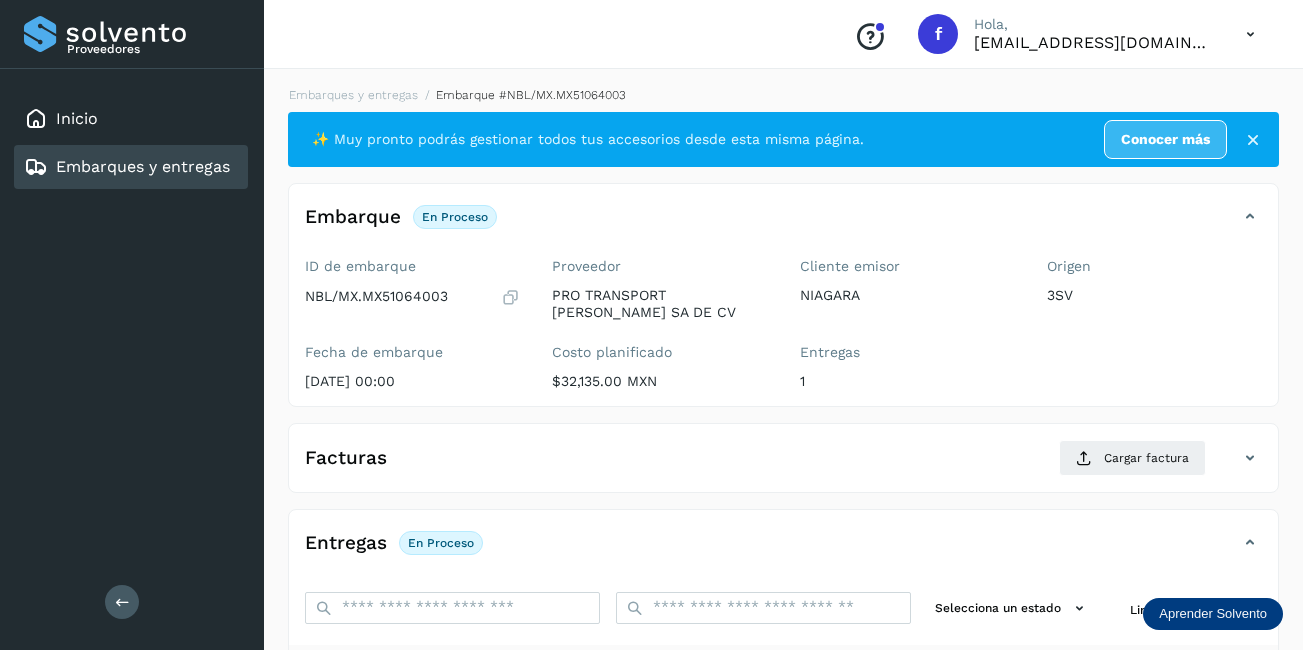 scroll, scrollTop: 313, scrollLeft: 0, axis: vertical 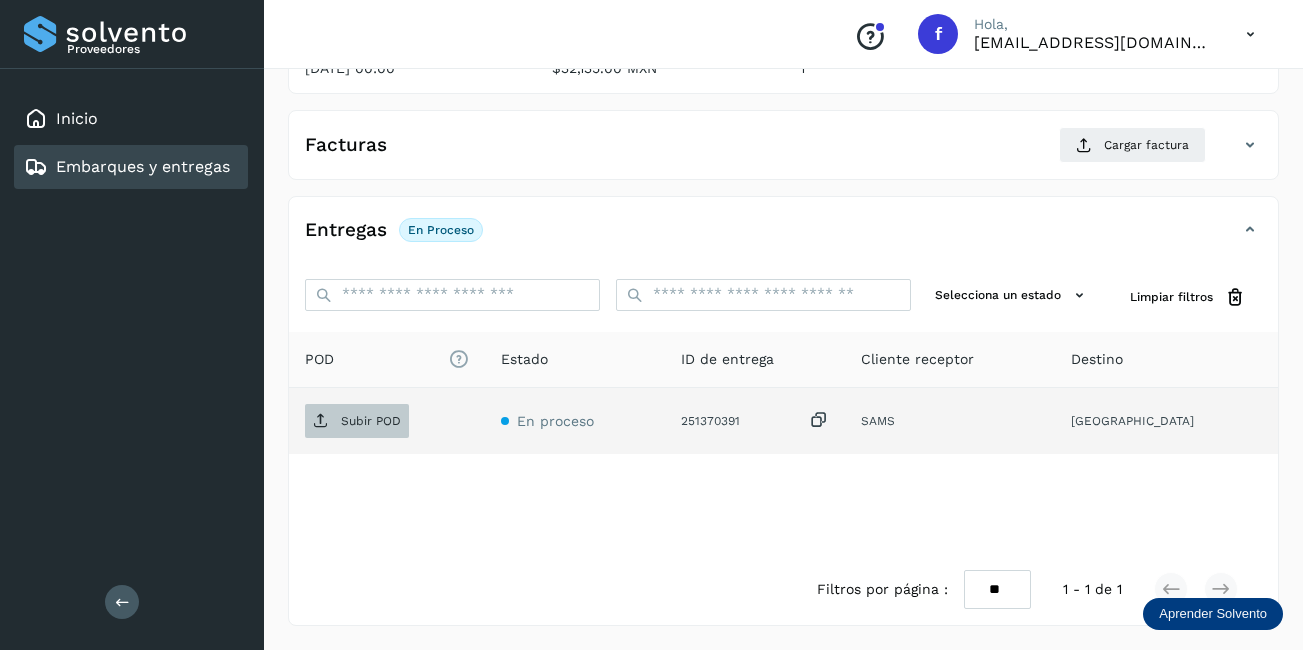 click on "Subir POD" at bounding box center (371, 421) 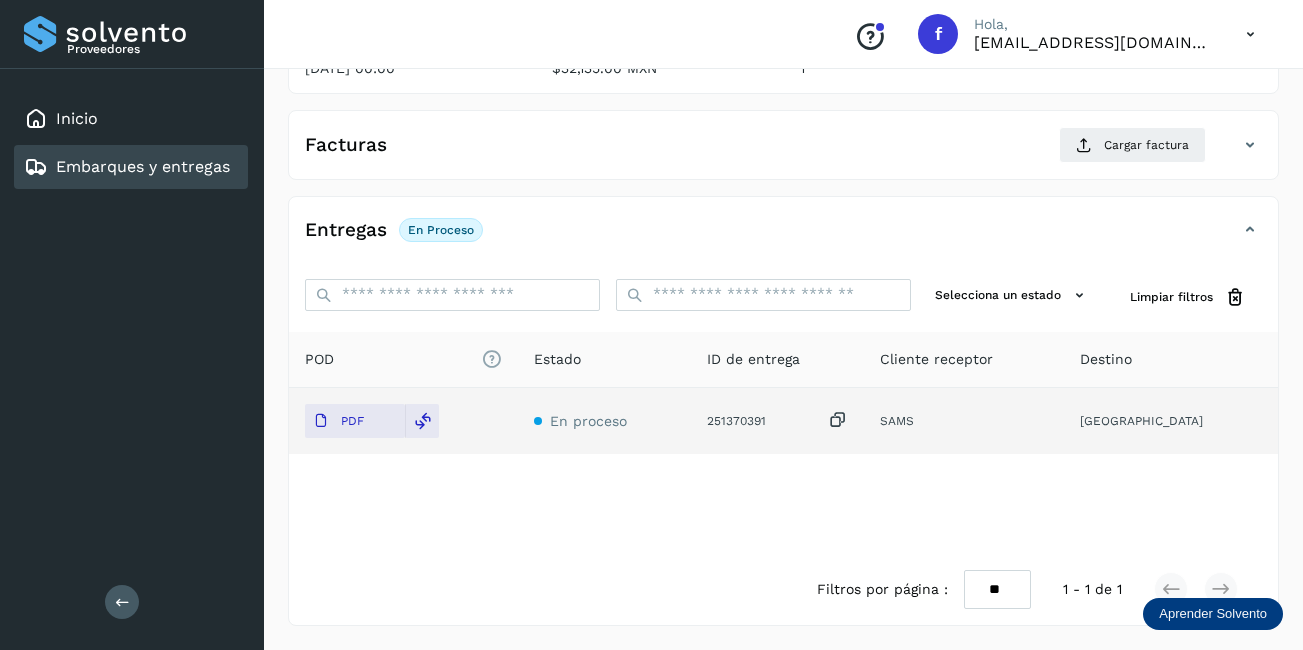 click on "Embarques y entregas" 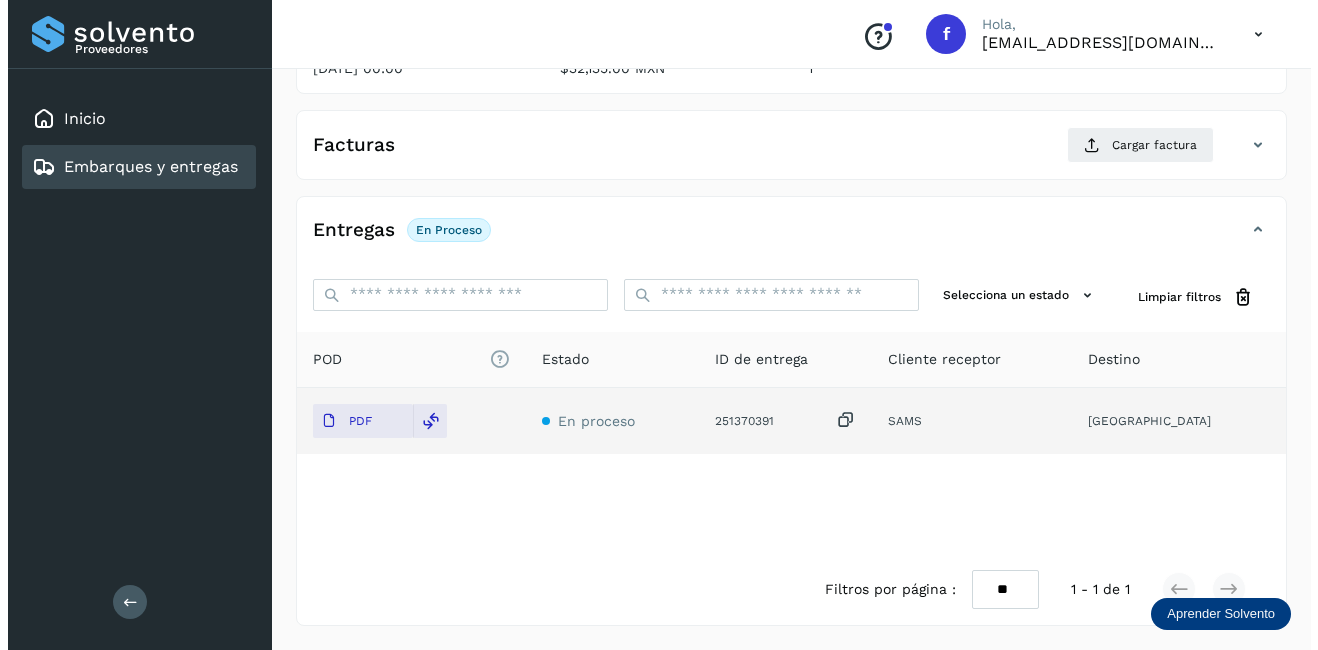 scroll, scrollTop: 0, scrollLeft: 0, axis: both 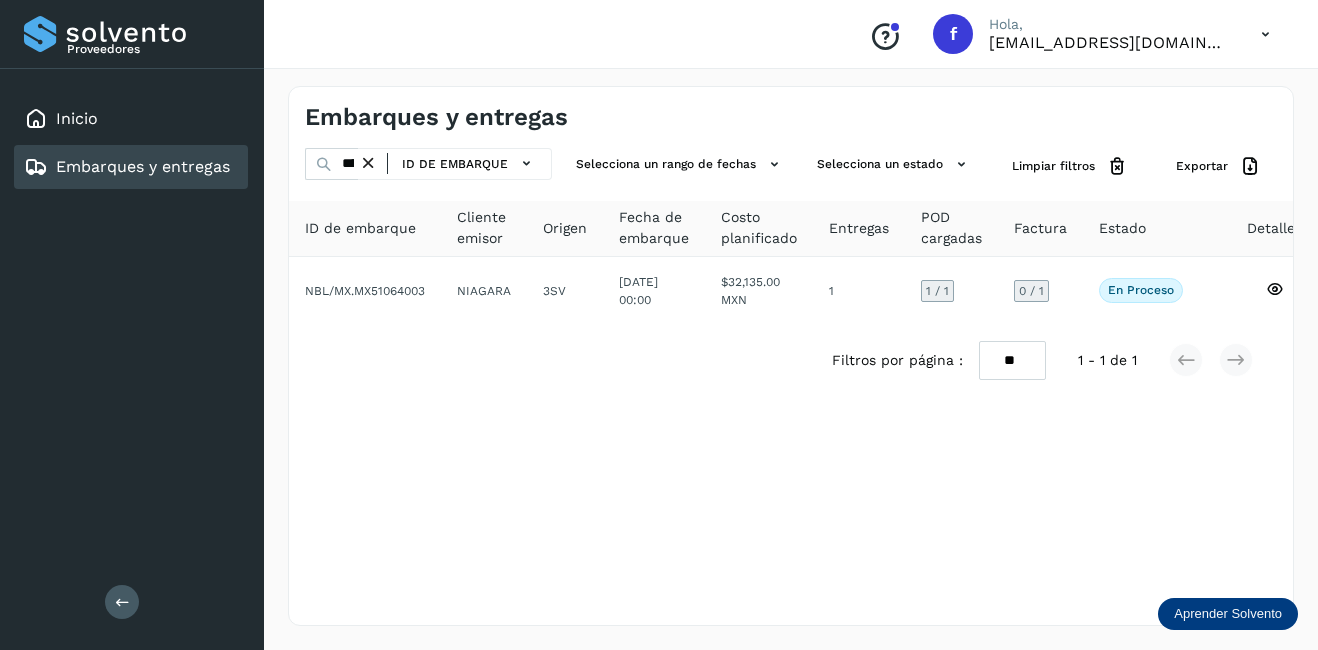 click at bounding box center (368, 163) 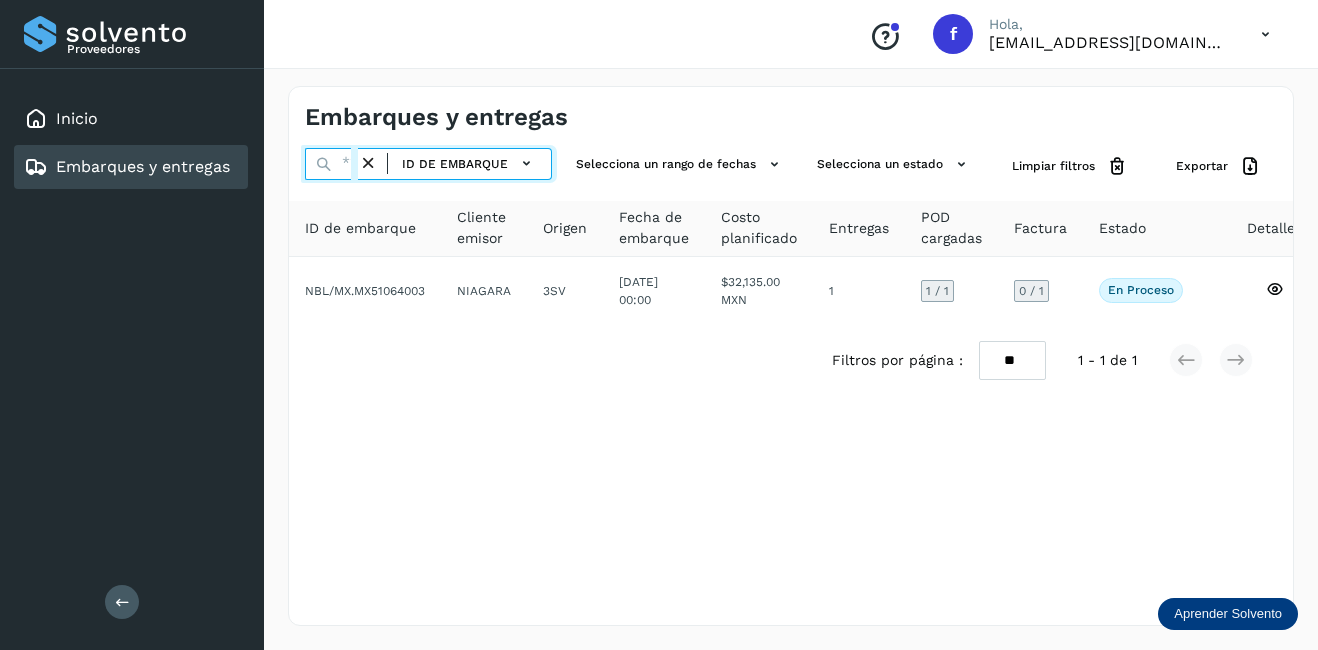 click at bounding box center (331, 164) 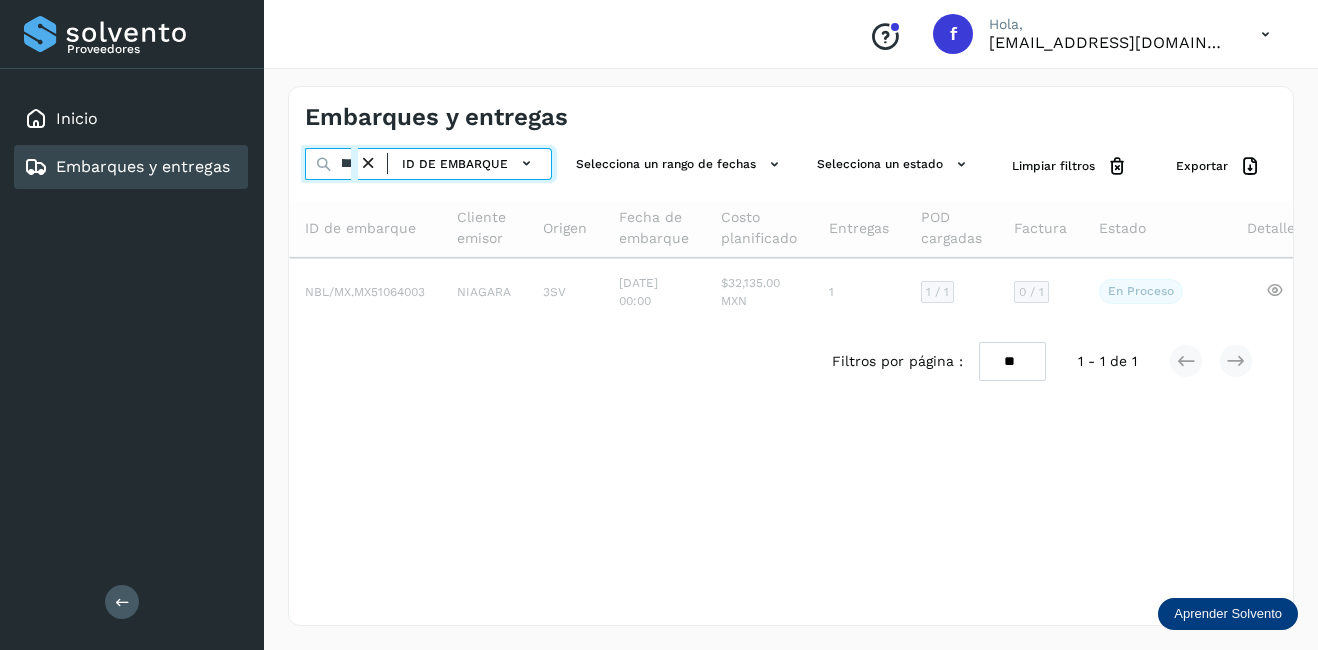 scroll, scrollTop: 0, scrollLeft: 45, axis: horizontal 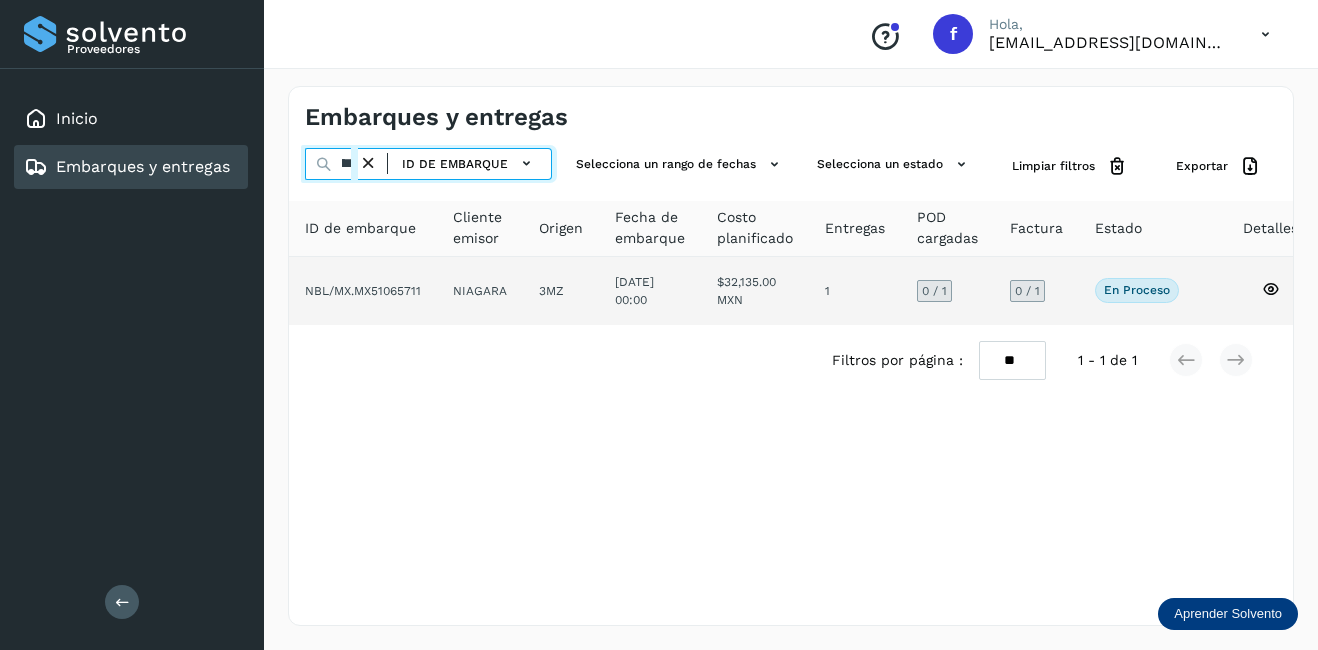 type on "********" 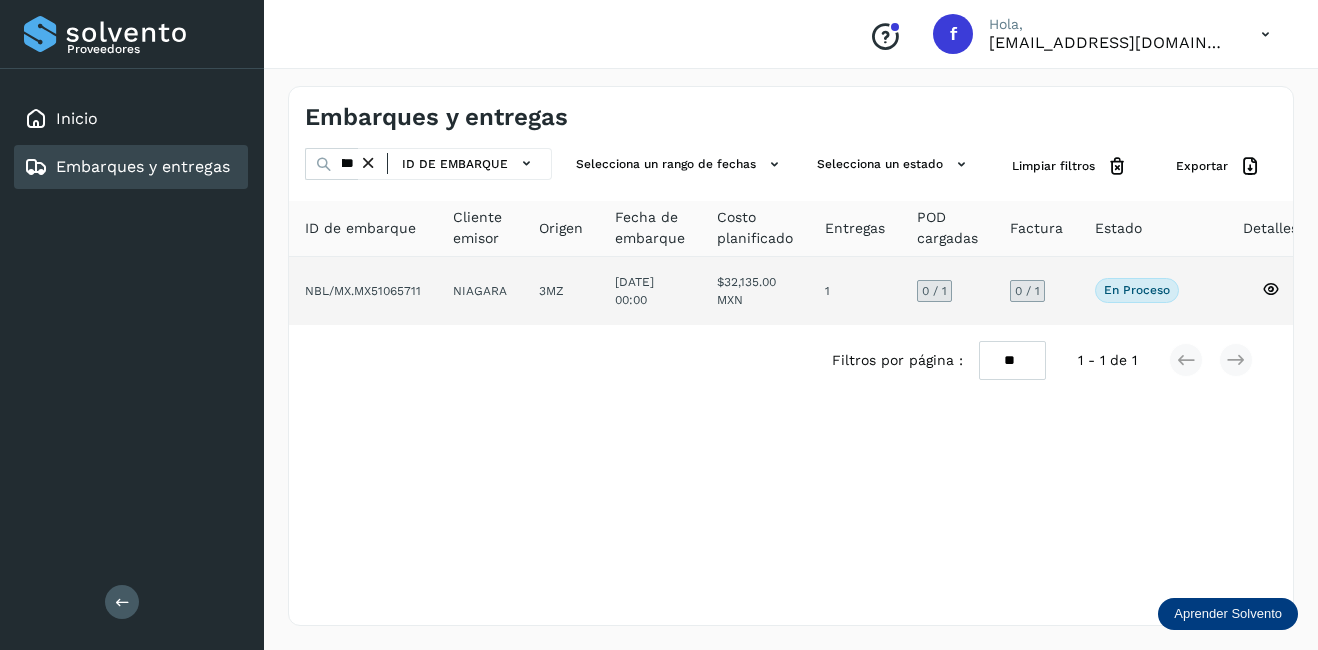 click on "NIAGARA" 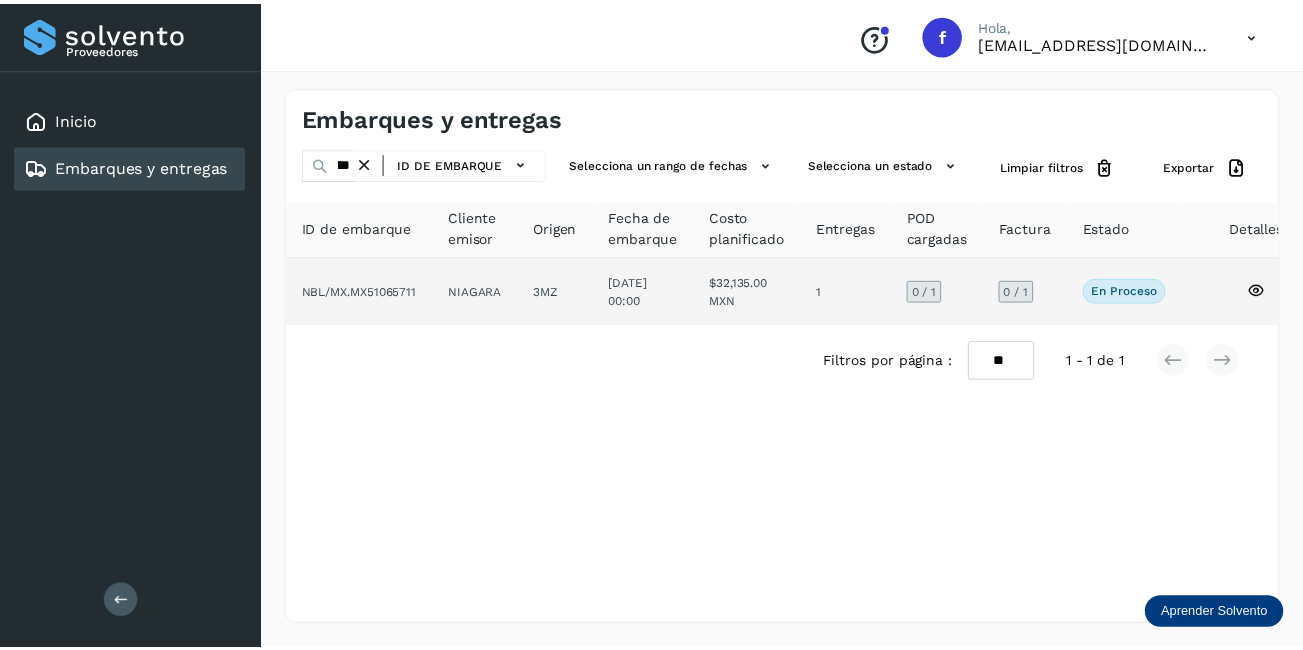 scroll, scrollTop: 0, scrollLeft: 0, axis: both 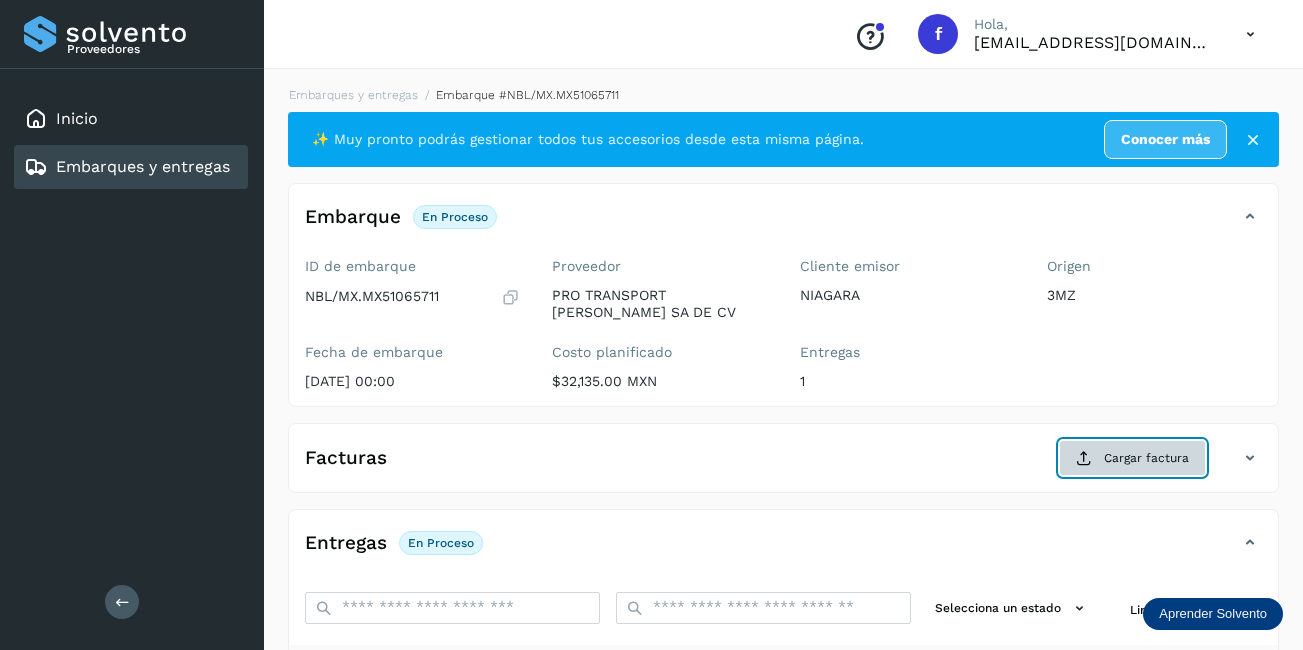 click on "Cargar factura" at bounding box center [1132, 458] 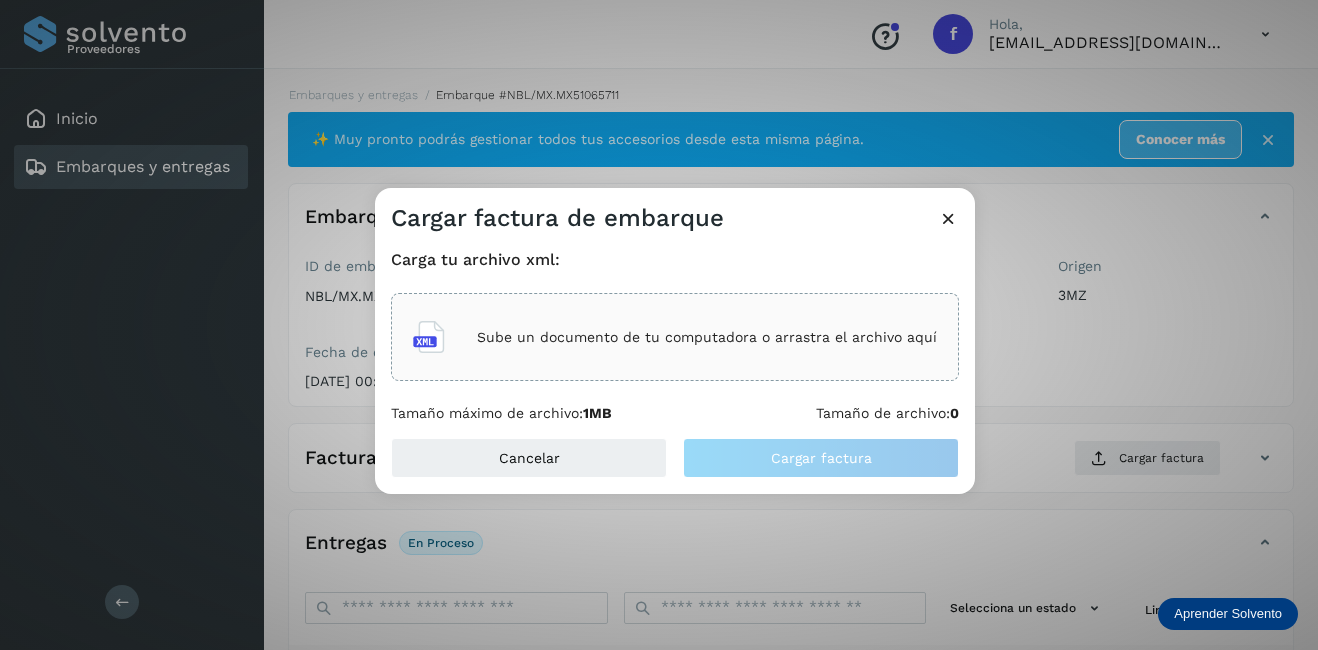 click on "Sube un documento de tu computadora o arrastra el archivo aquí" at bounding box center (707, 337) 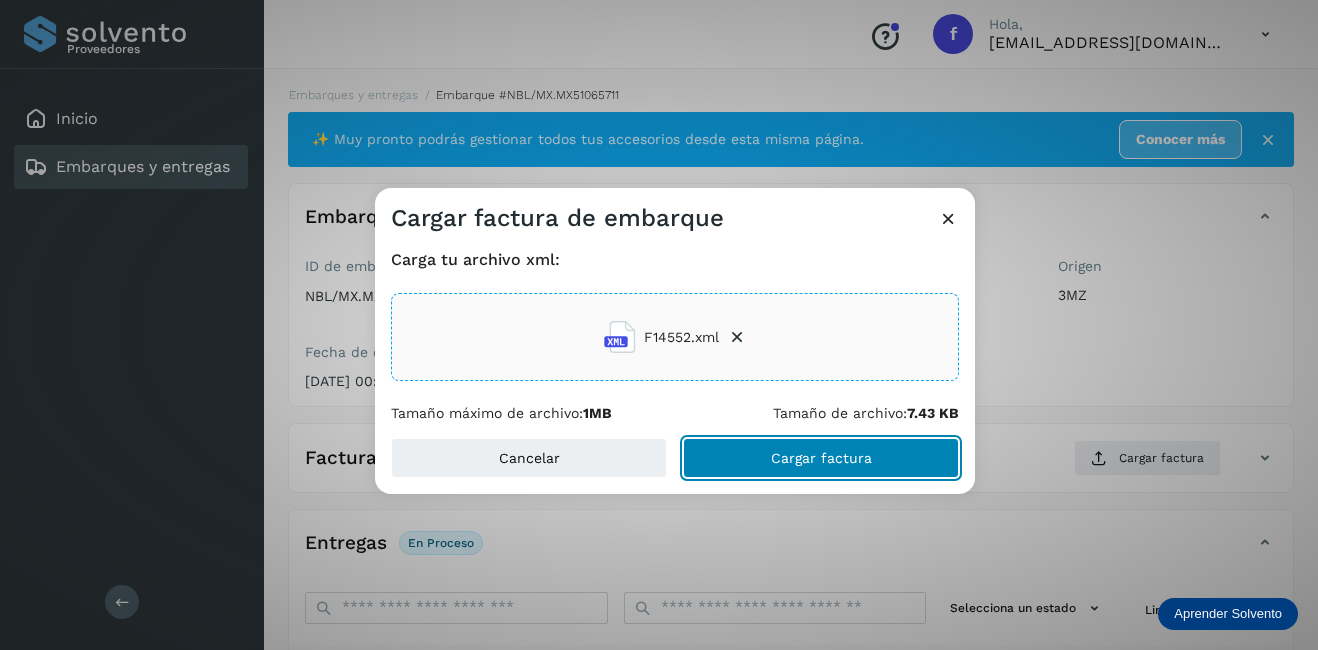 click on "Cargar factura" 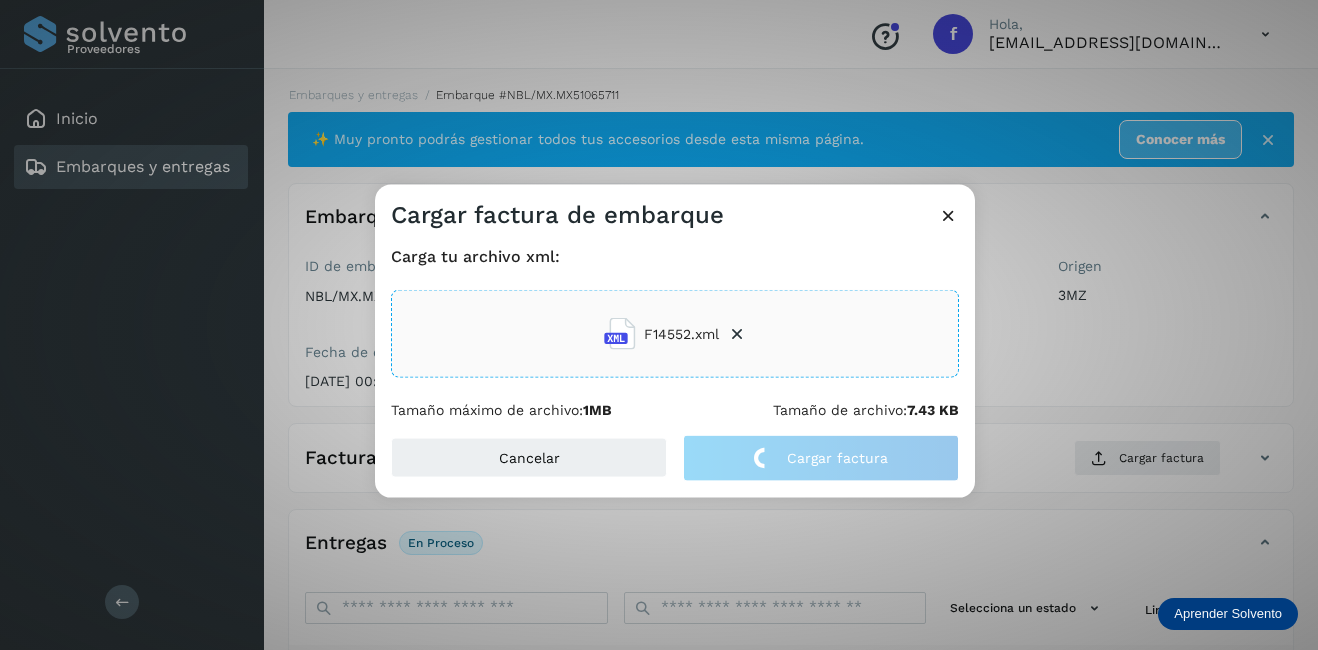 click on "Cargar factura de embarque Carga tu archivo xml: F14552.xml Tamaño máximo de archivo:  1MB Tamaño de archivo:  7.43 KB Cancelar Cargar factura" 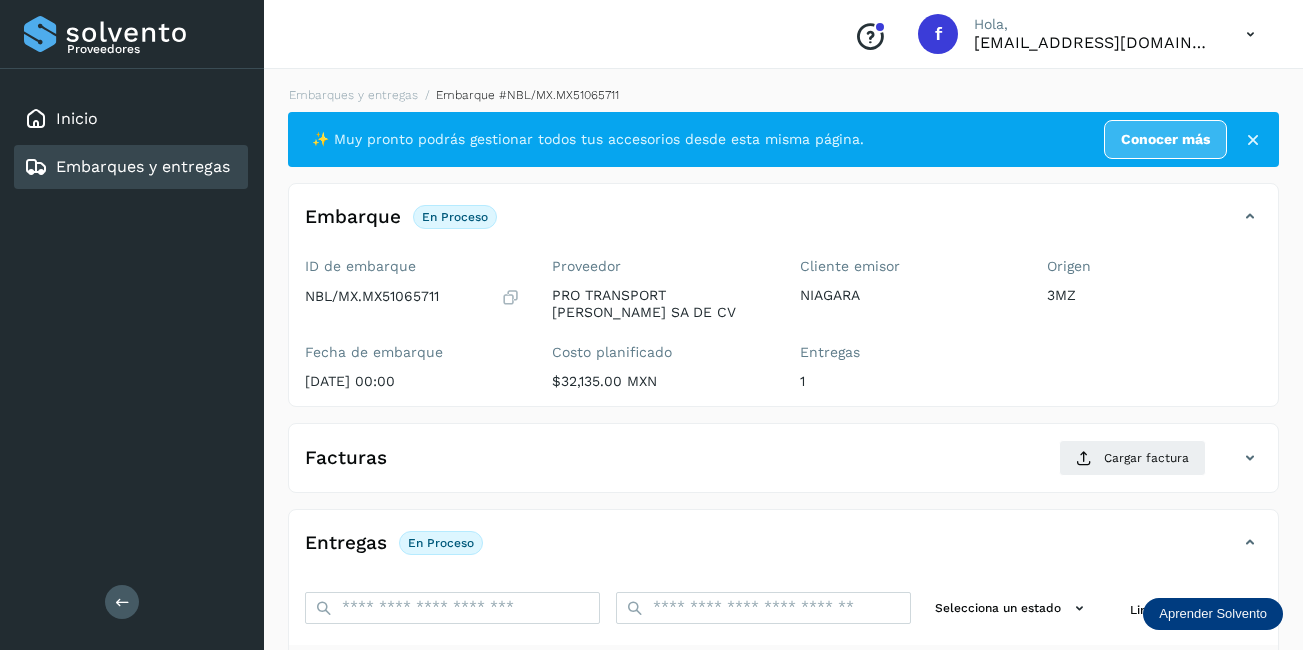 scroll, scrollTop: 300, scrollLeft: 0, axis: vertical 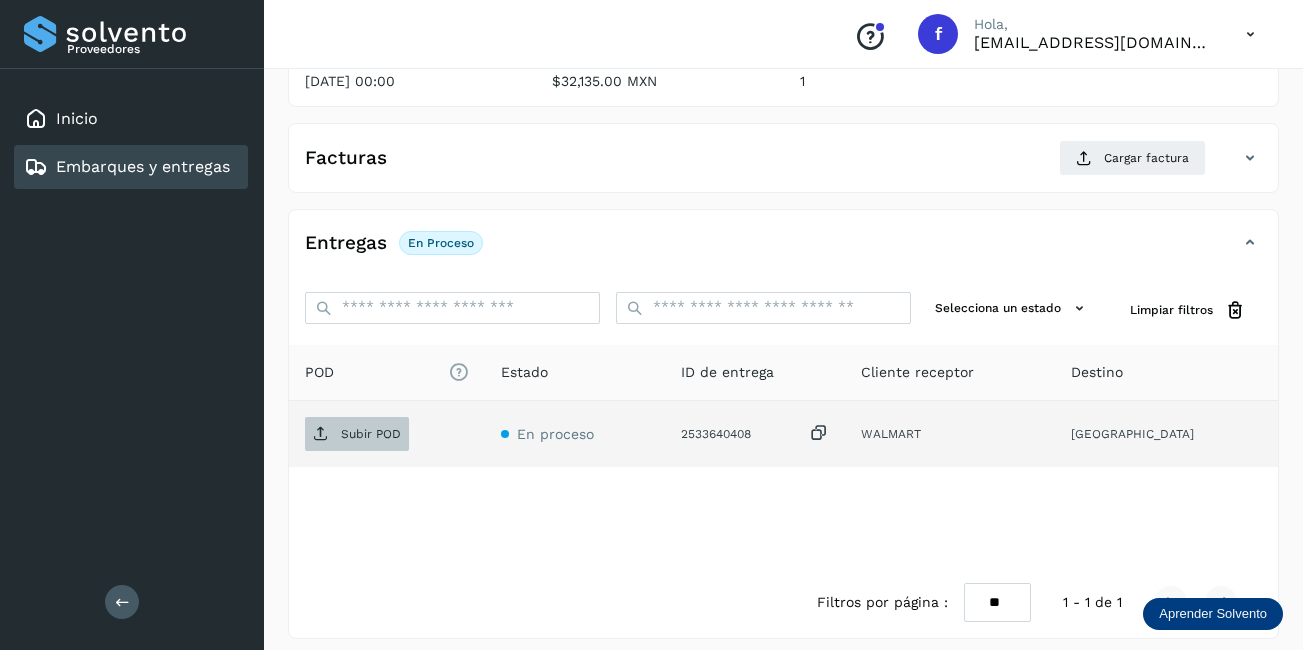 click on "Subir POD" at bounding box center (357, 434) 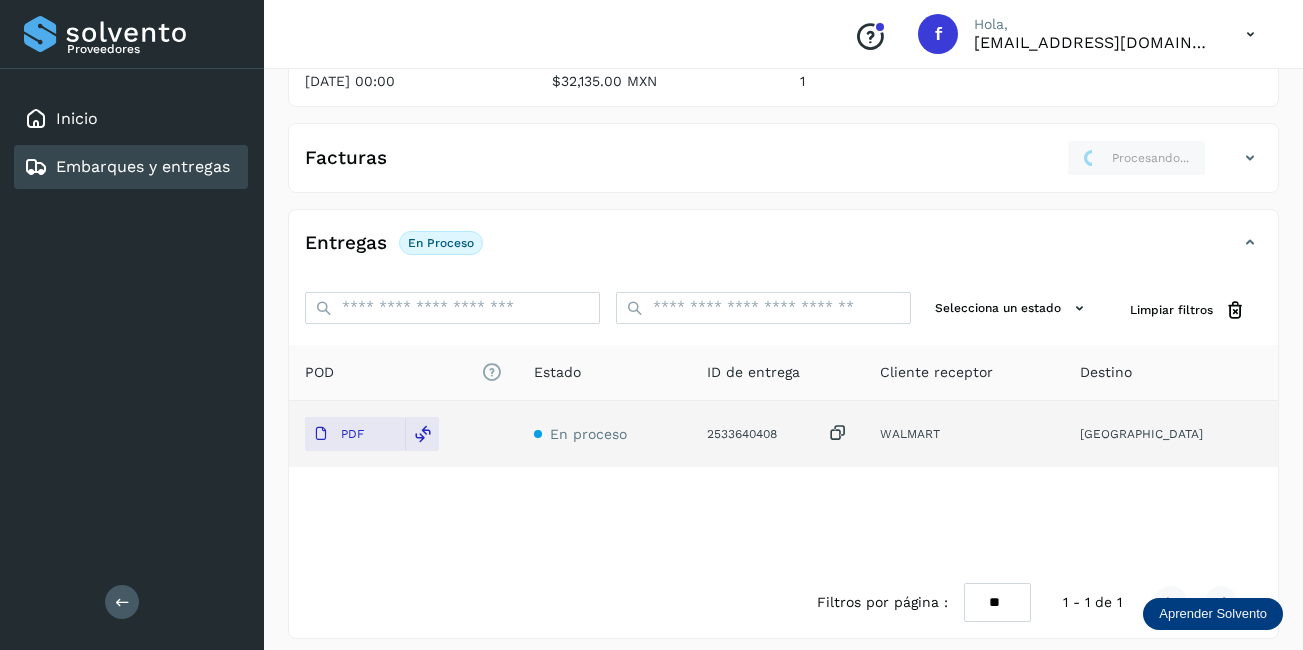 drag, startPoint x: 168, startPoint y: 167, endPoint x: 256, endPoint y: 201, distance: 94.33981 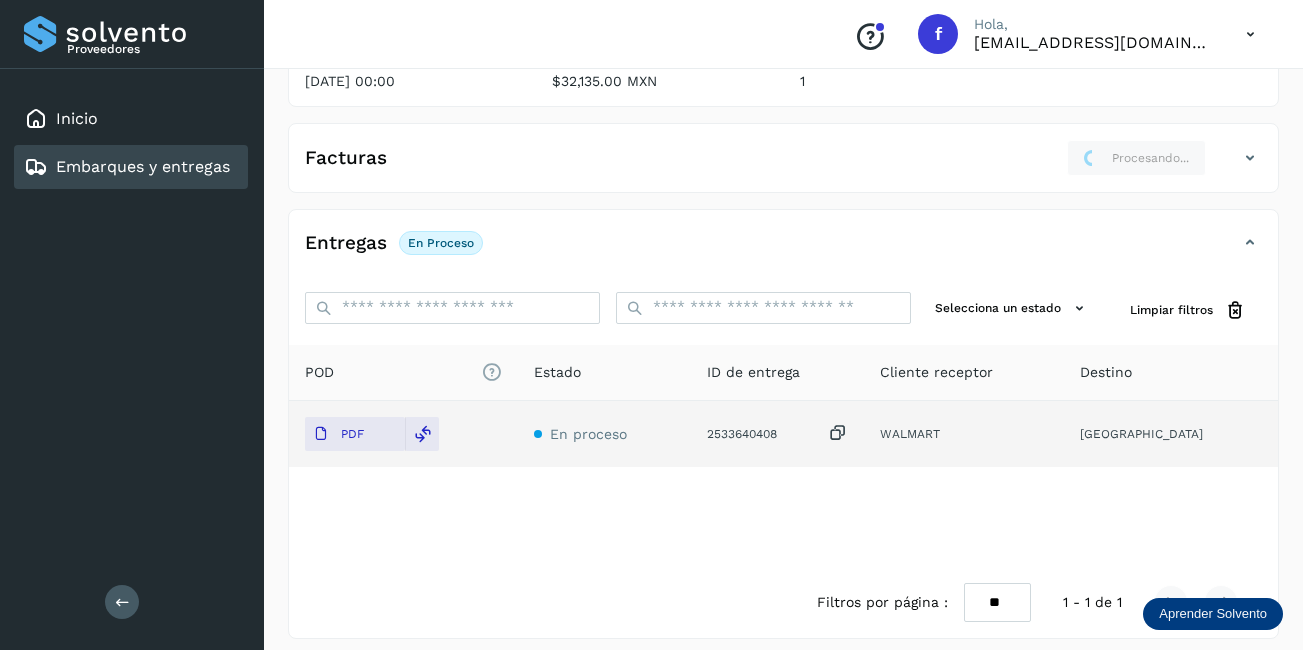 click on "Embarques y entregas" at bounding box center (143, 166) 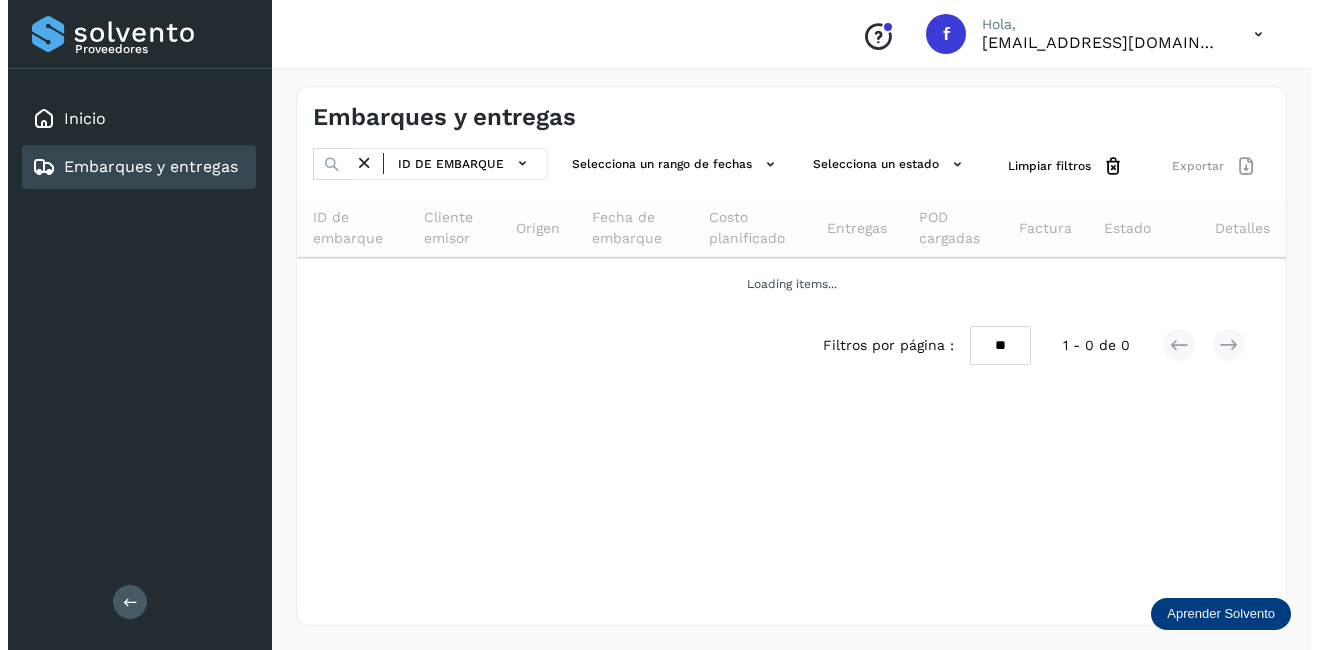 scroll, scrollTop: 0, scrollLeft: 0, axis: both 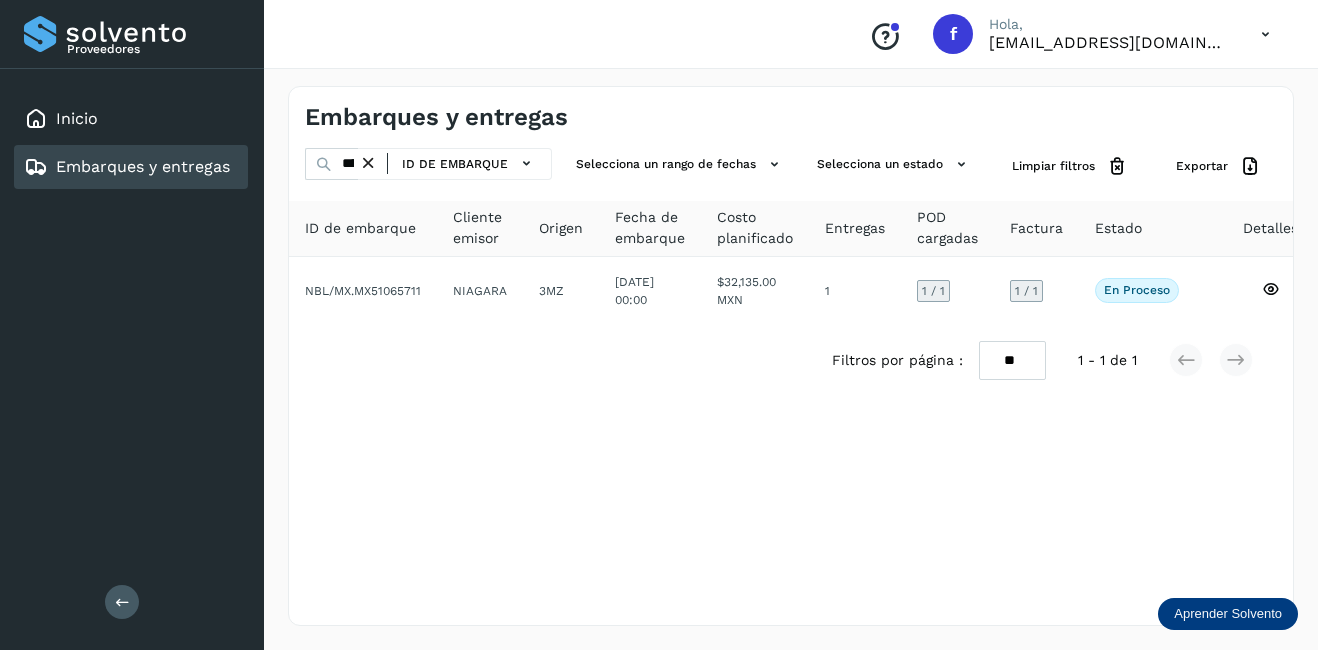click at bounding box center (368, 163) 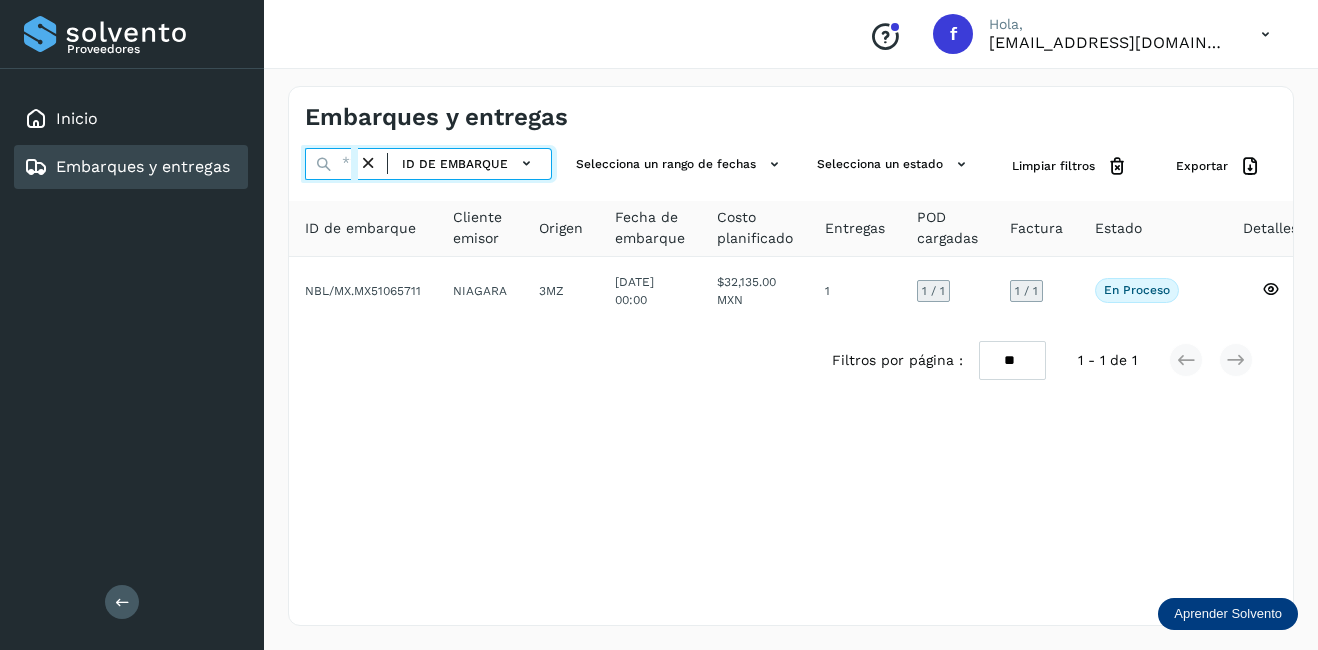 click at bounding box center (331, 164) 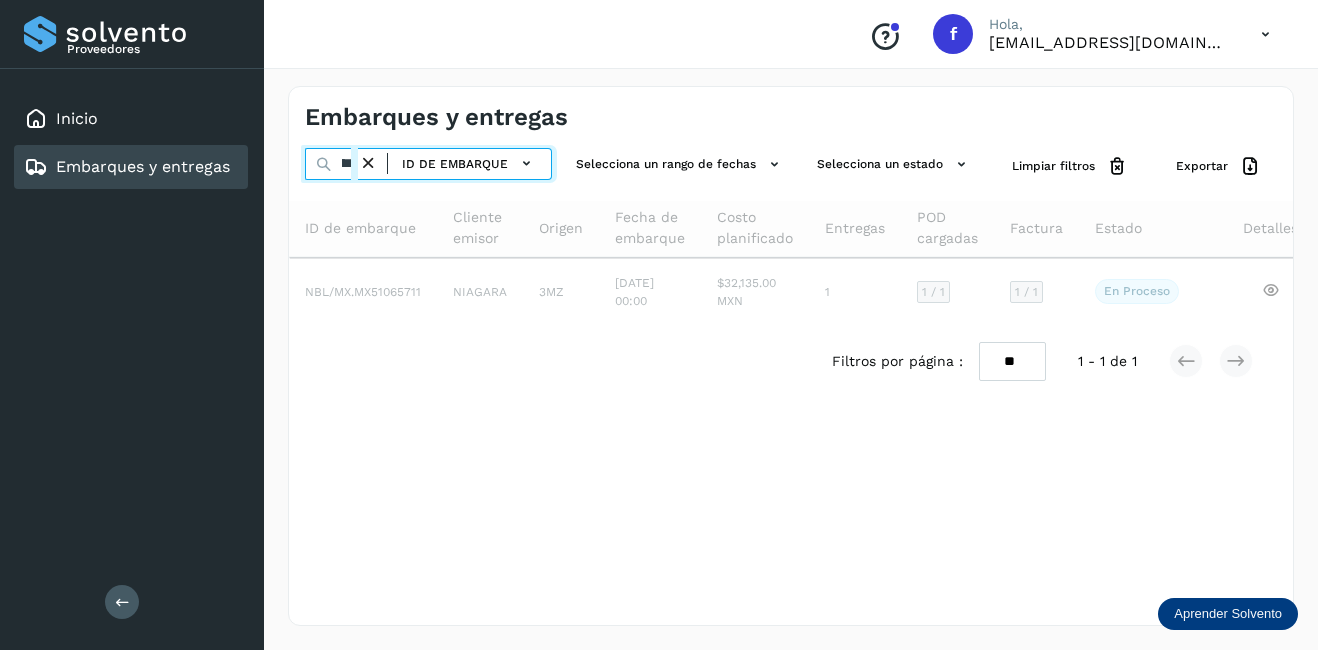 scroll, scrollTop: 0, scrollLeft: 52, axis: horizontal 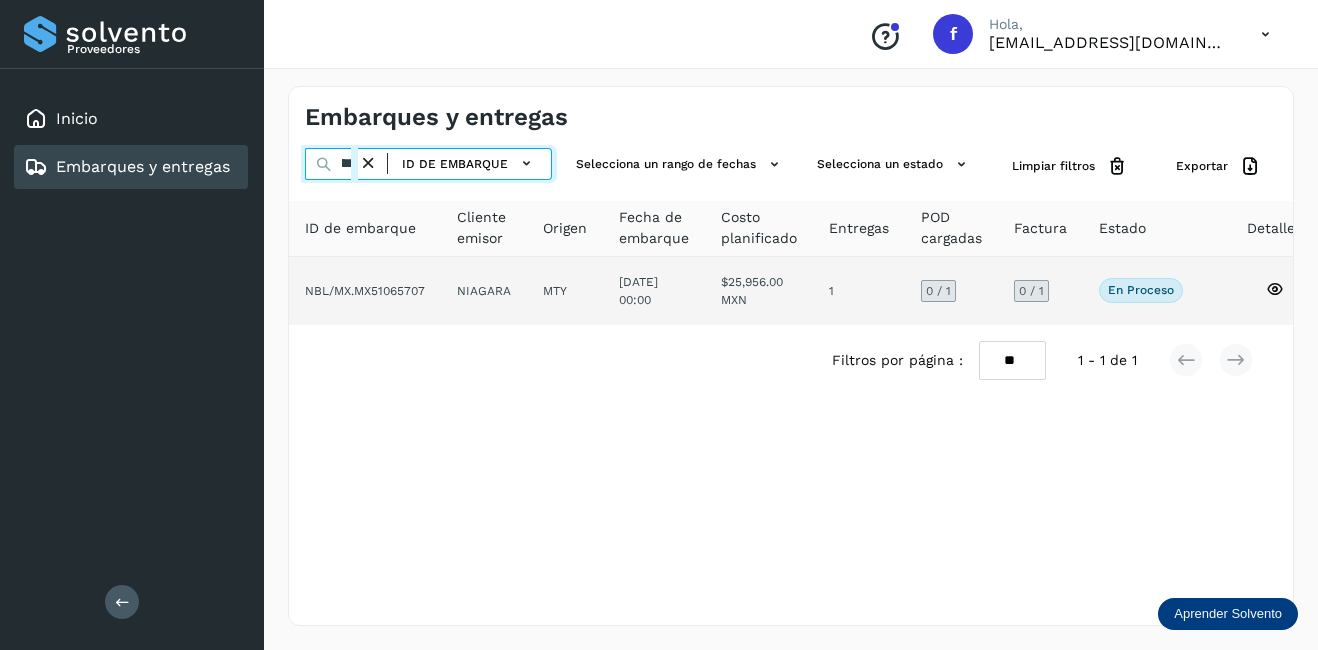 type on "********" 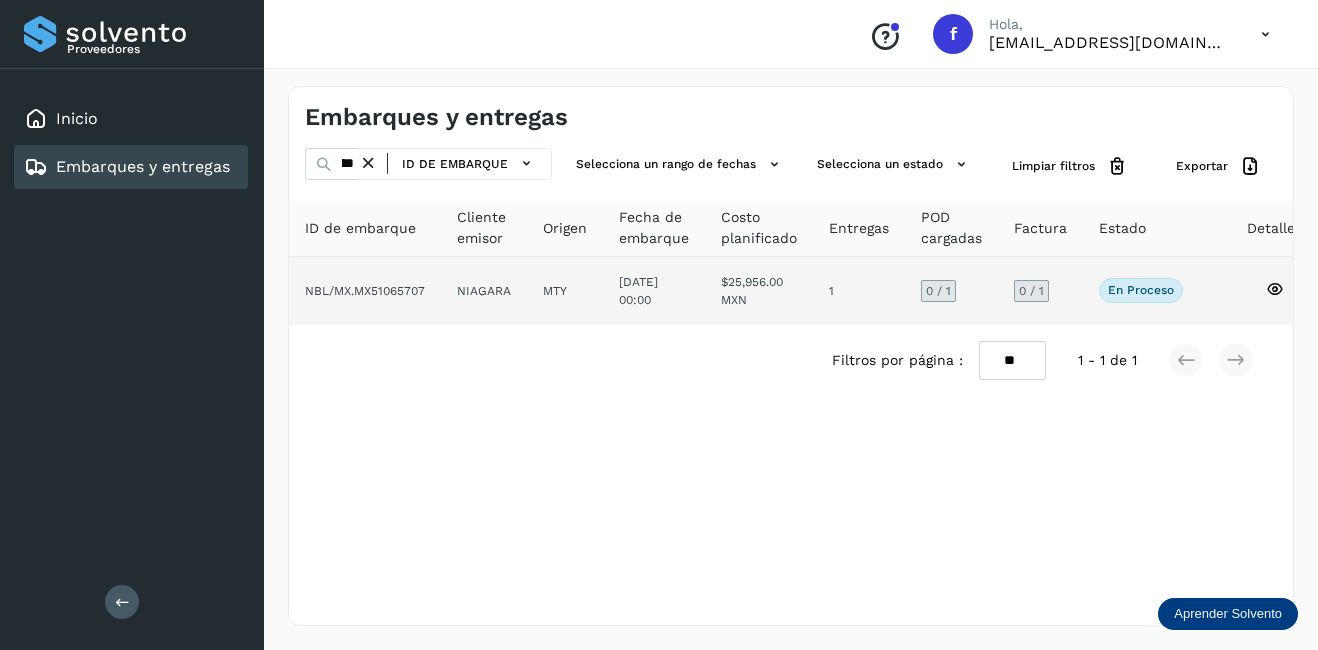 click on "NIAGARA" 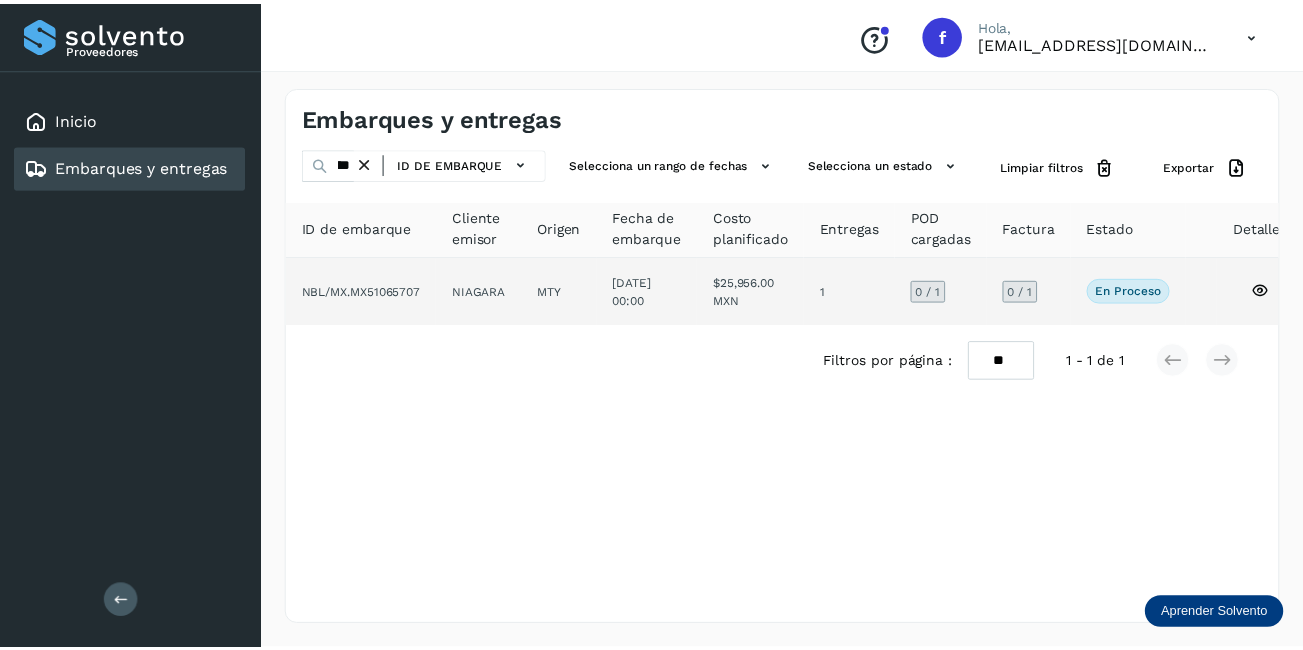 scroll, scrollTop: 0, scrollLeft: 0, axis: both 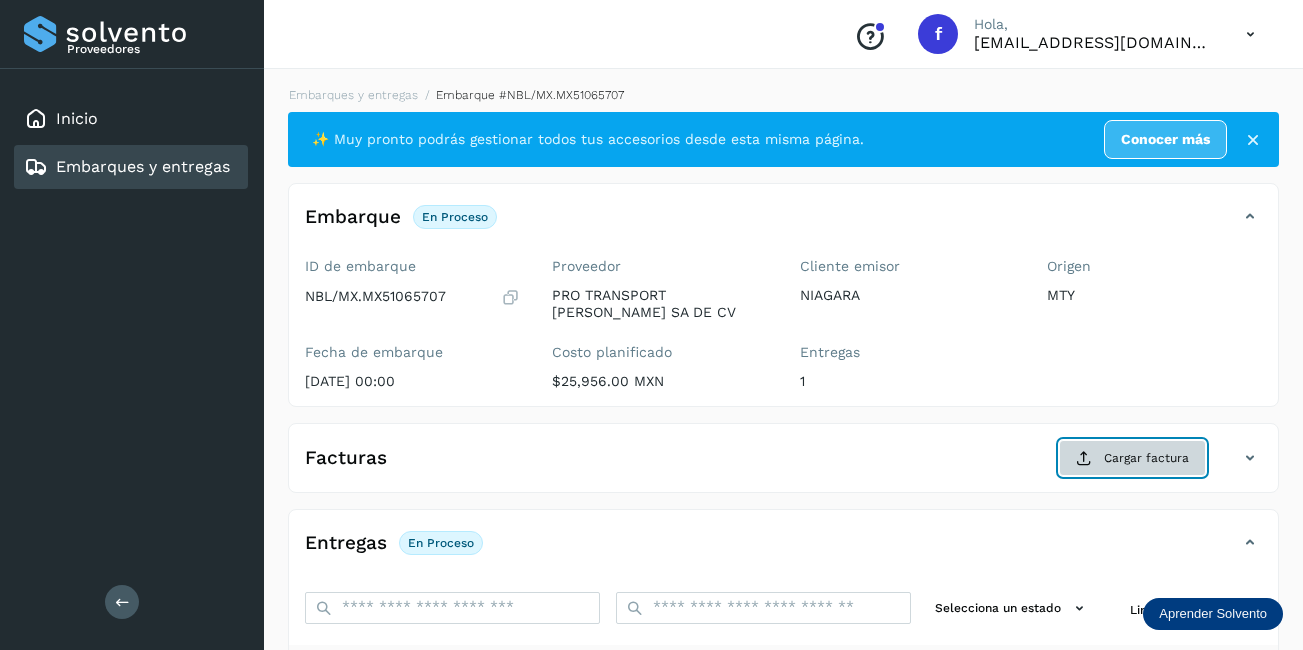 click on "Cargar factura" at bounding box center [1132, 458] 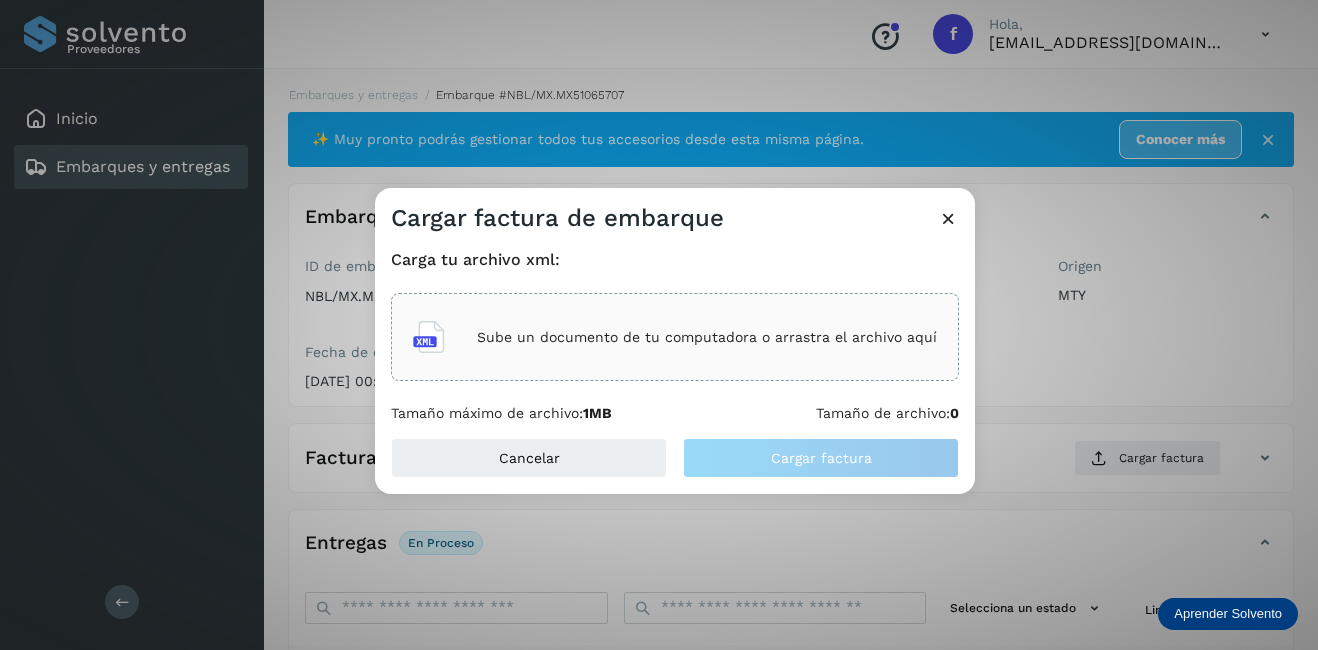 click on "Sube un documento de tu computadora o arrastra el archivo aquí" 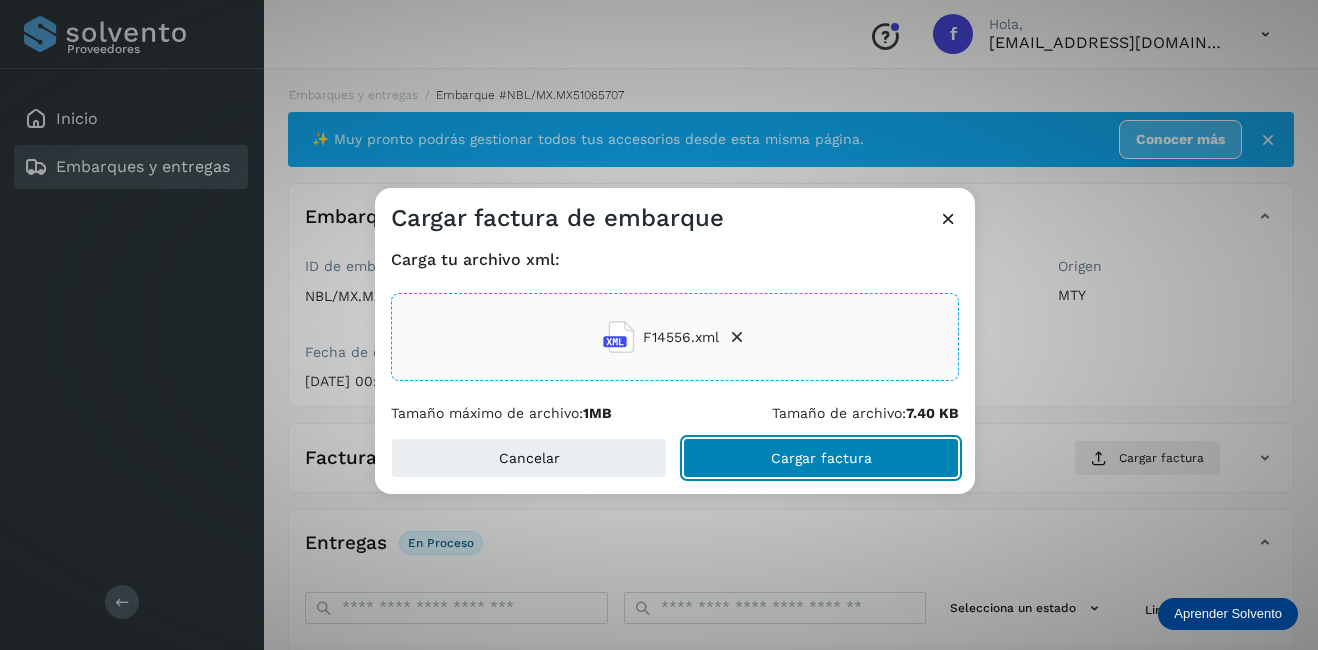 click on "Cargar factura" 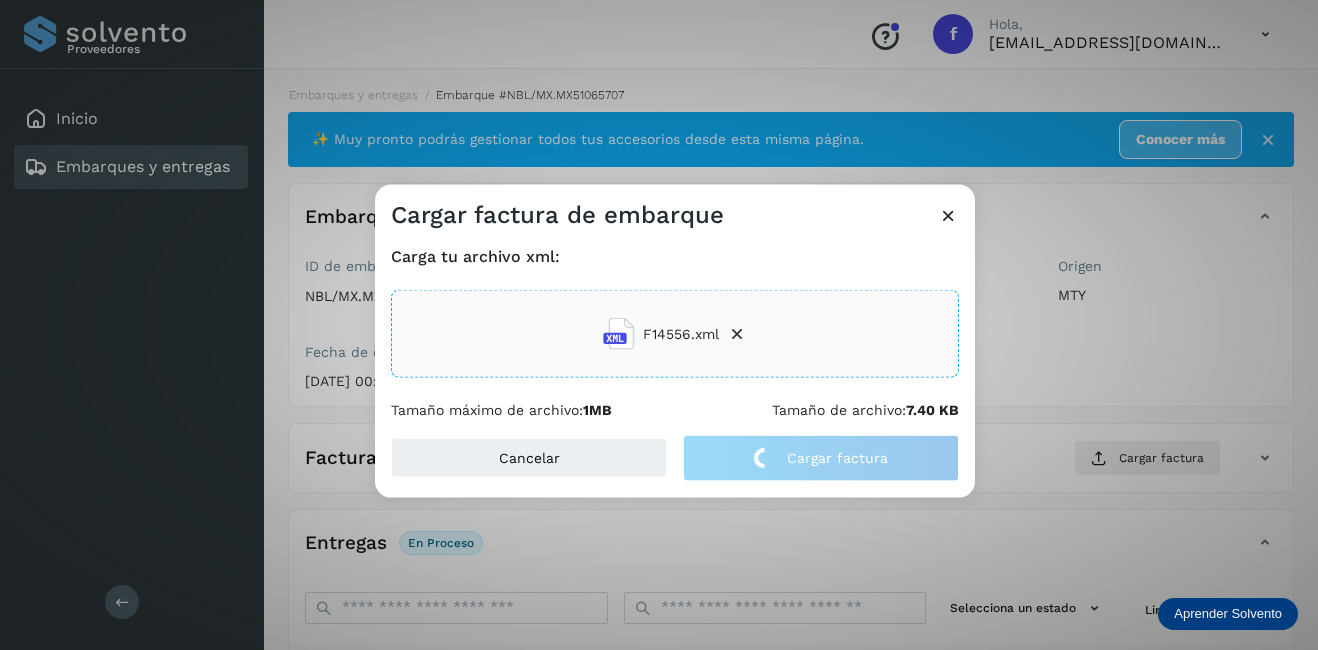 click on "Cargar factura de embarque Carga tu archivo xml: F14556.xml Tamaño máximo de archivo:  1MB Tamaño de archivo:  7.40 KB Cancelar Cargar factura" 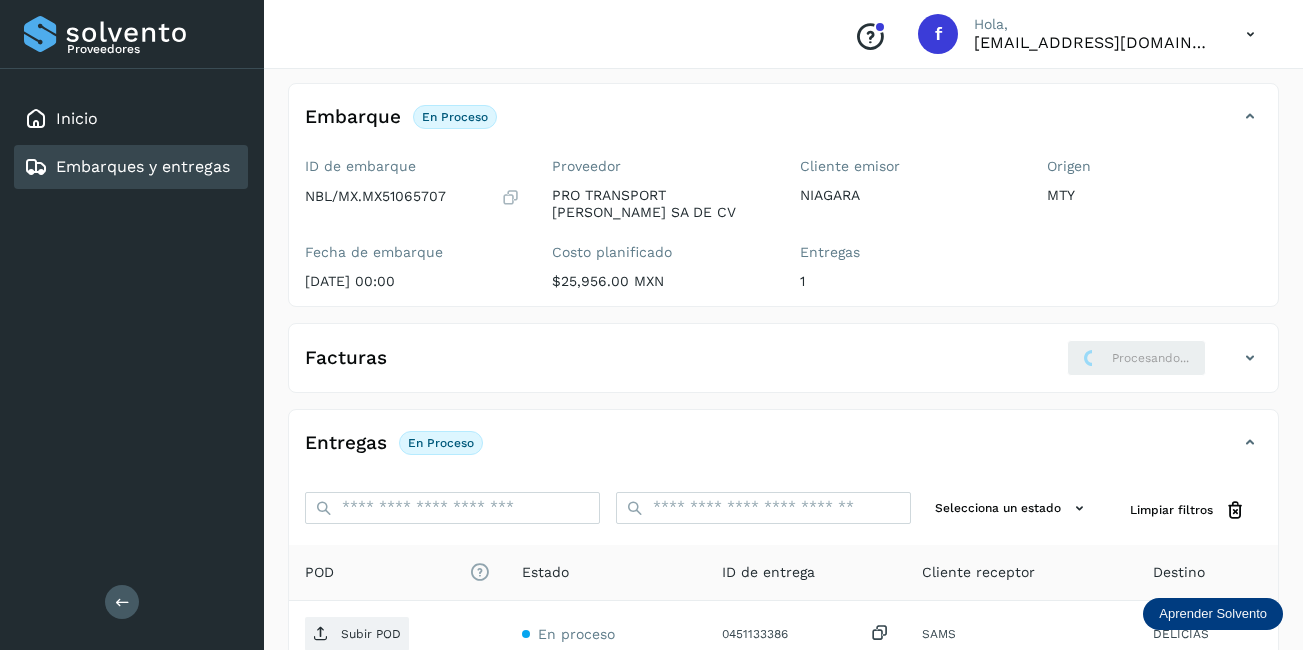 scroll, scrollTop: 300, scrollLeft: 0, axis: vertical 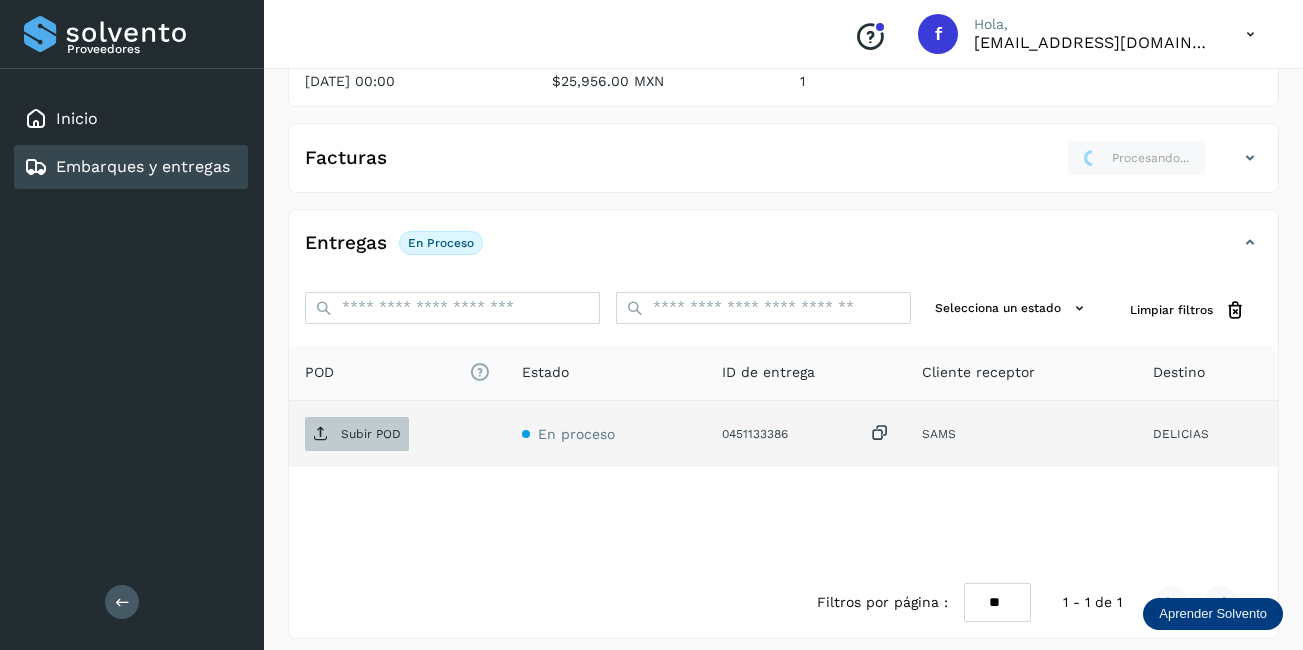 click on "Subir POD" at bounding box center (357, 434) 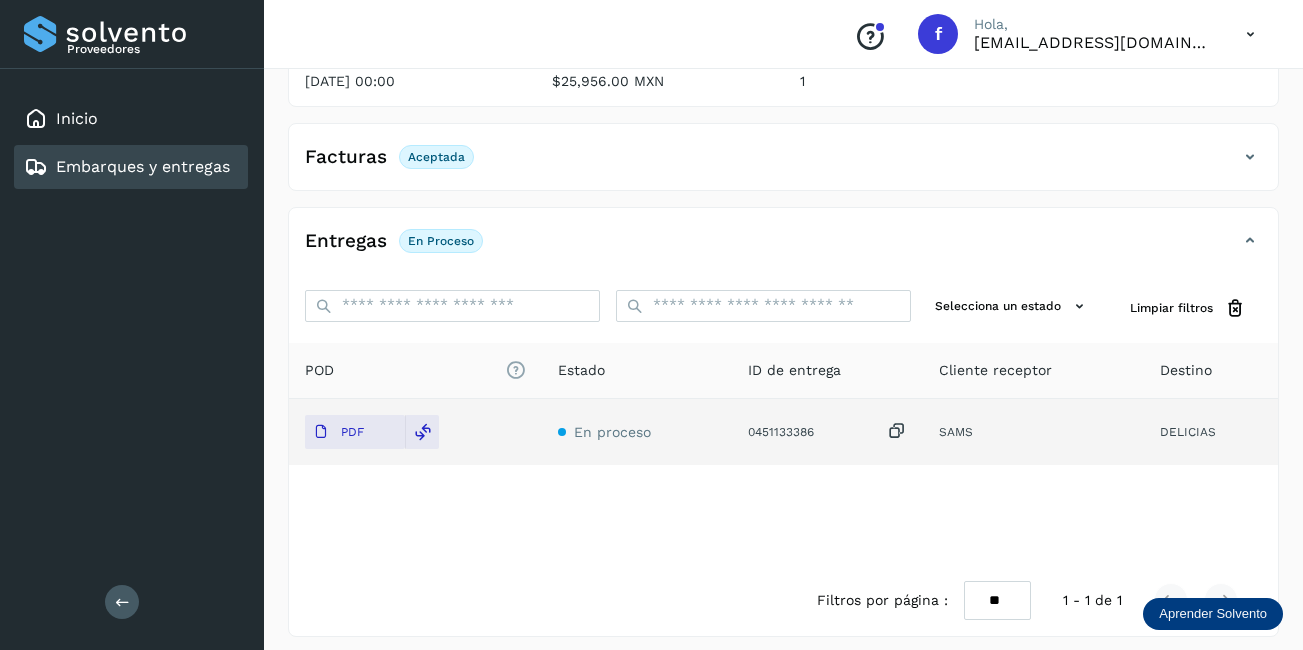 click on "Embarques y entregas" at bounding box center [143, 166] 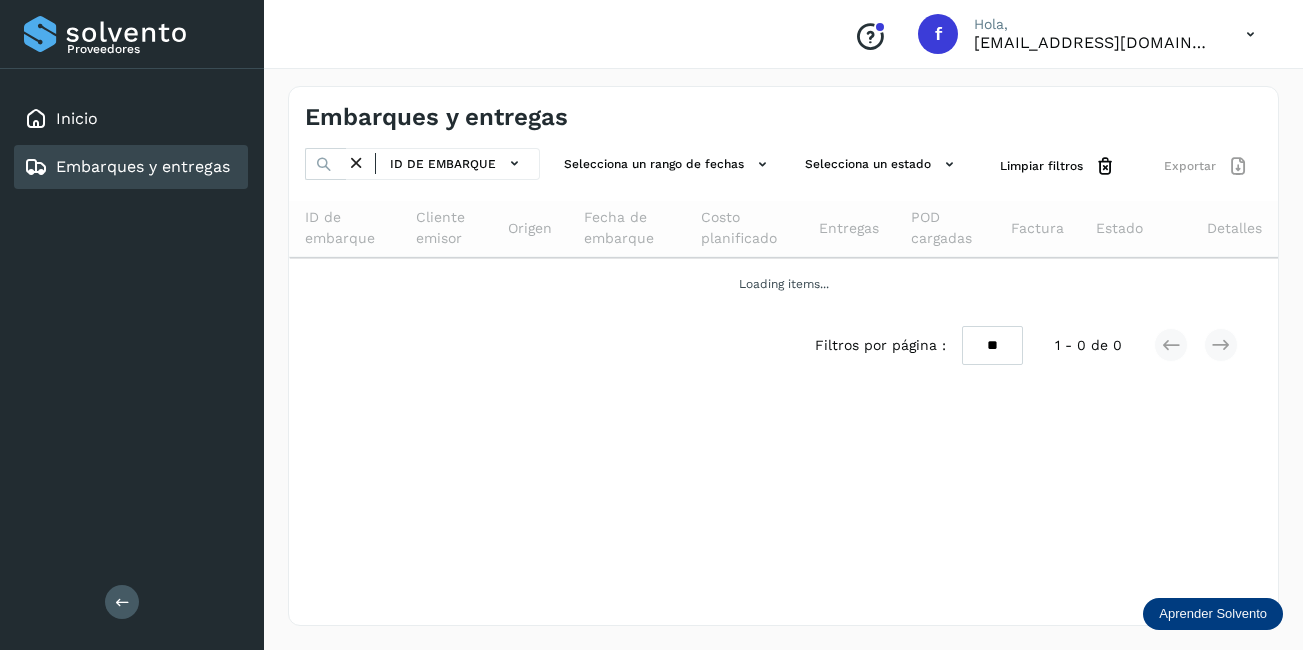 scroll, scrollTop: 0, scrollLeft: 0, axis: both 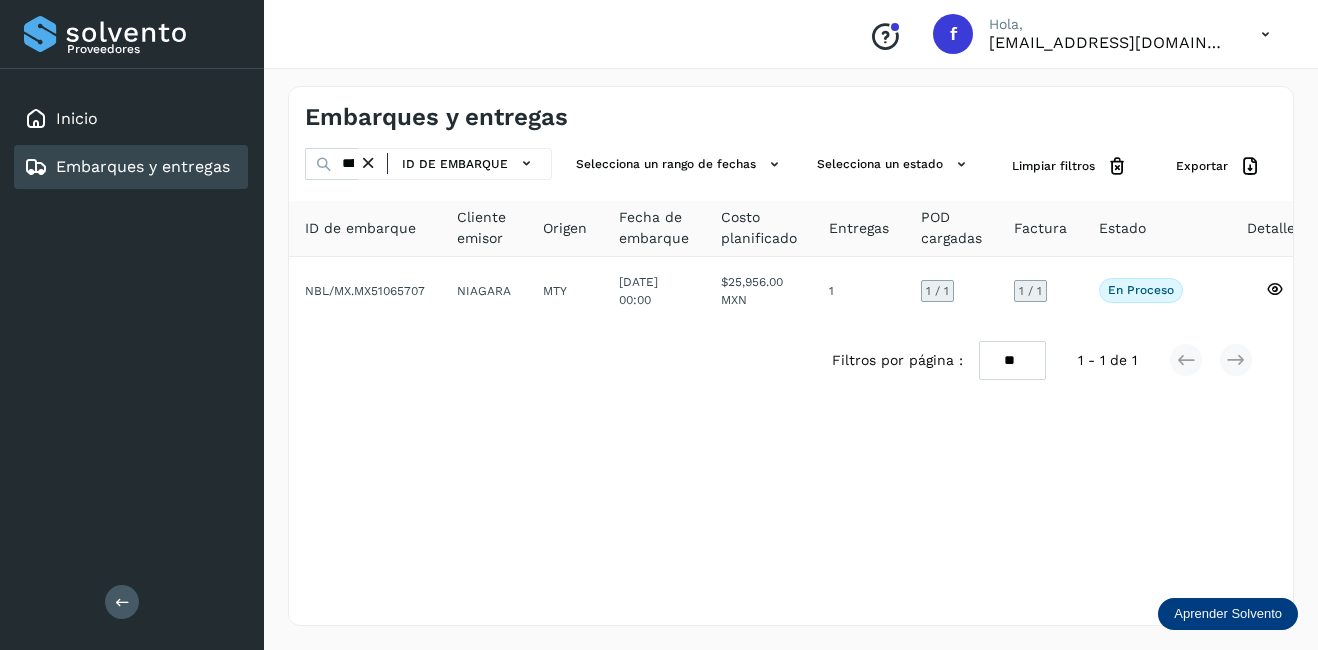 click at bounding box center [368, 163] 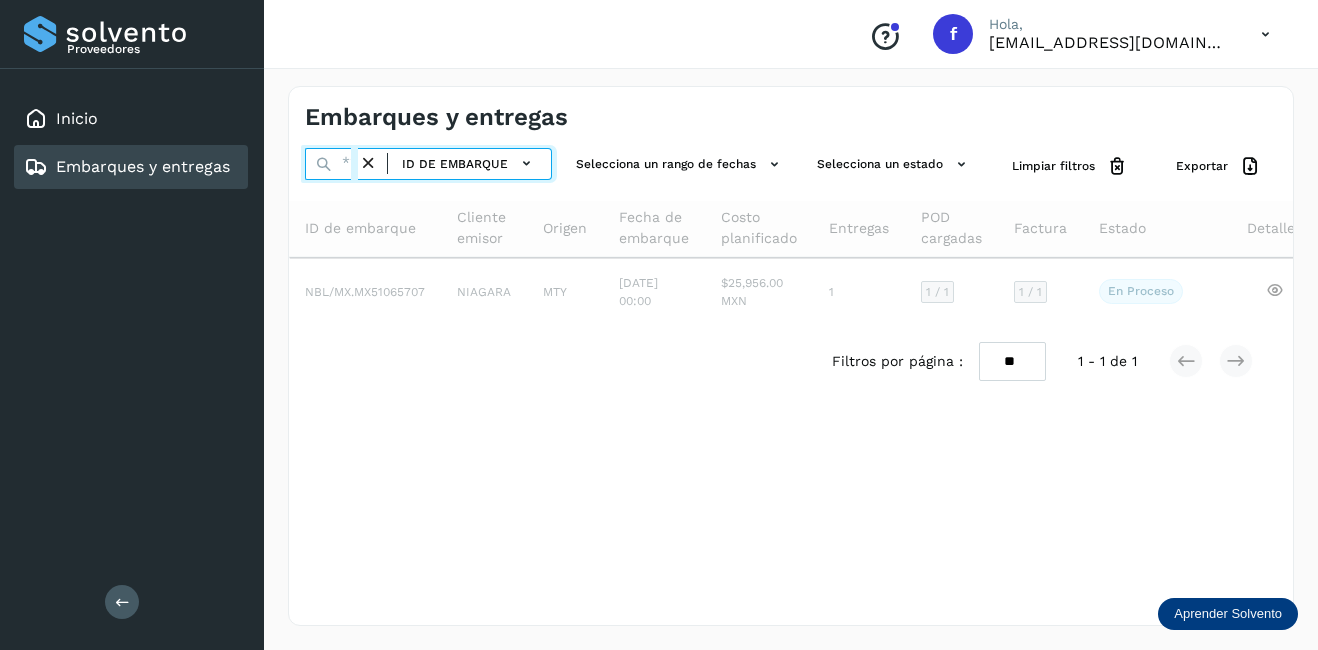 click at bounding box center (331, 164) 